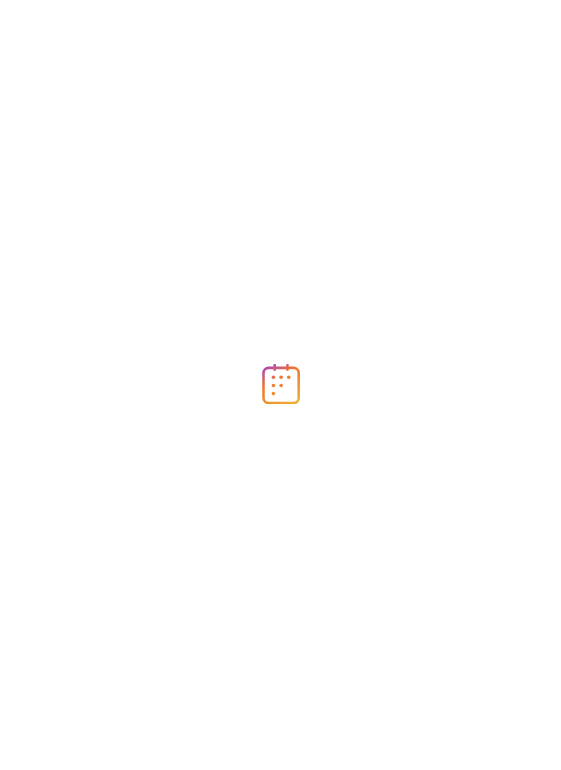 scroll, scrollTop: 0, scrollLeft: 0, axis: both 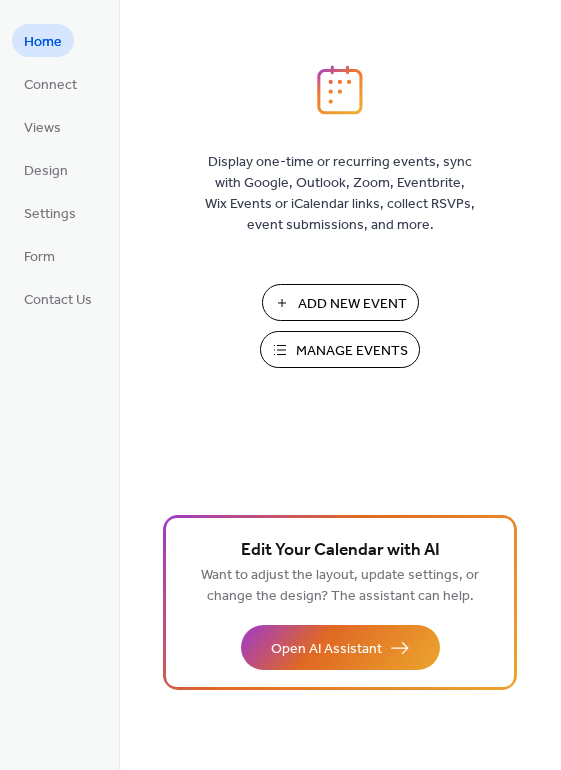 click on "Manage Events" at bounding box center (352, 351) 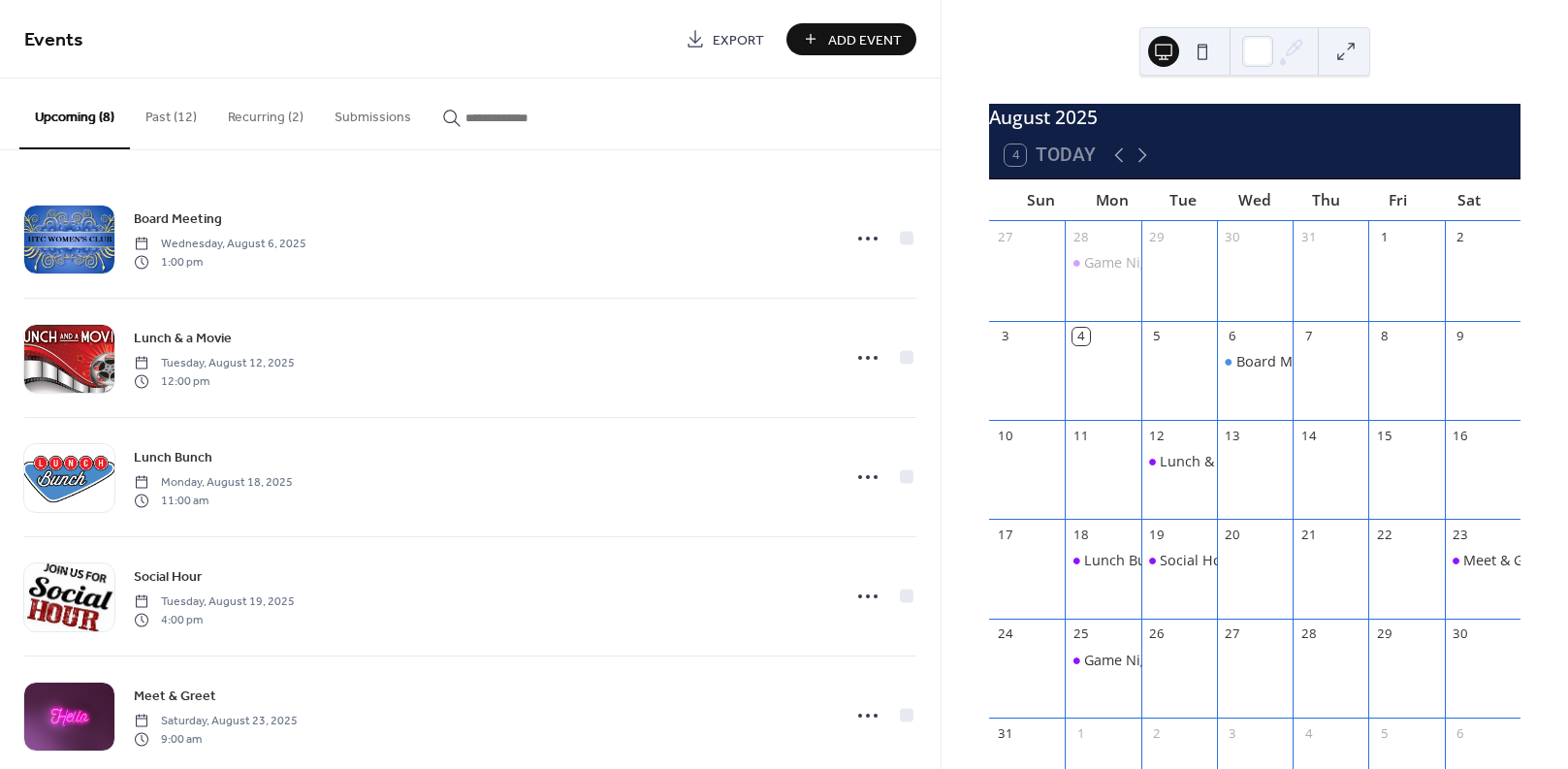 scroll, scrollTop: 0, scrollLeft: 0, axis: both 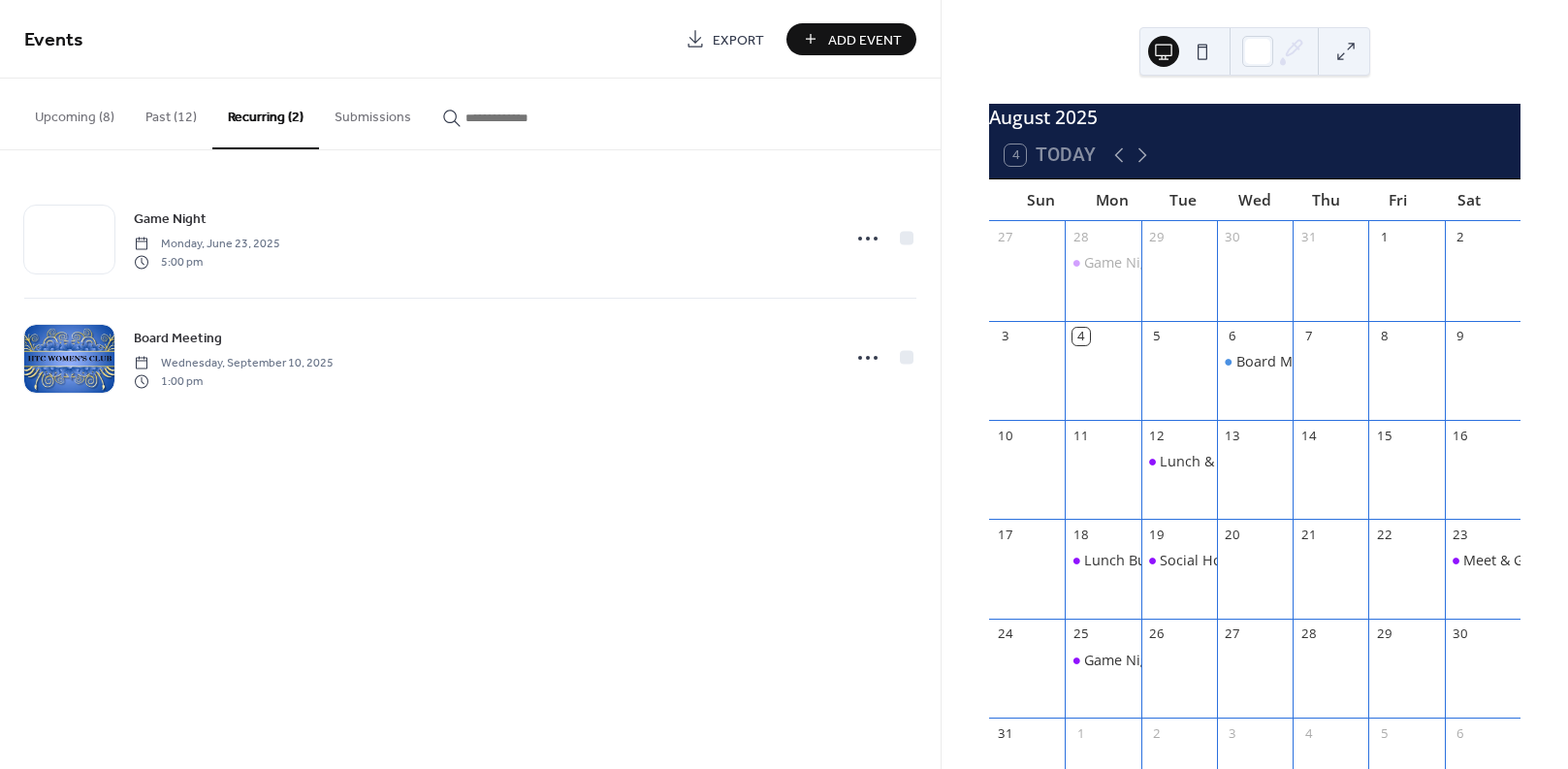 click on "Upcoming (8)" at bounding box center (75, 112) 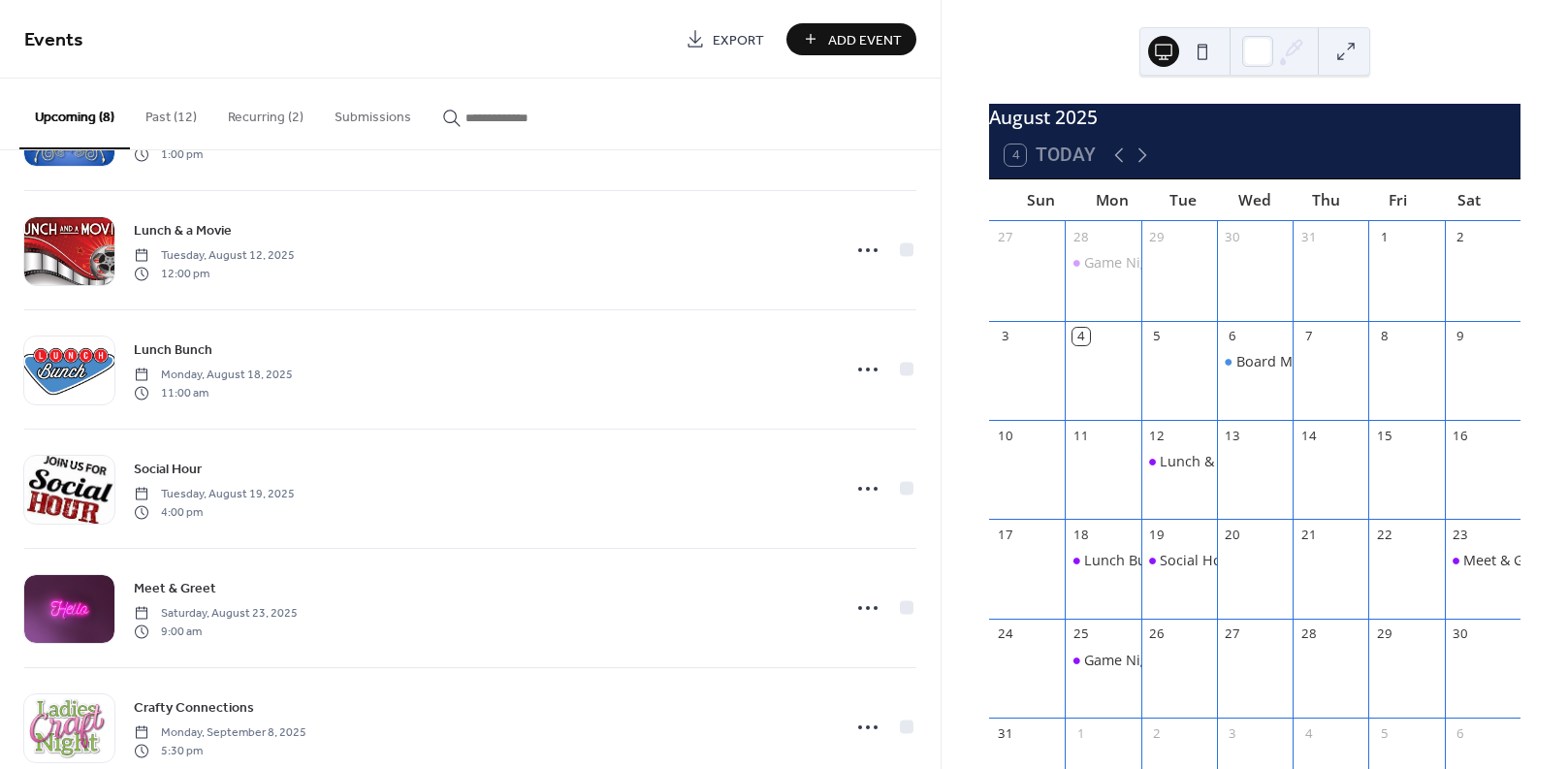 scroll, scrollTop: 0, scrollLeft: 0, axis: both 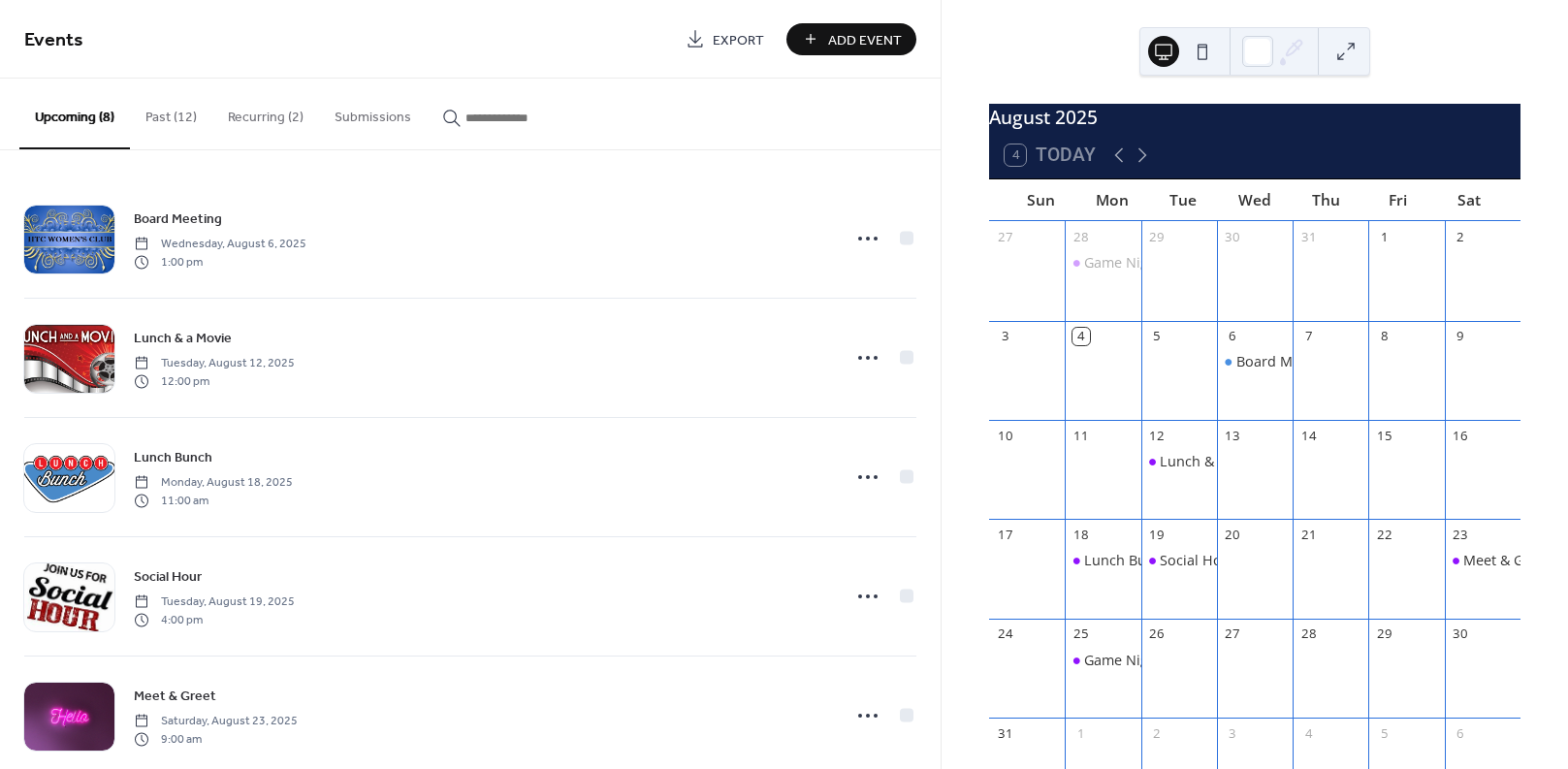 click on "Add Event" at bounding box center (865, 40) 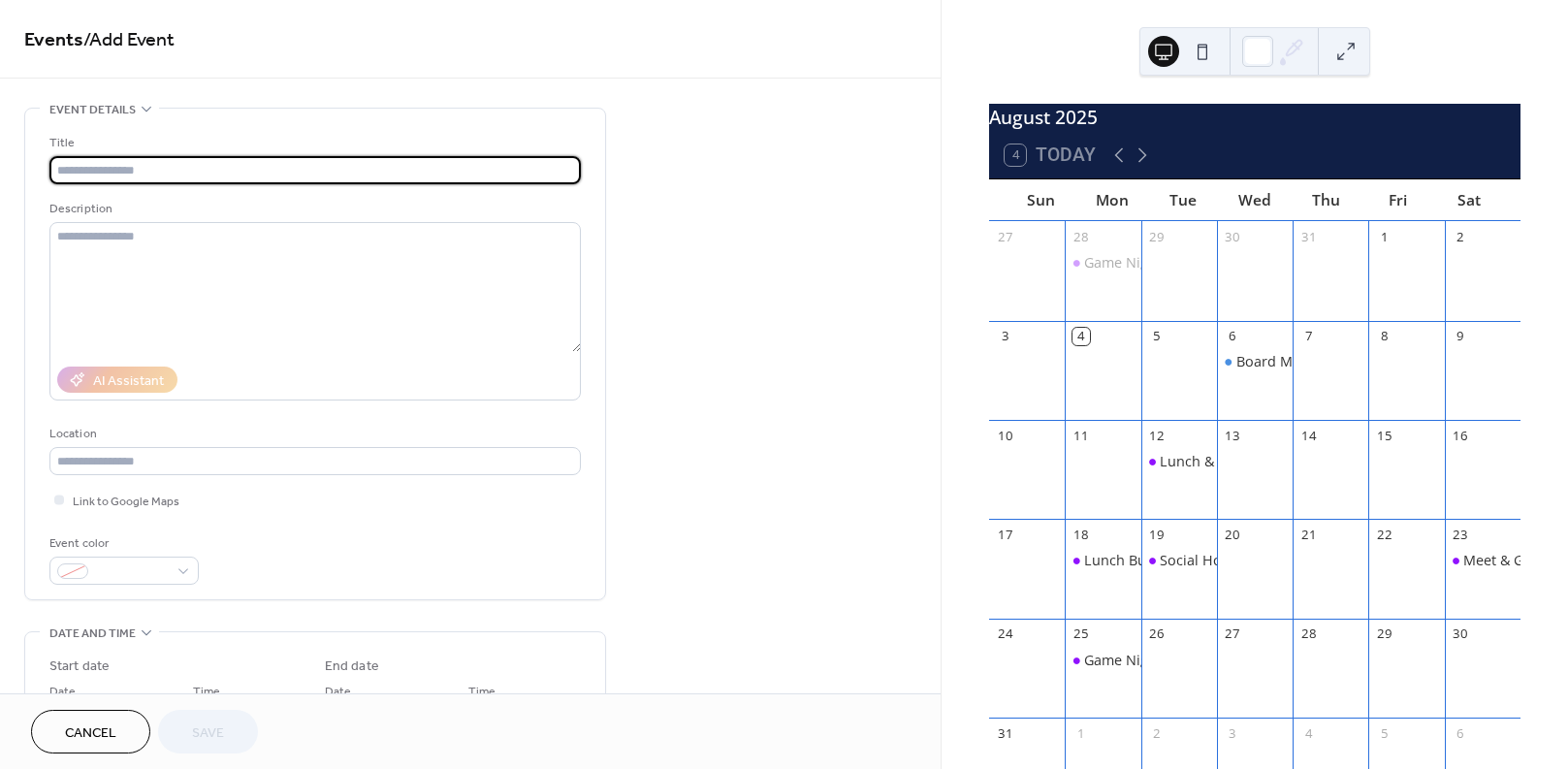 click at bounding box center (315, 170) 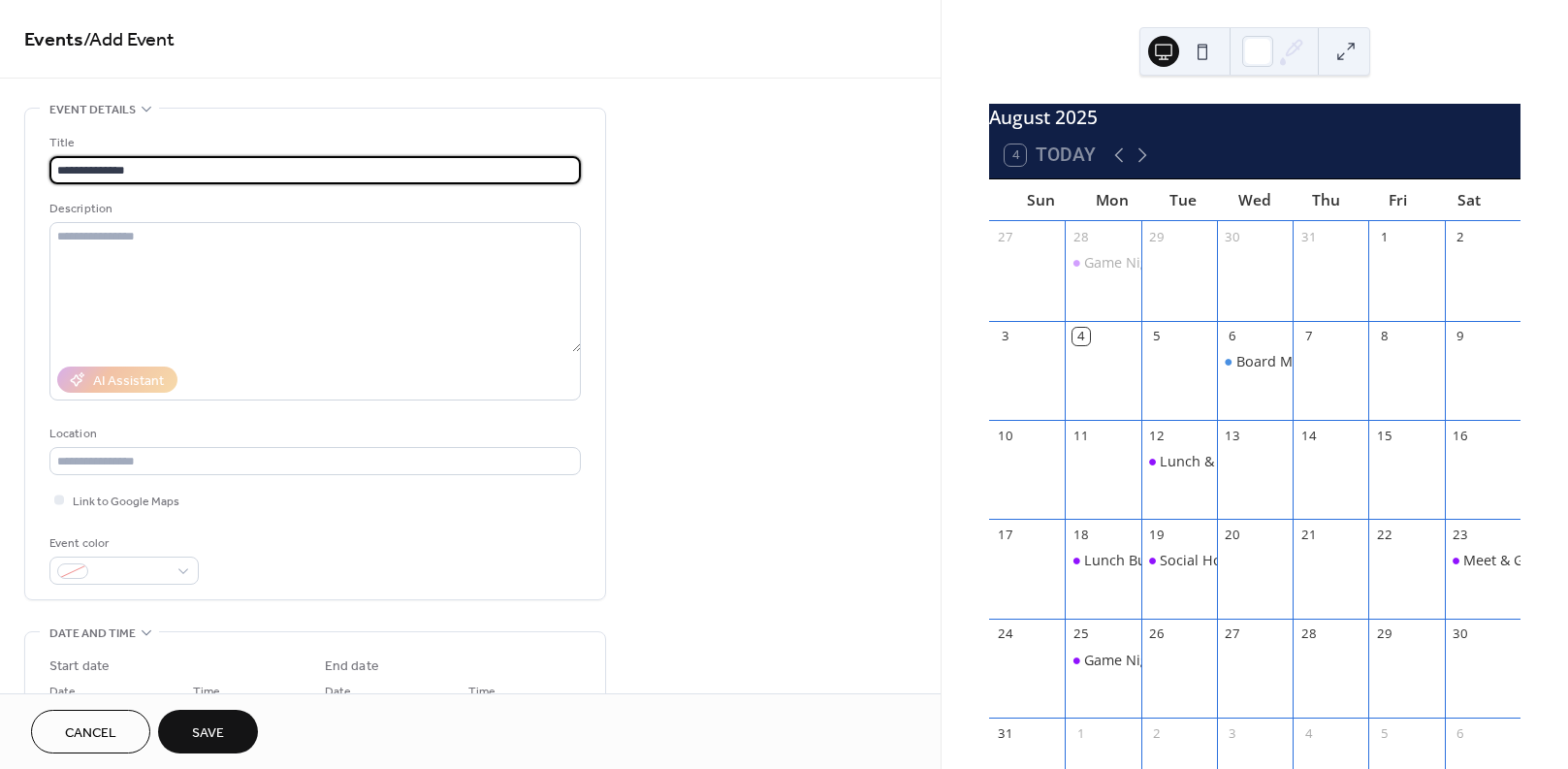 type on "**********" 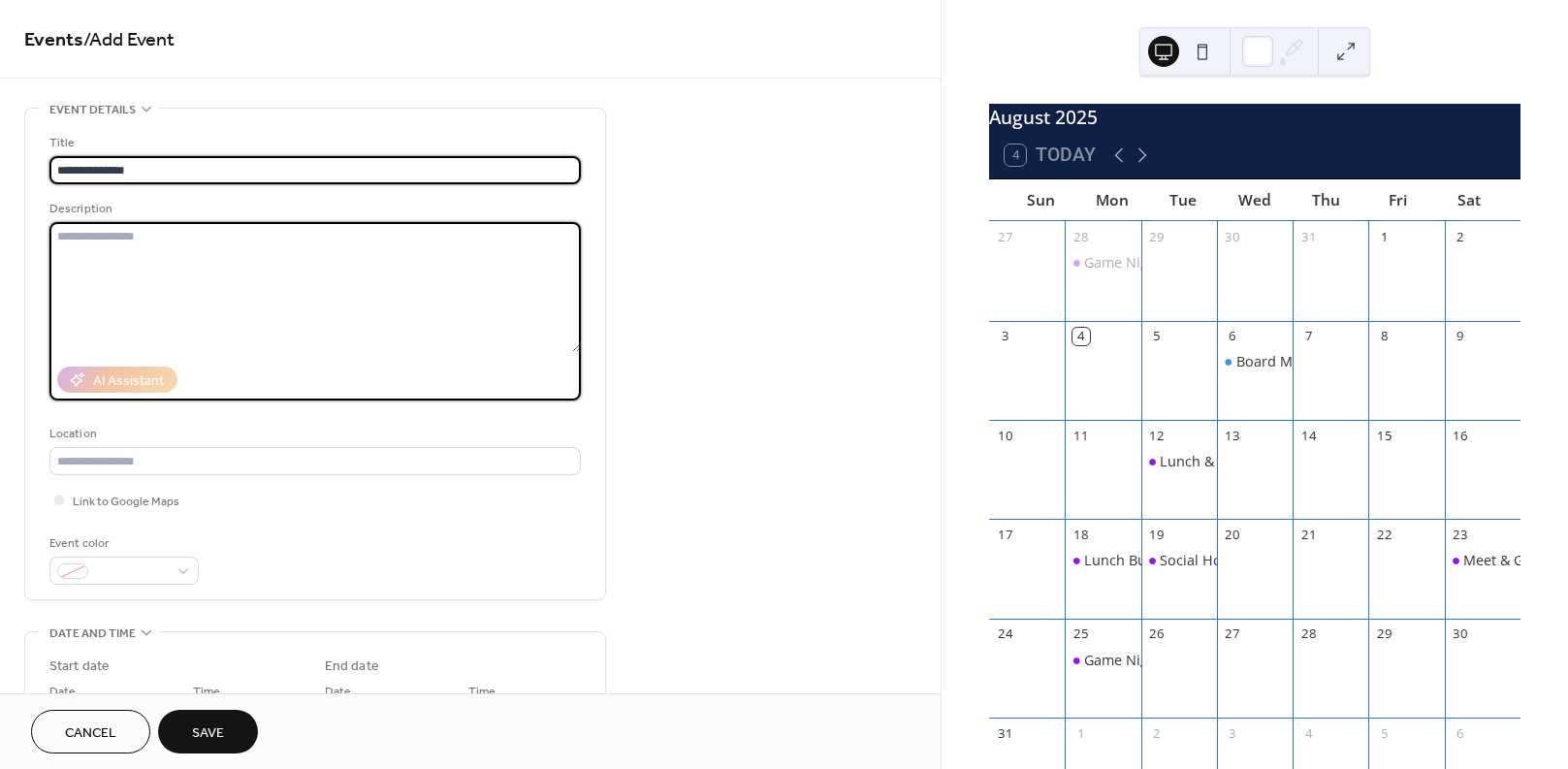 click at bounding box center [315, 287] 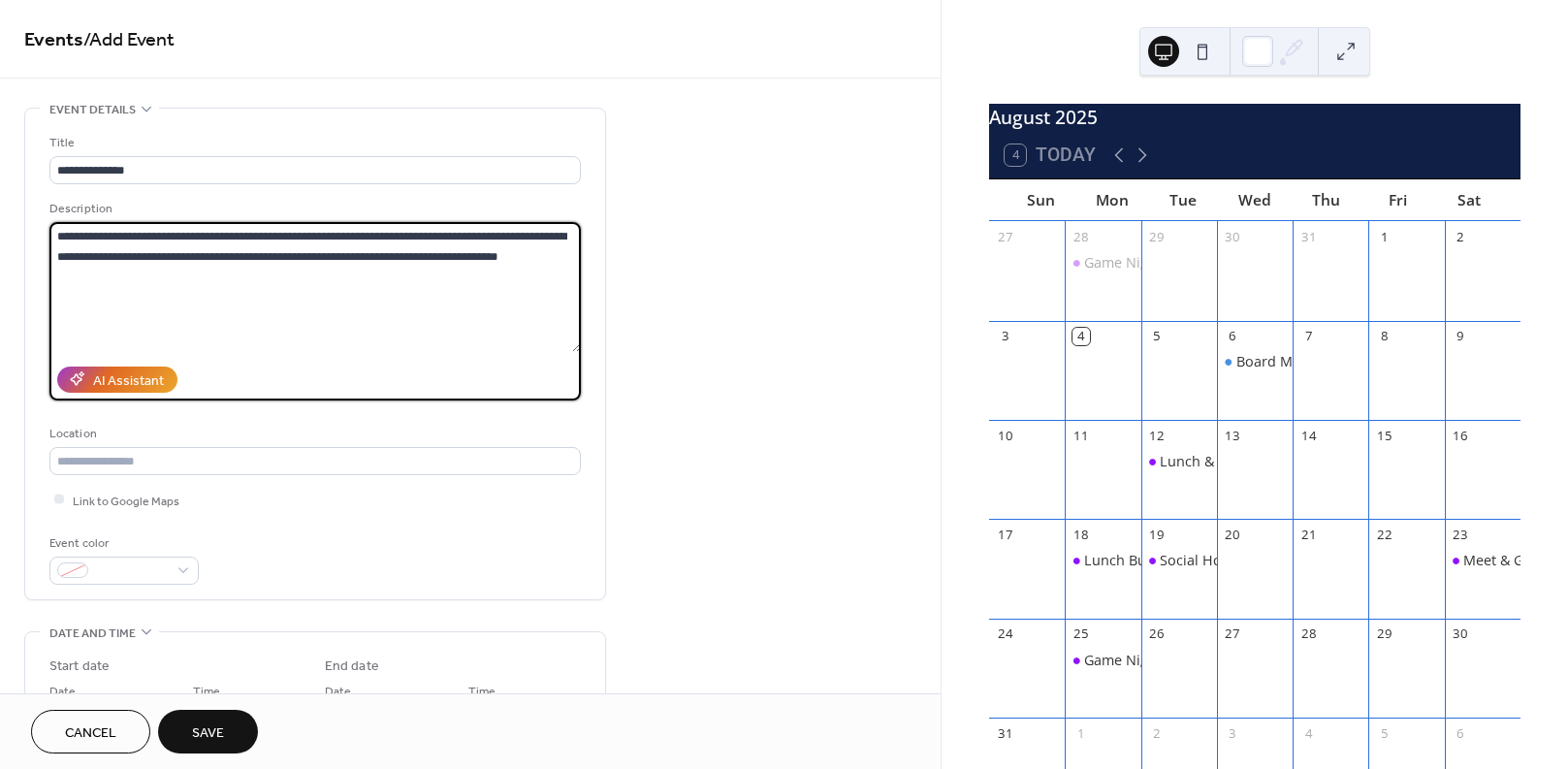 type on "**********" 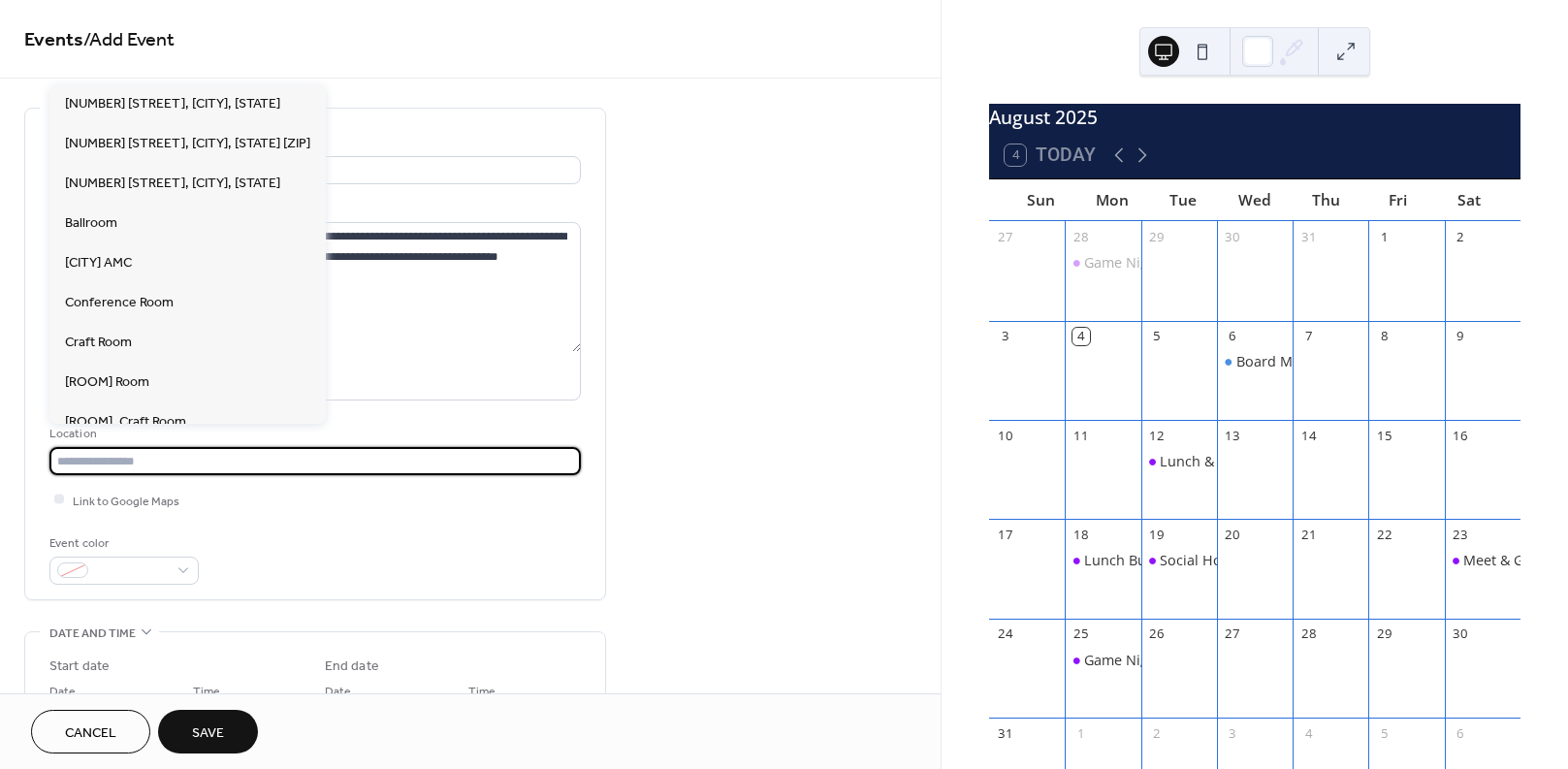click at bounding box center [315, 461] 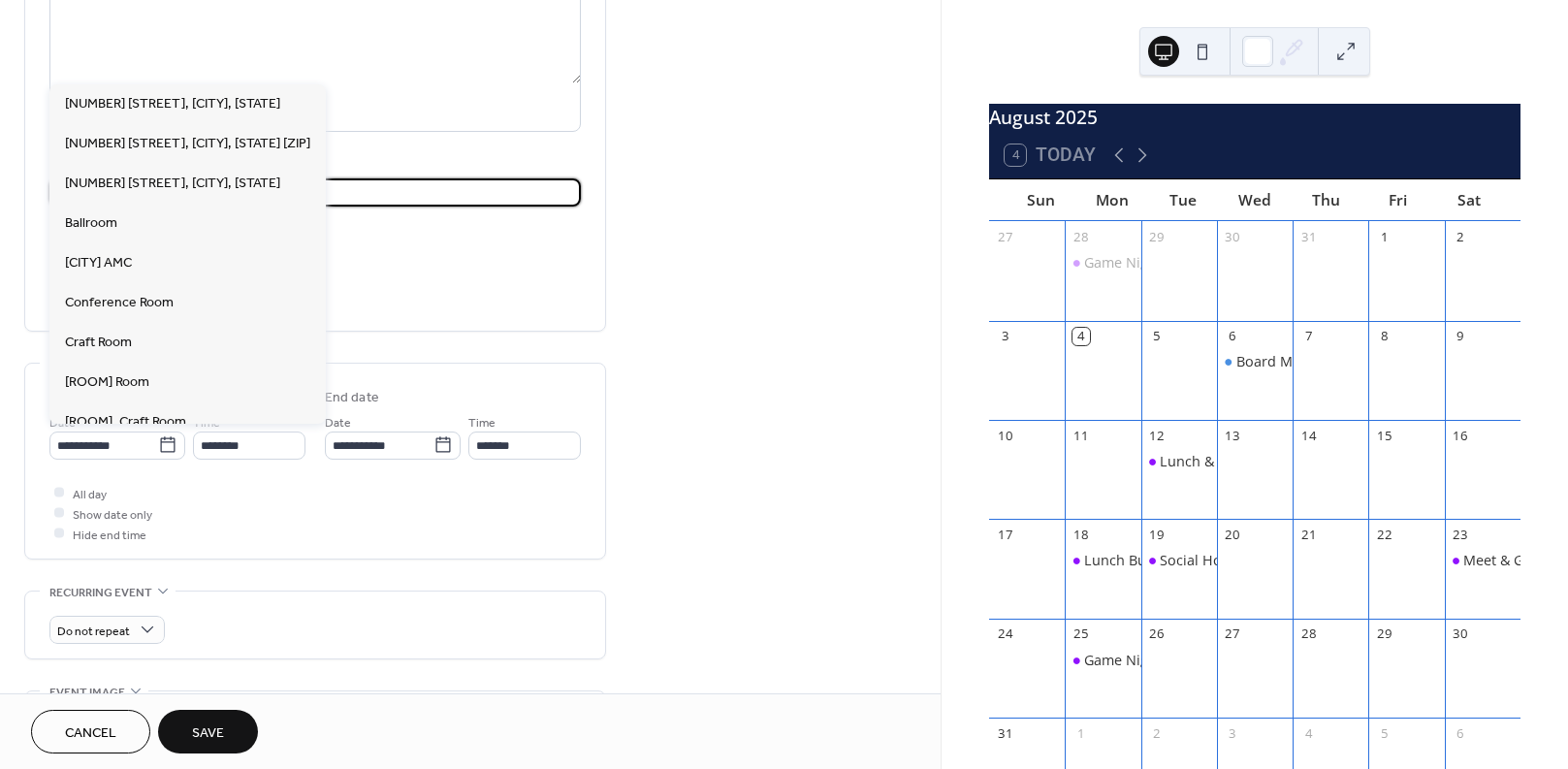 scroll, scrollTop: 291, scrollLeft: 0, axis: vertical 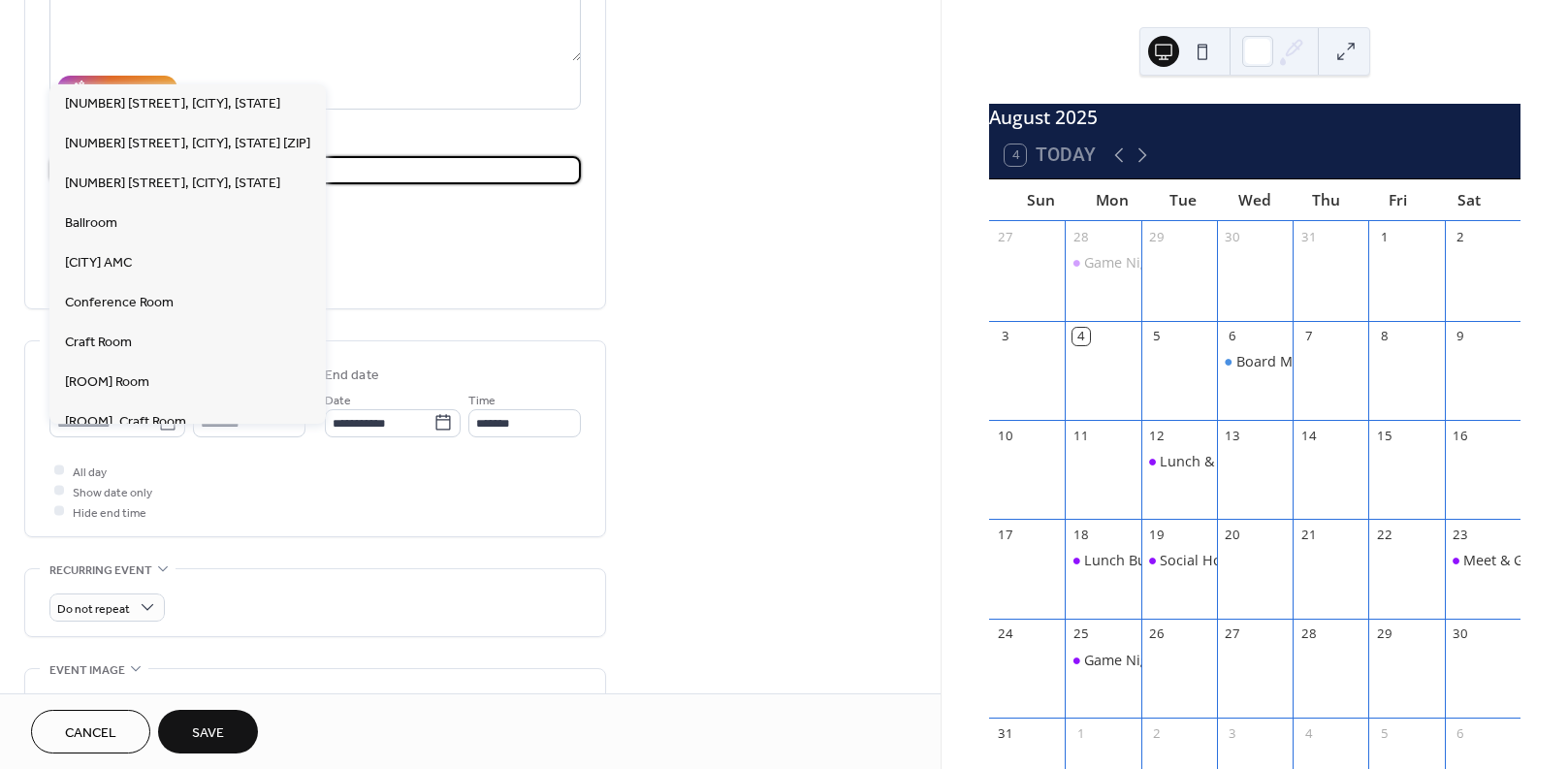 click on "Event color" at bounding box center (315, 268) 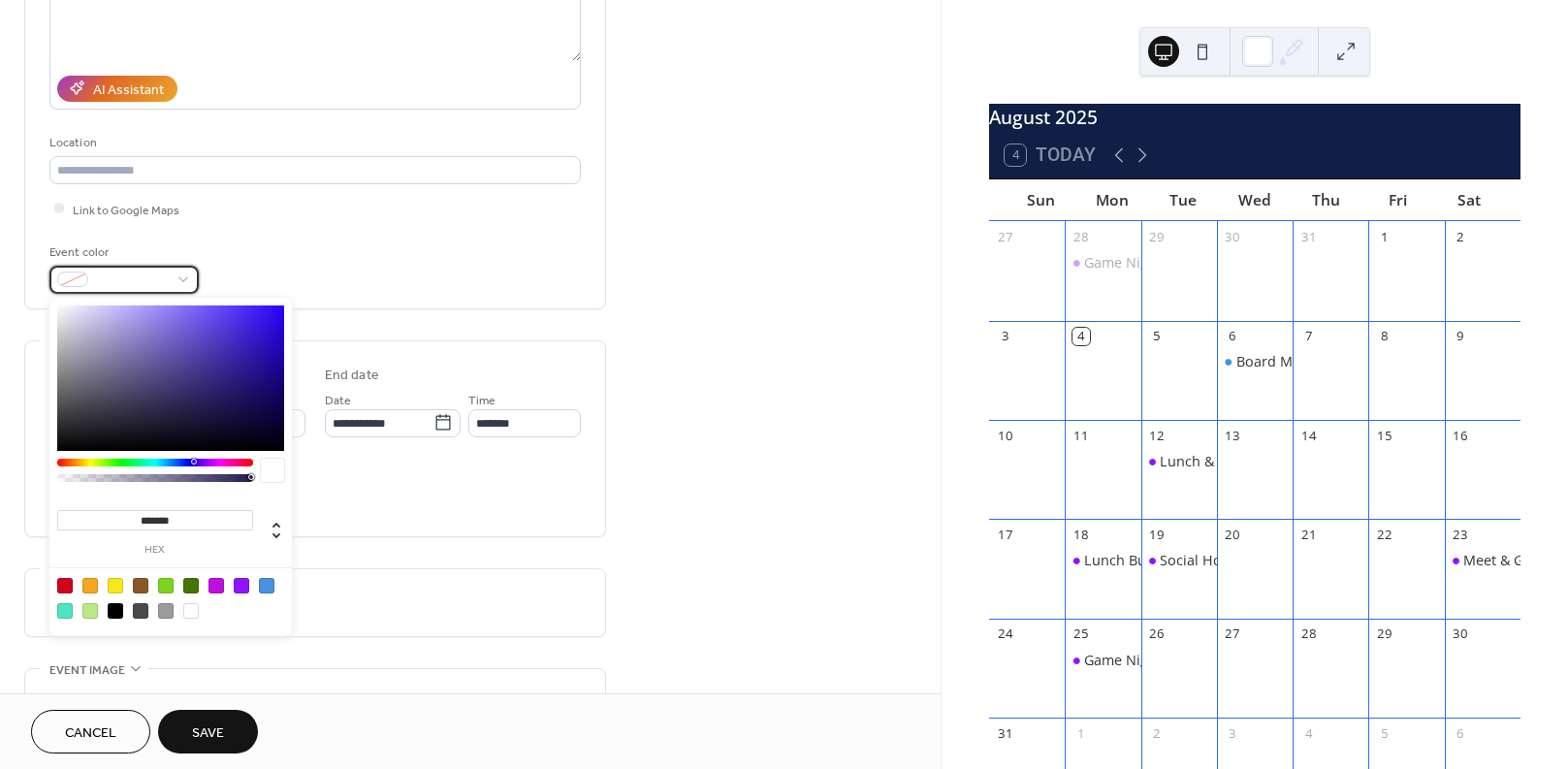 click at bounding box center [124, 279] 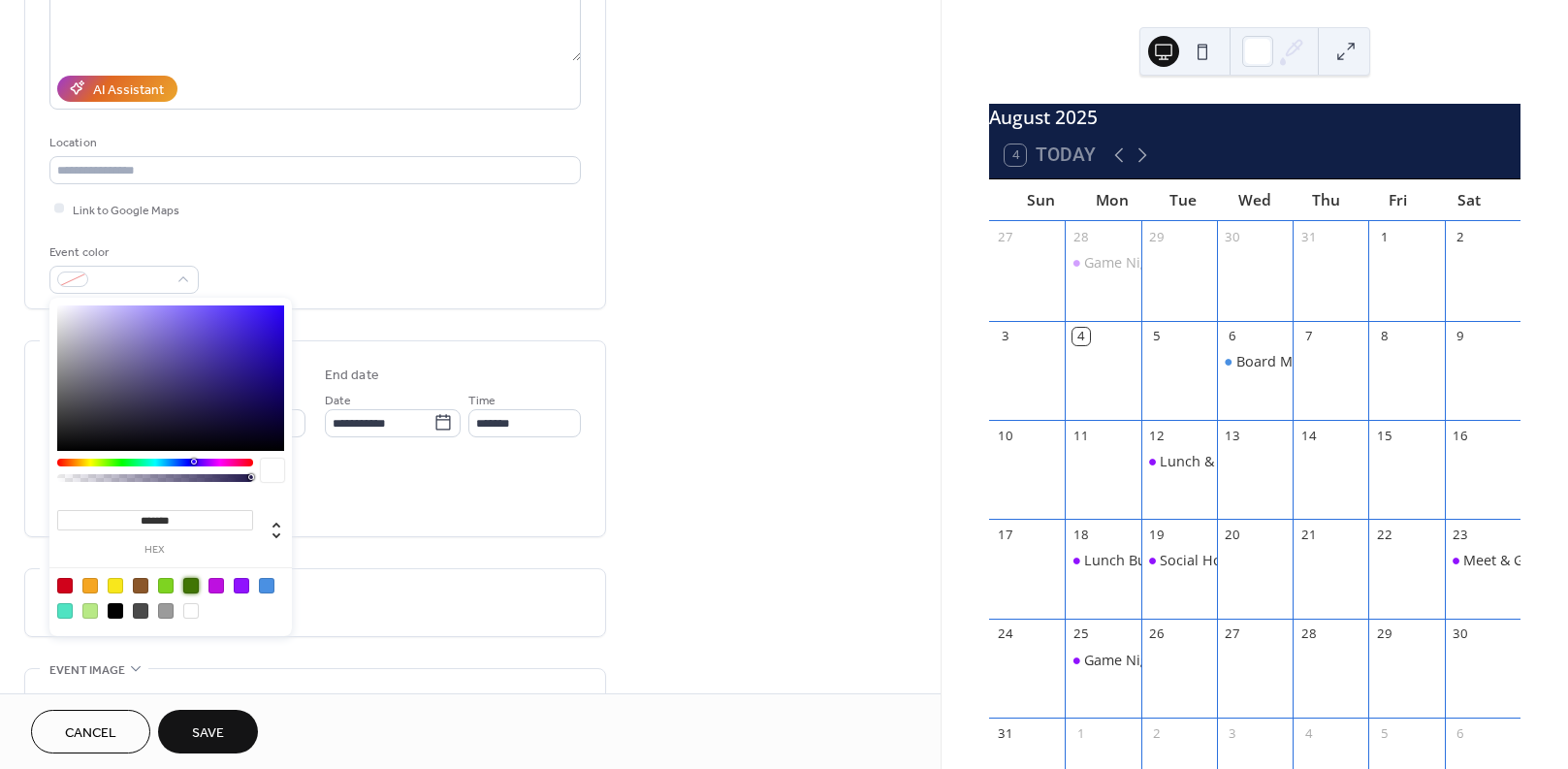 click at bounding box center (191, 586) 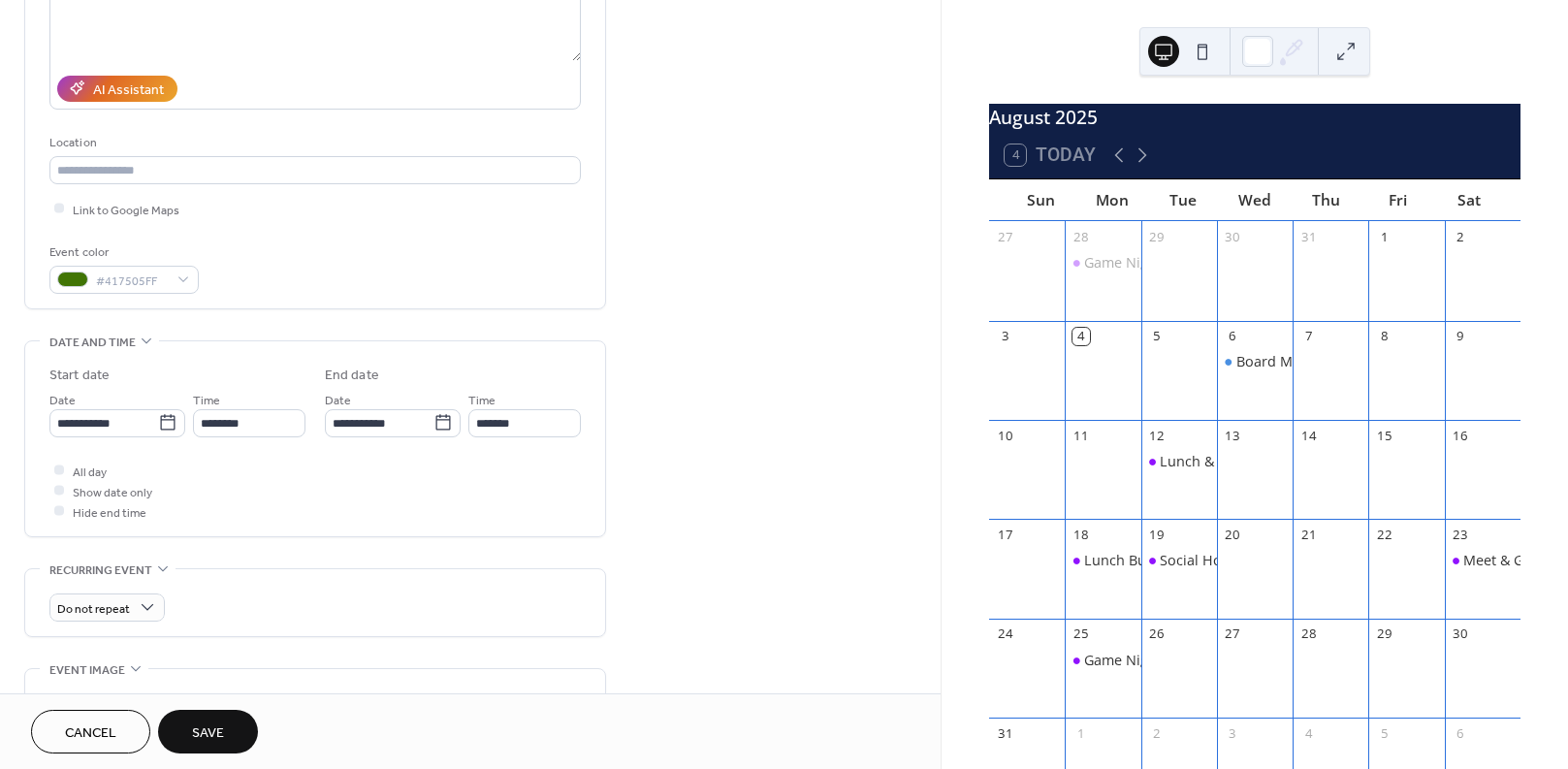 click on "Event color #417505FF" at bounding box center [315, 268] 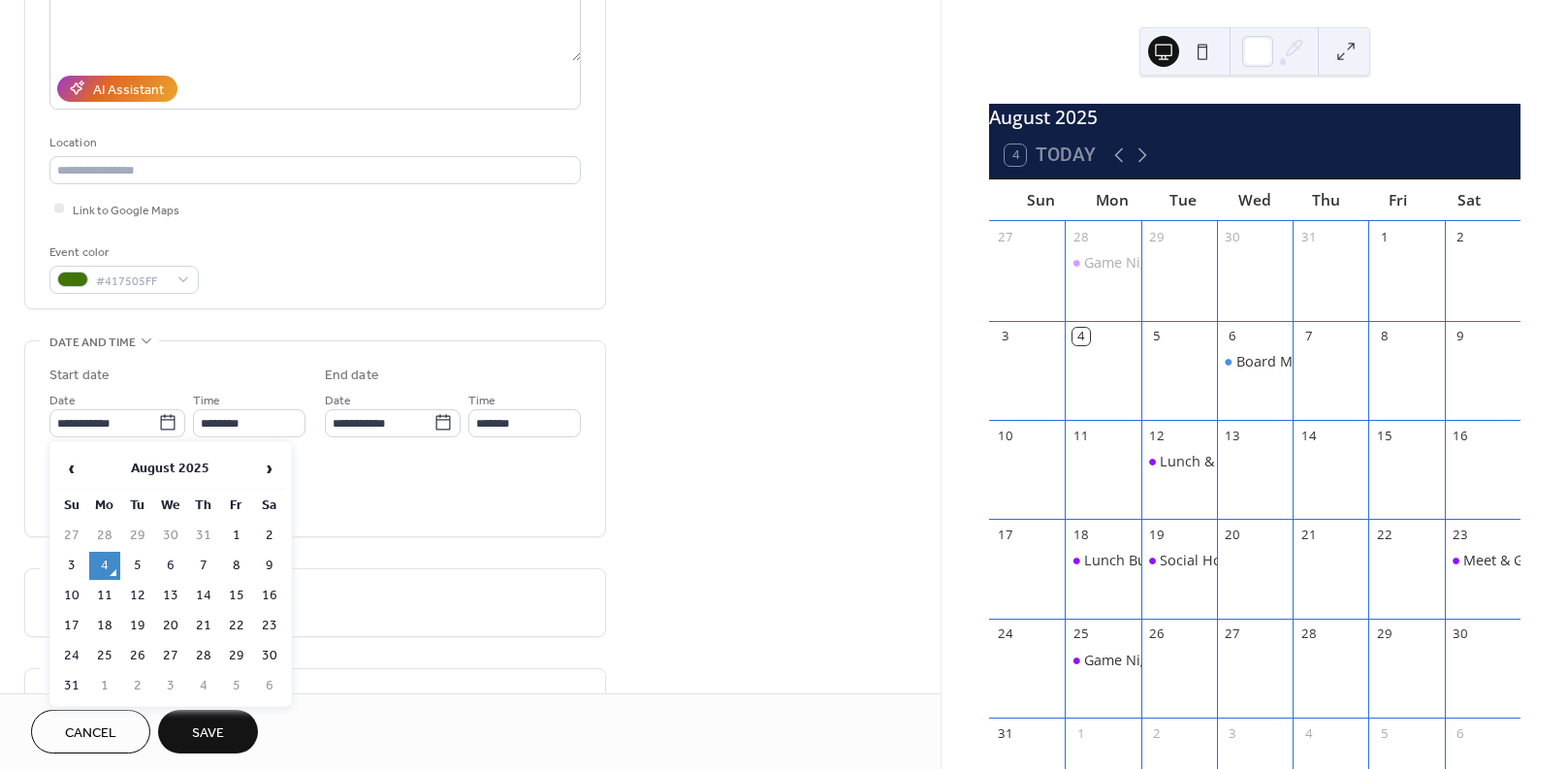 click 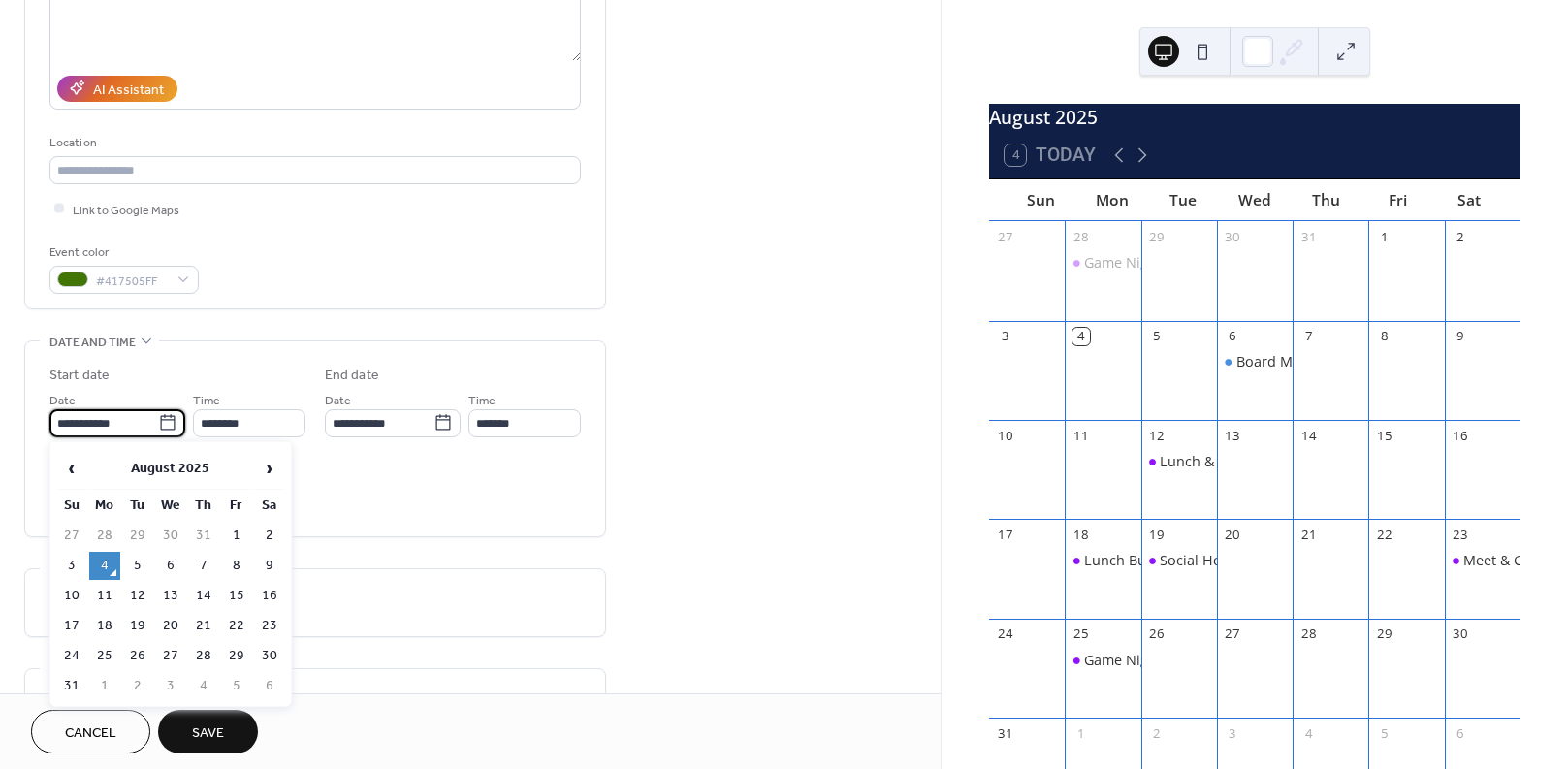 click on "**********" at bounding box center [104, 423] 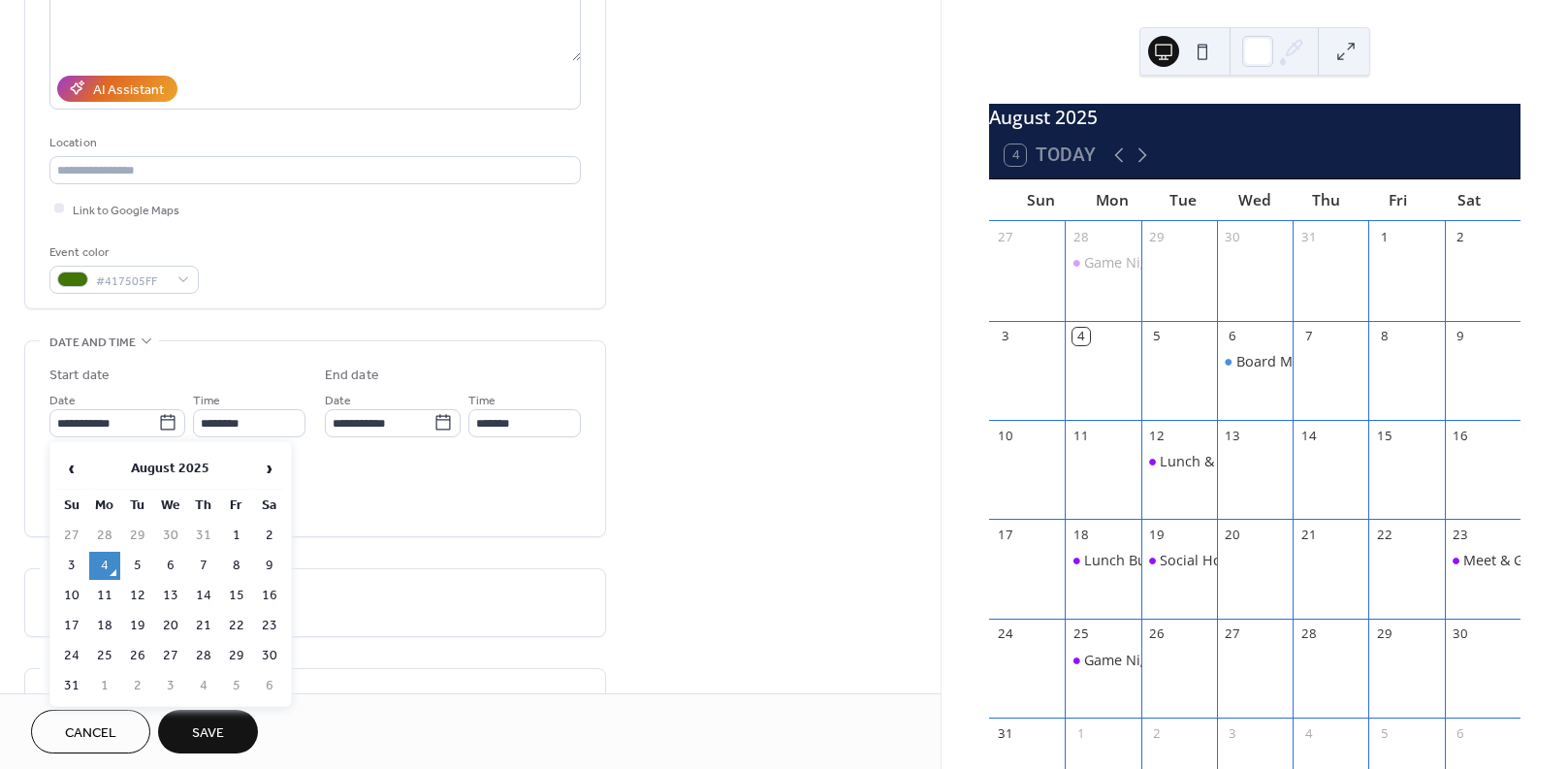 click on "›" at bounding box center (270, 468) 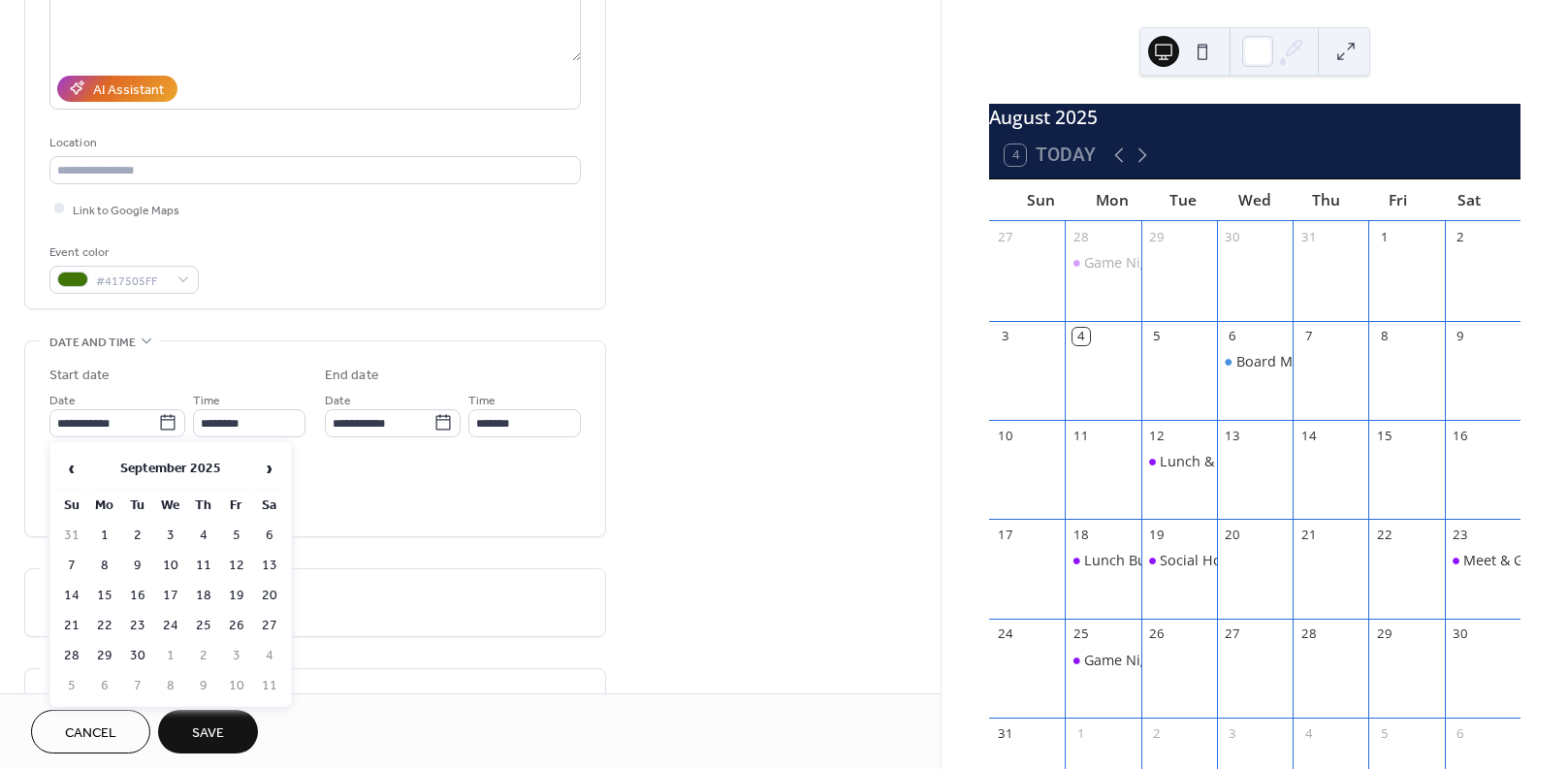 click on "›" at bounding box center [270, 468] 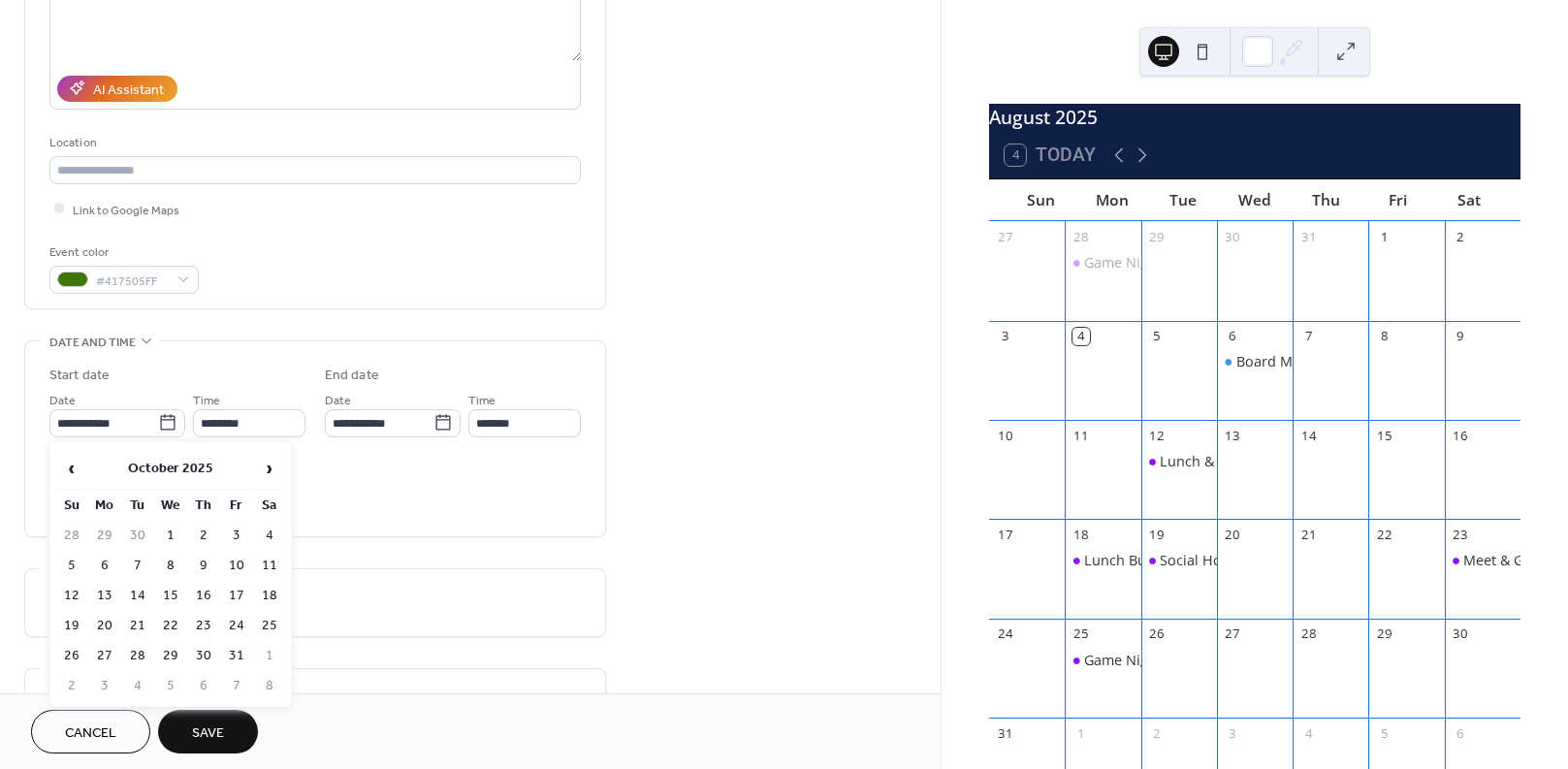 click on "11" at bounding box center [270, 565] 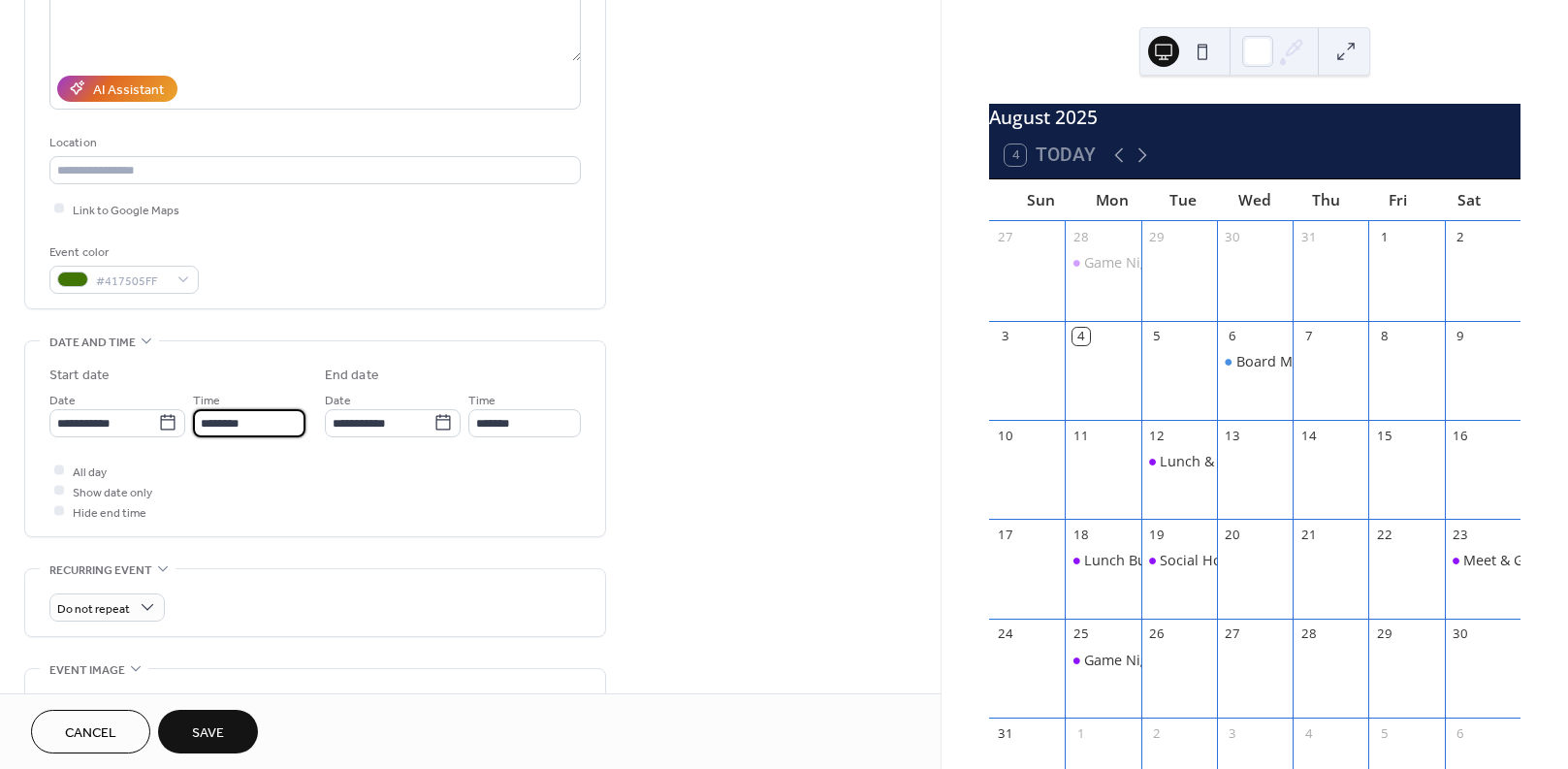 click on "********" at bounding box center [249, 423] 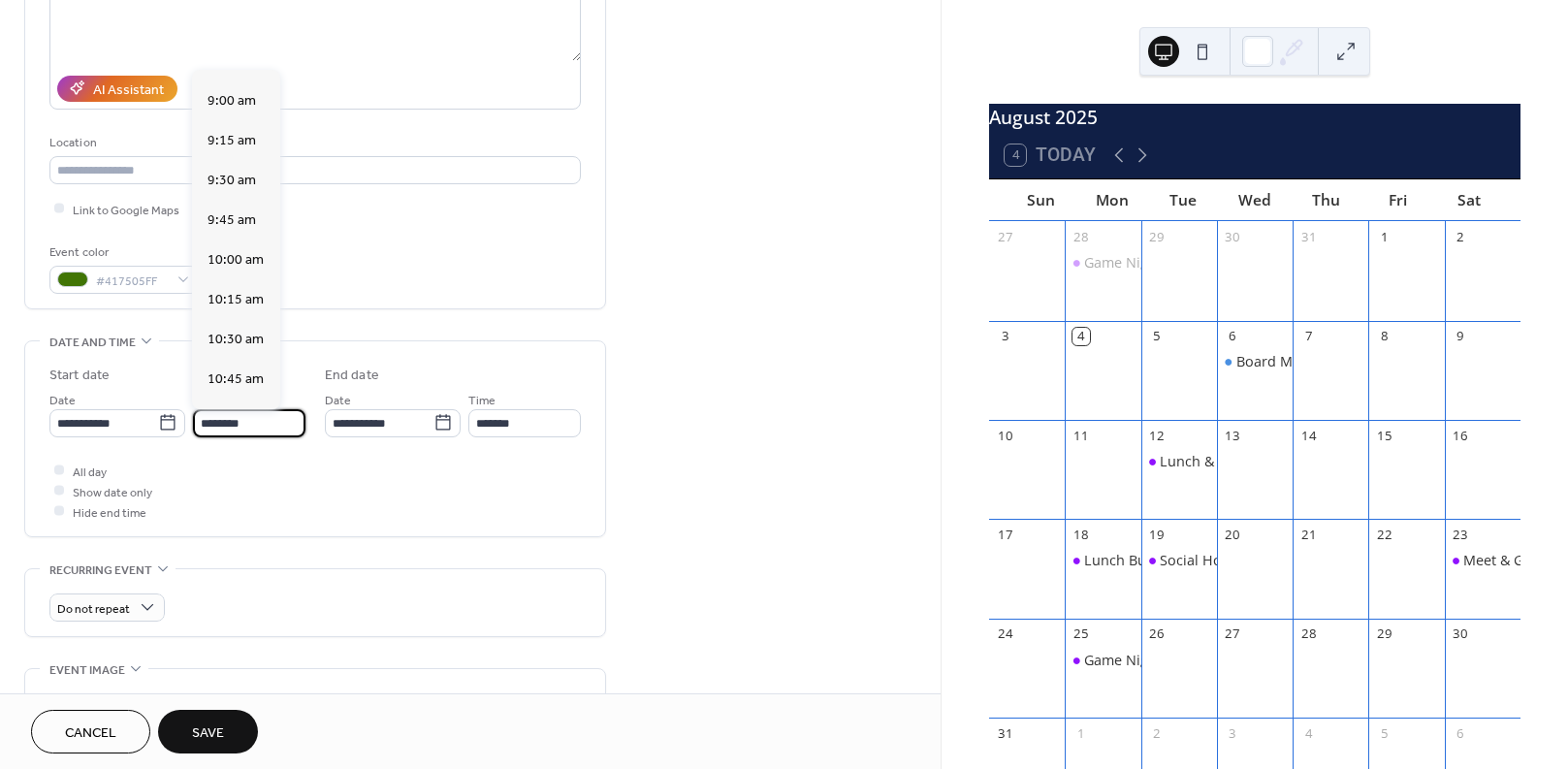 scroll, scrollTop: 1410, scrollLeft: 0, axis: vertical 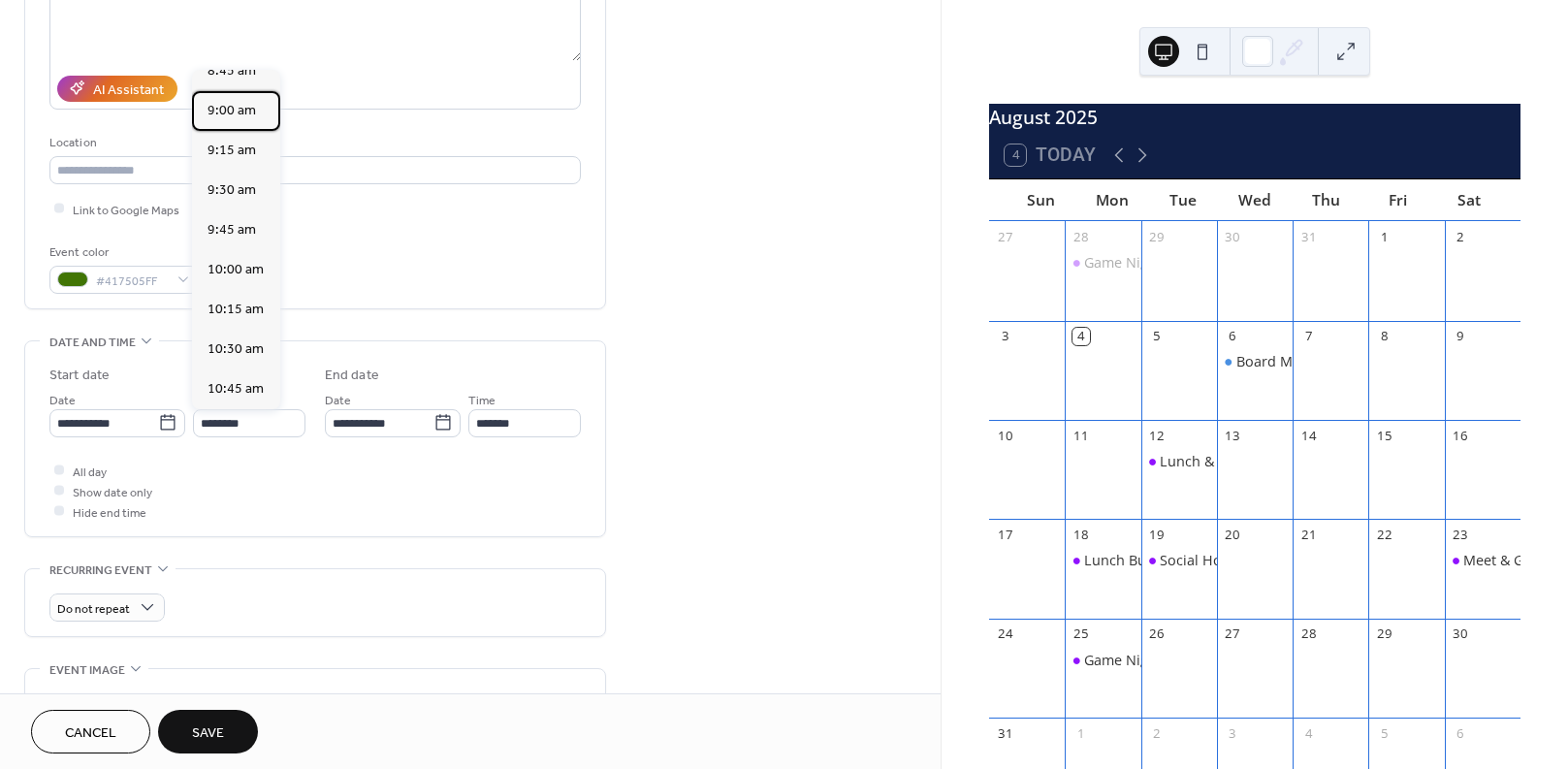 click on "9:00 am" at bounding box center [232, 110] 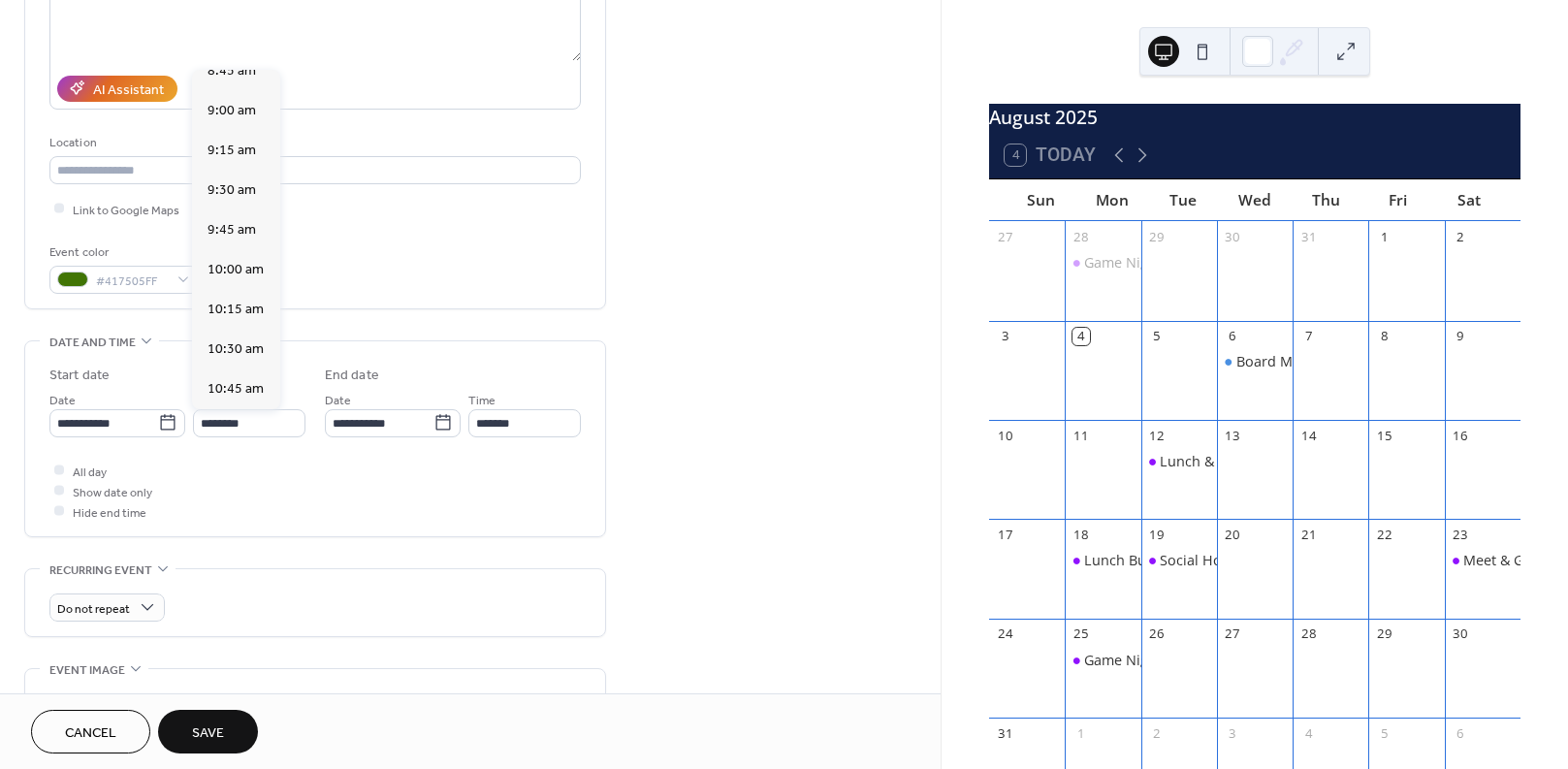 type on "*******" 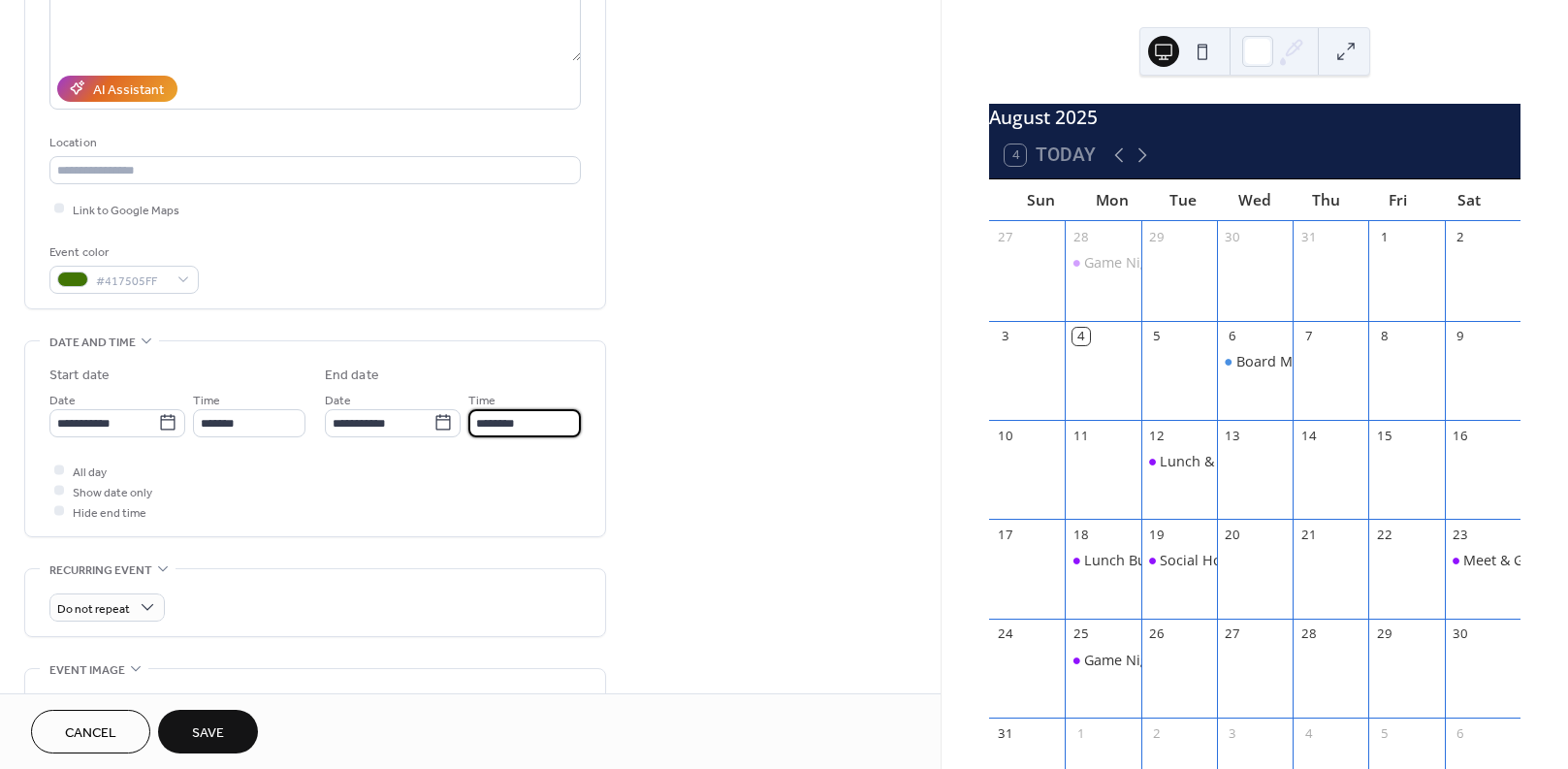 click on "********" at bounding box center [525, 423] 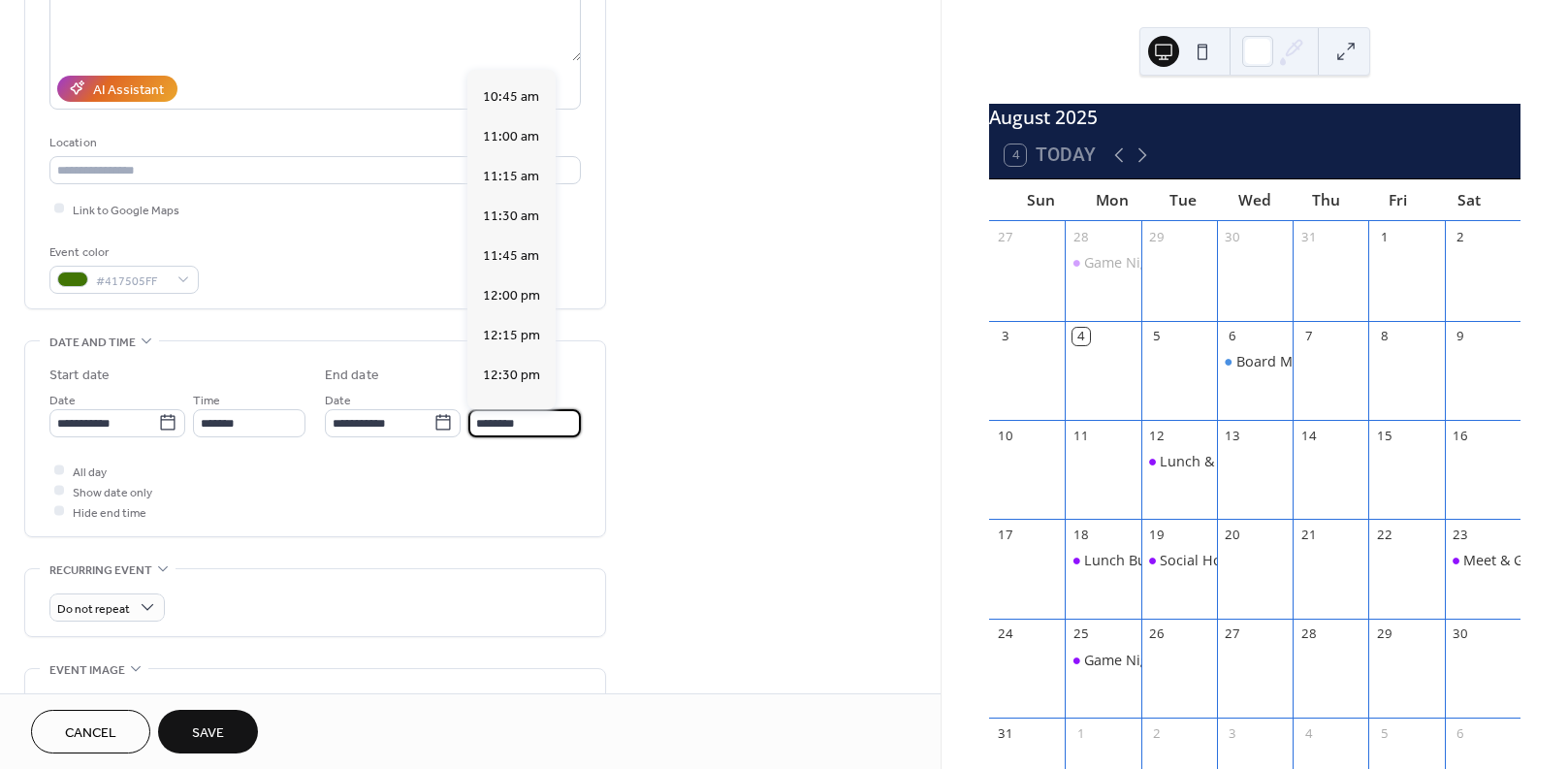 scroll, scrollTop: 291, scrollLeft: 0, axis: vertical 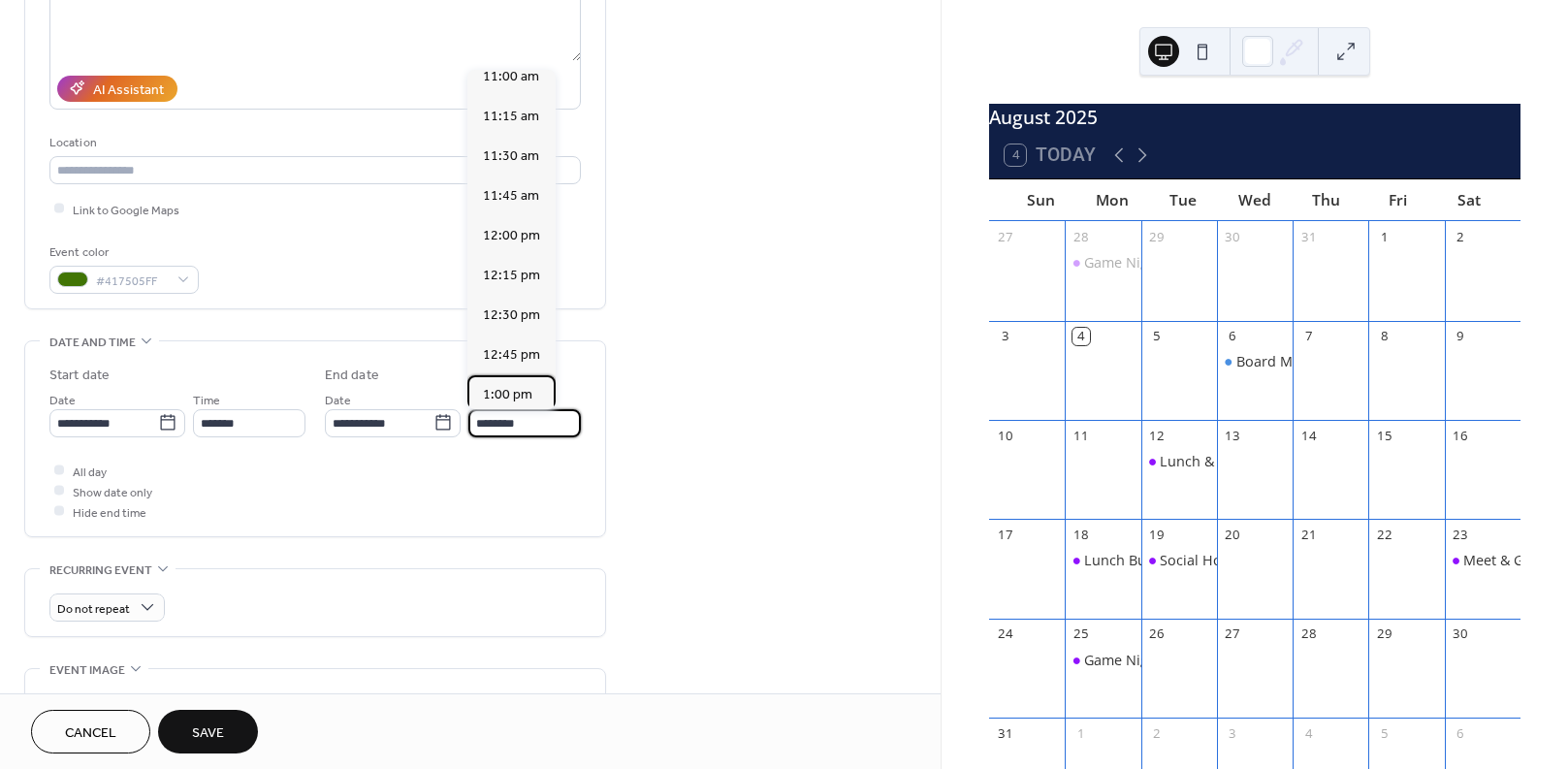 click on "1:00 pm" at bounding box center [507, 394] 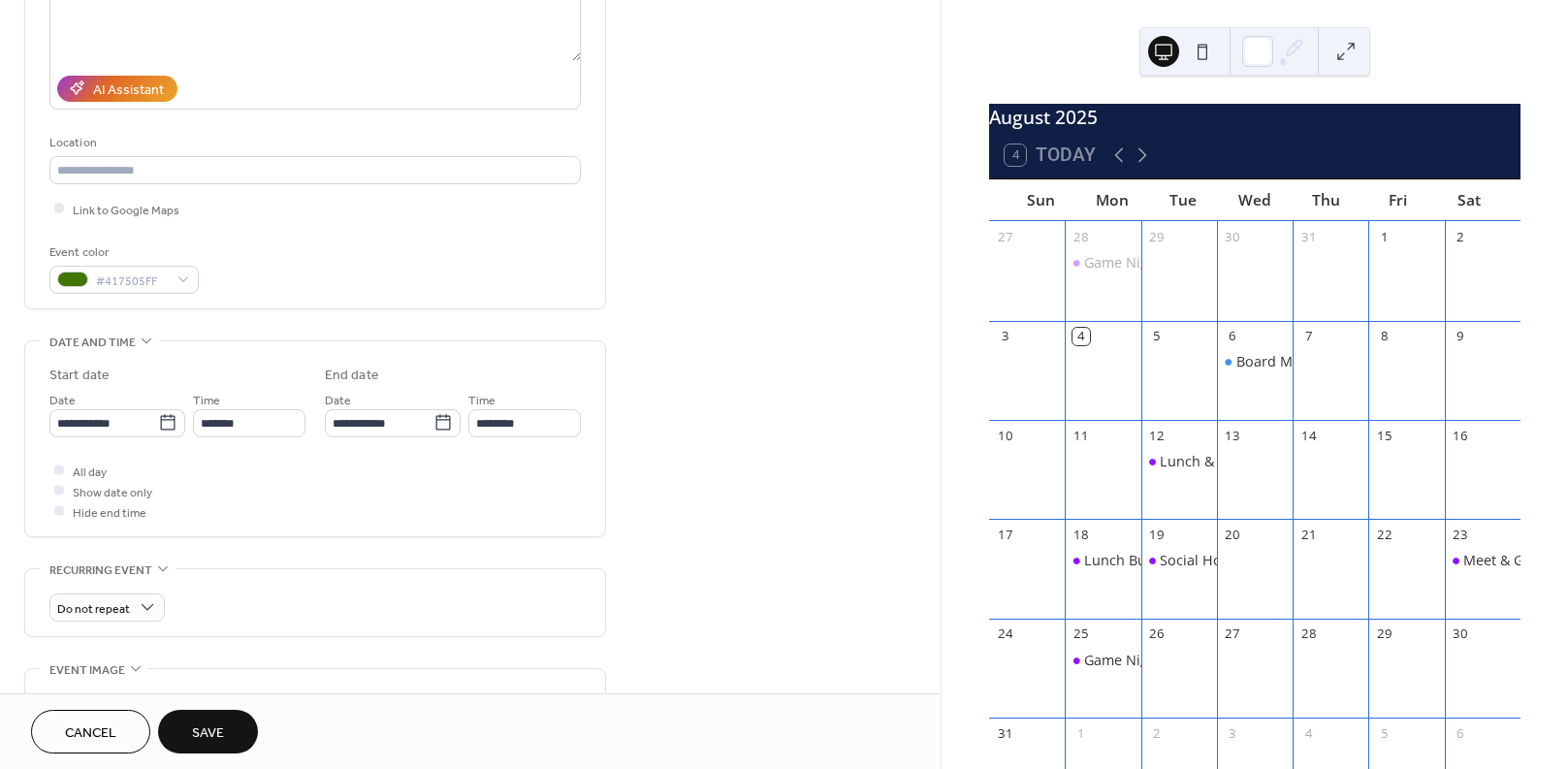 type on "*******" 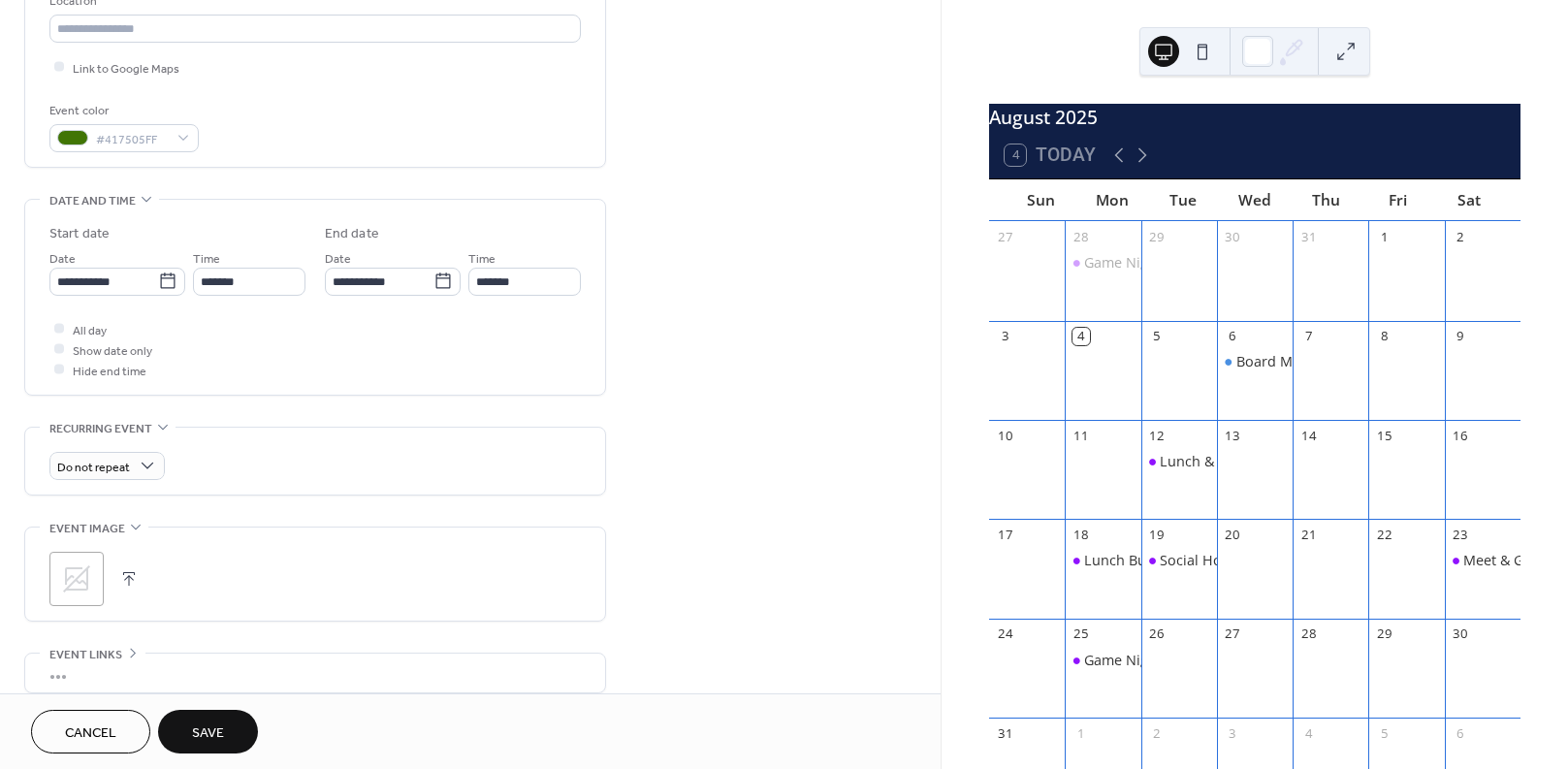 scroll, scrollTop: 484, scrollLeft: 0, axis: vertical 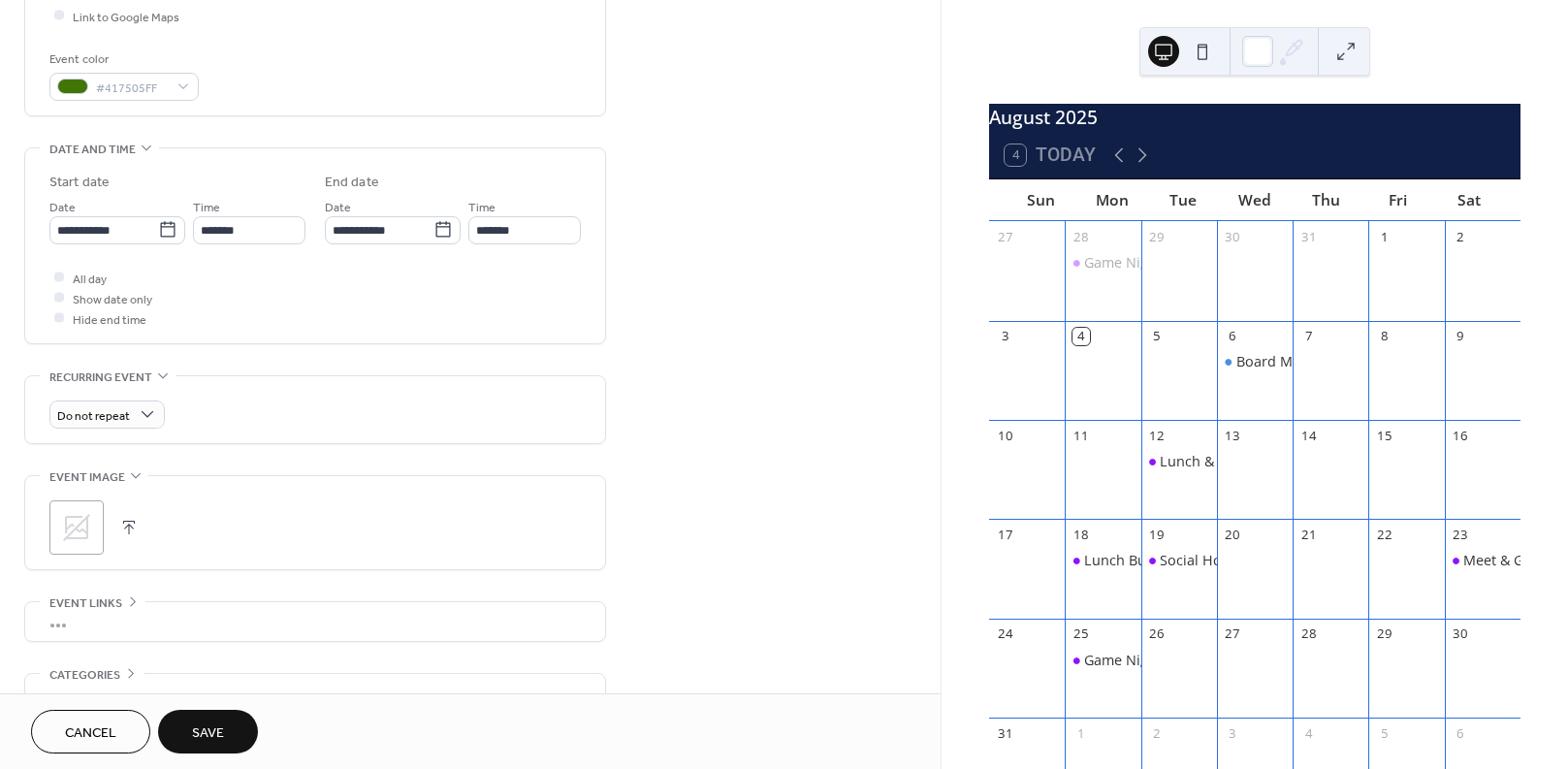 click 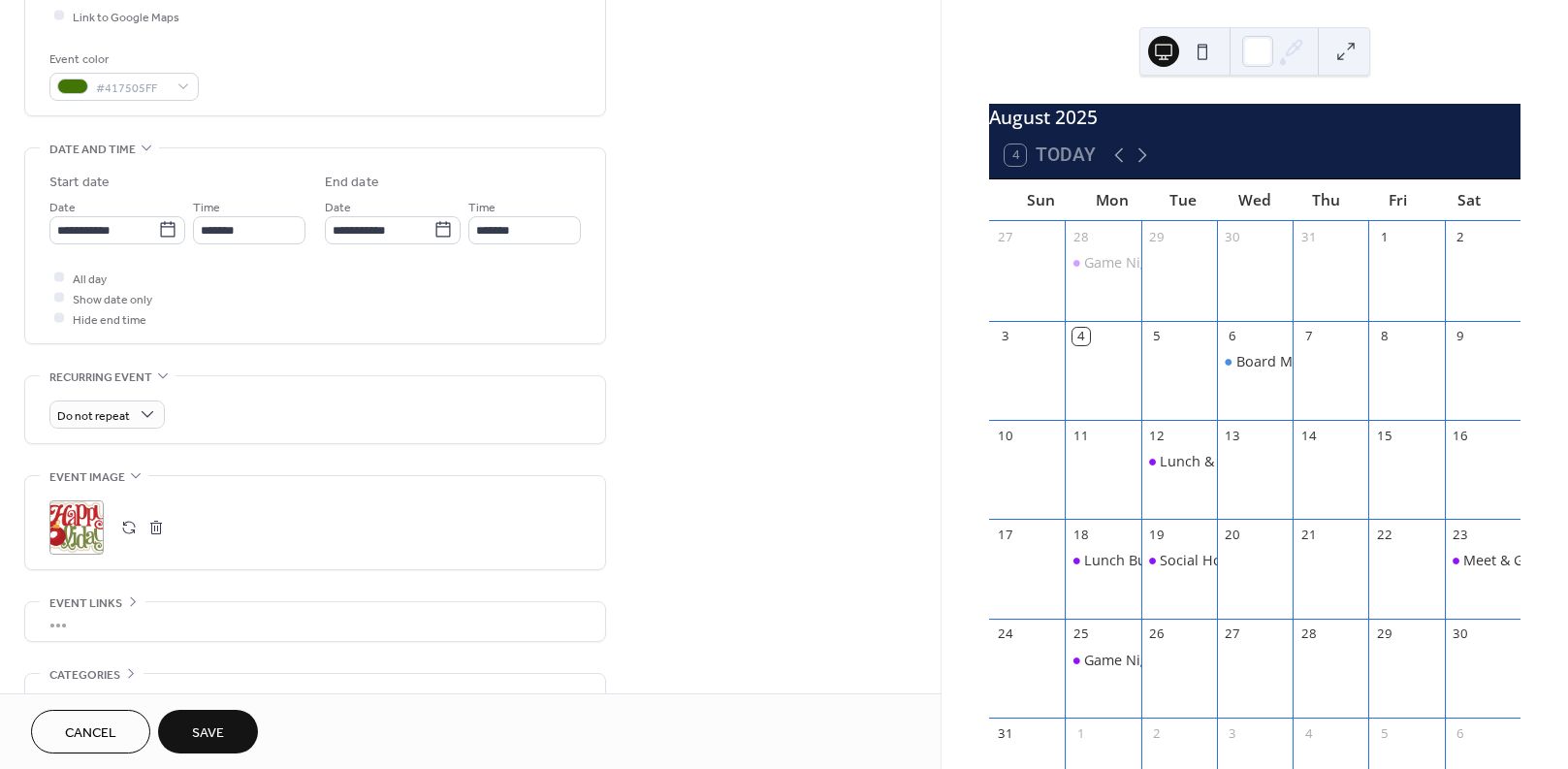click on "Save" at bounding box center [208, 733] 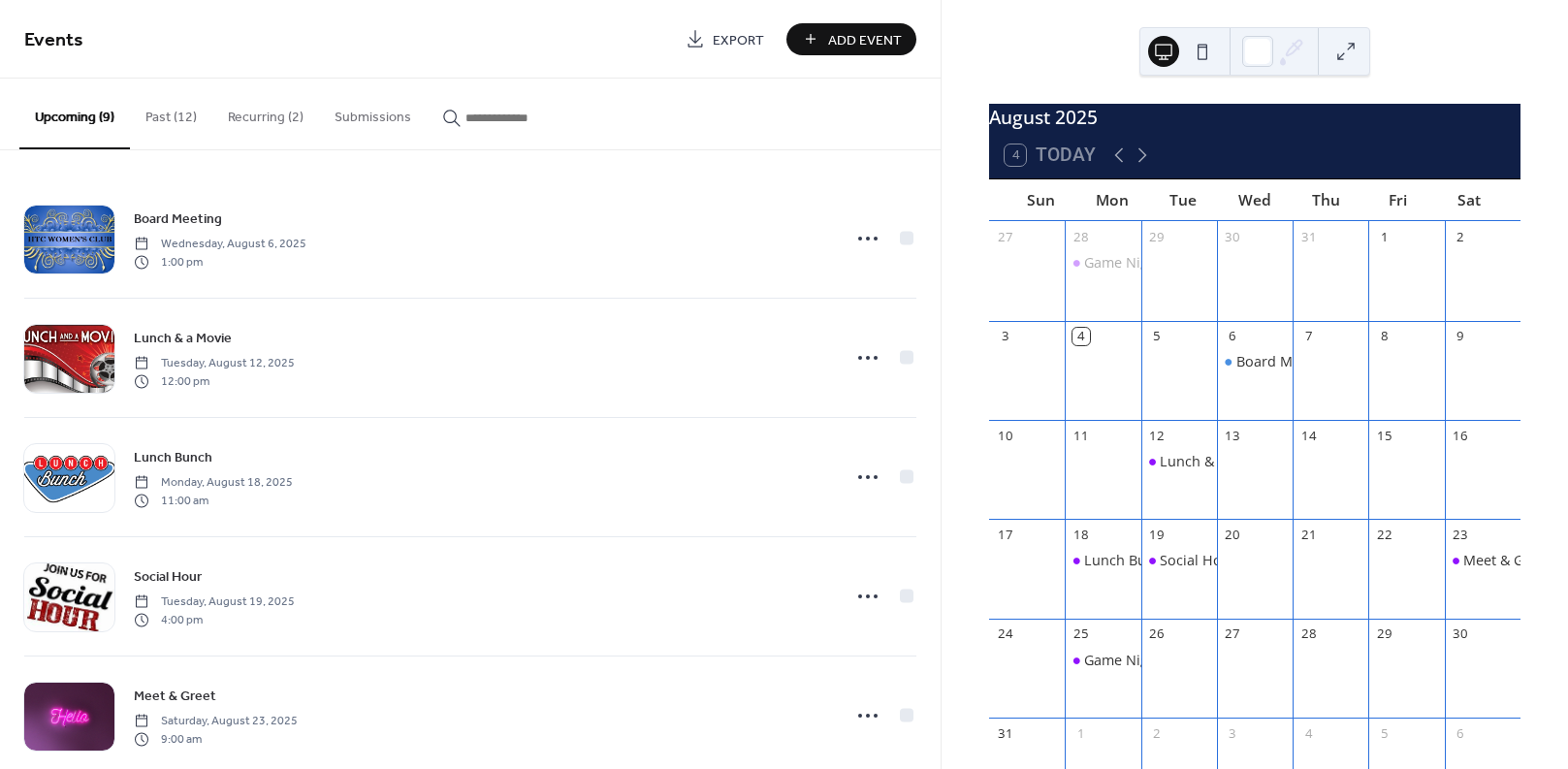 click on "Add Event" at bounding box center [865, 40] 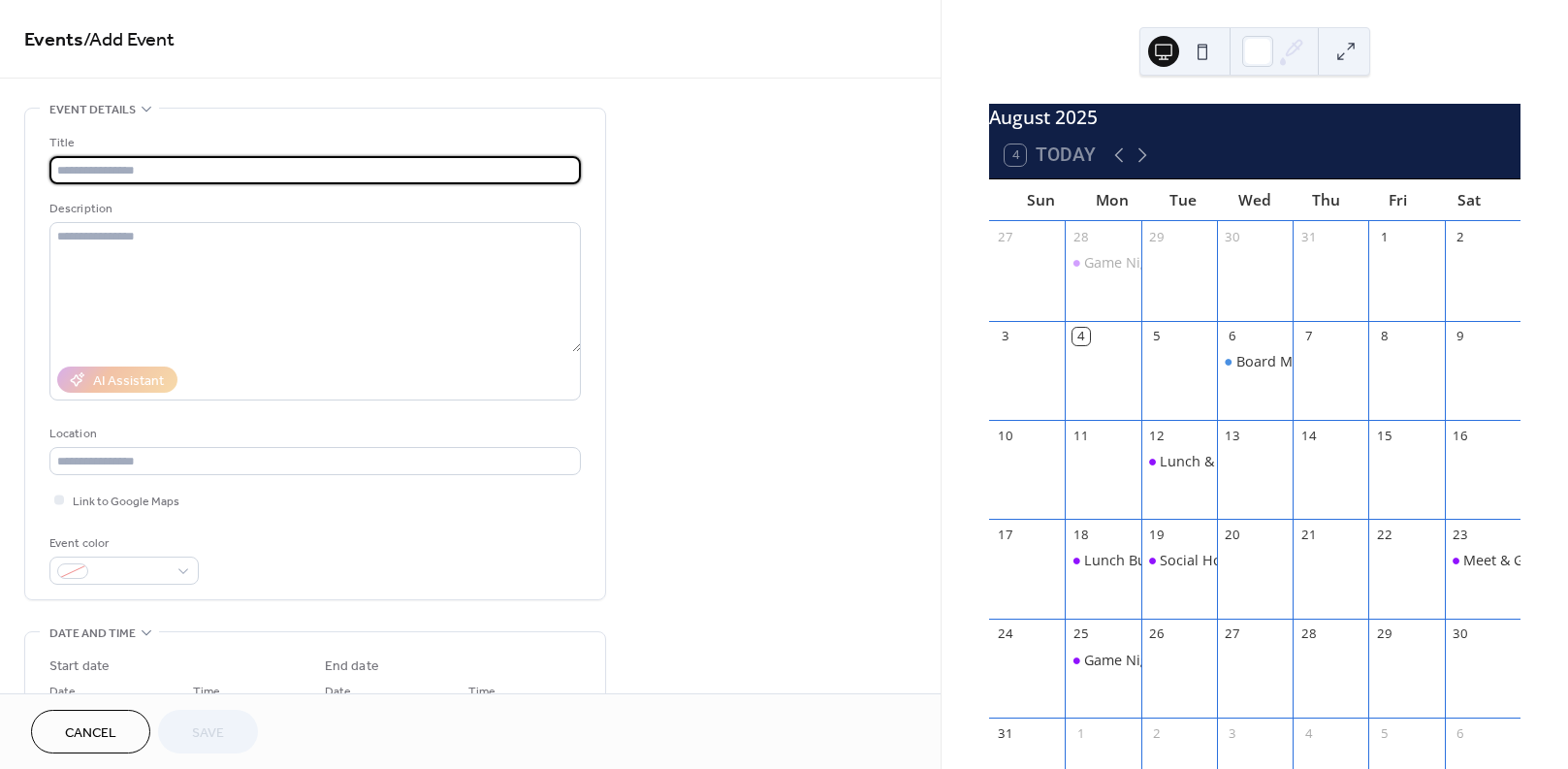 click at bounding box center [315, 170] 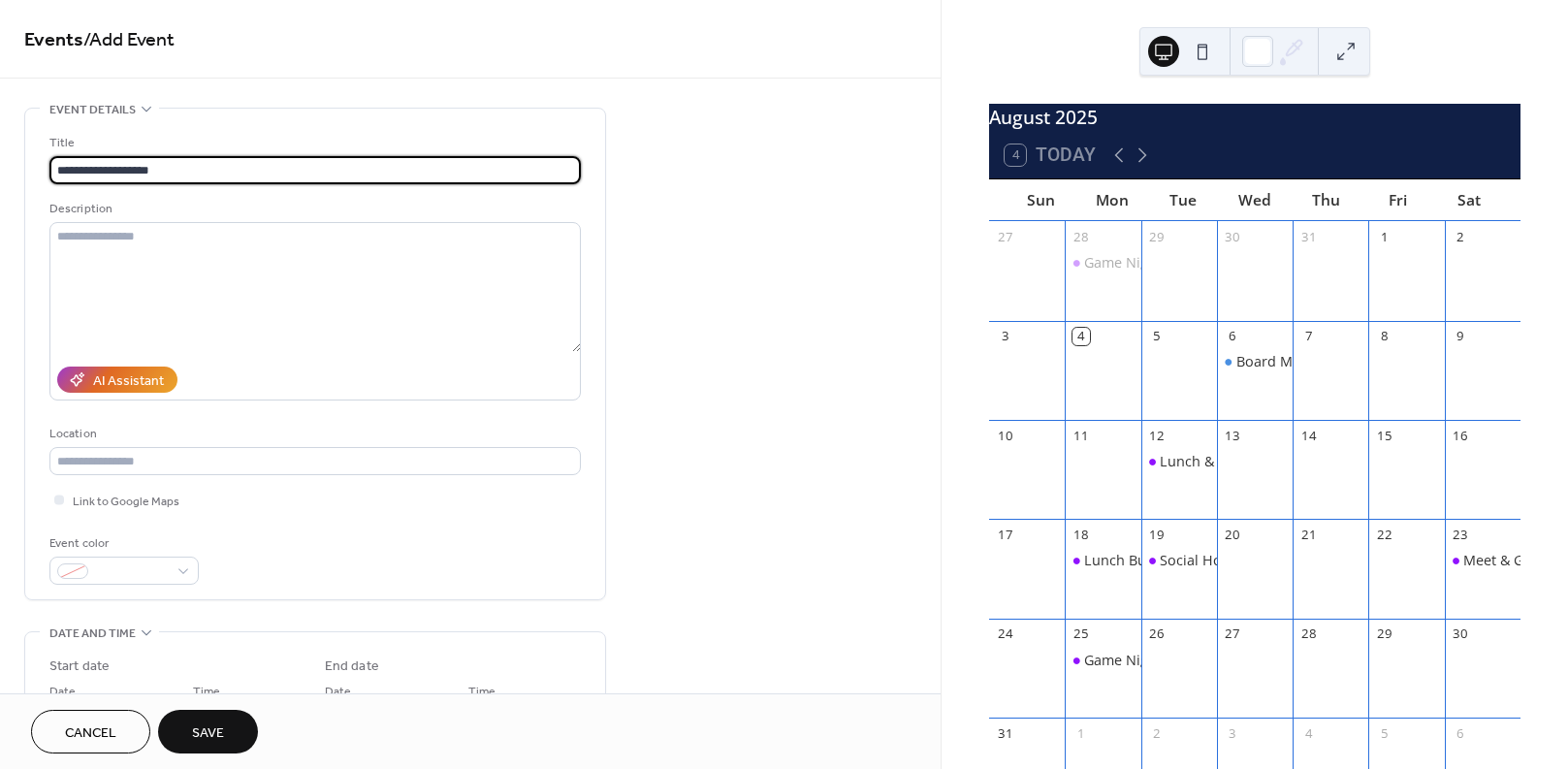 type on "**********" 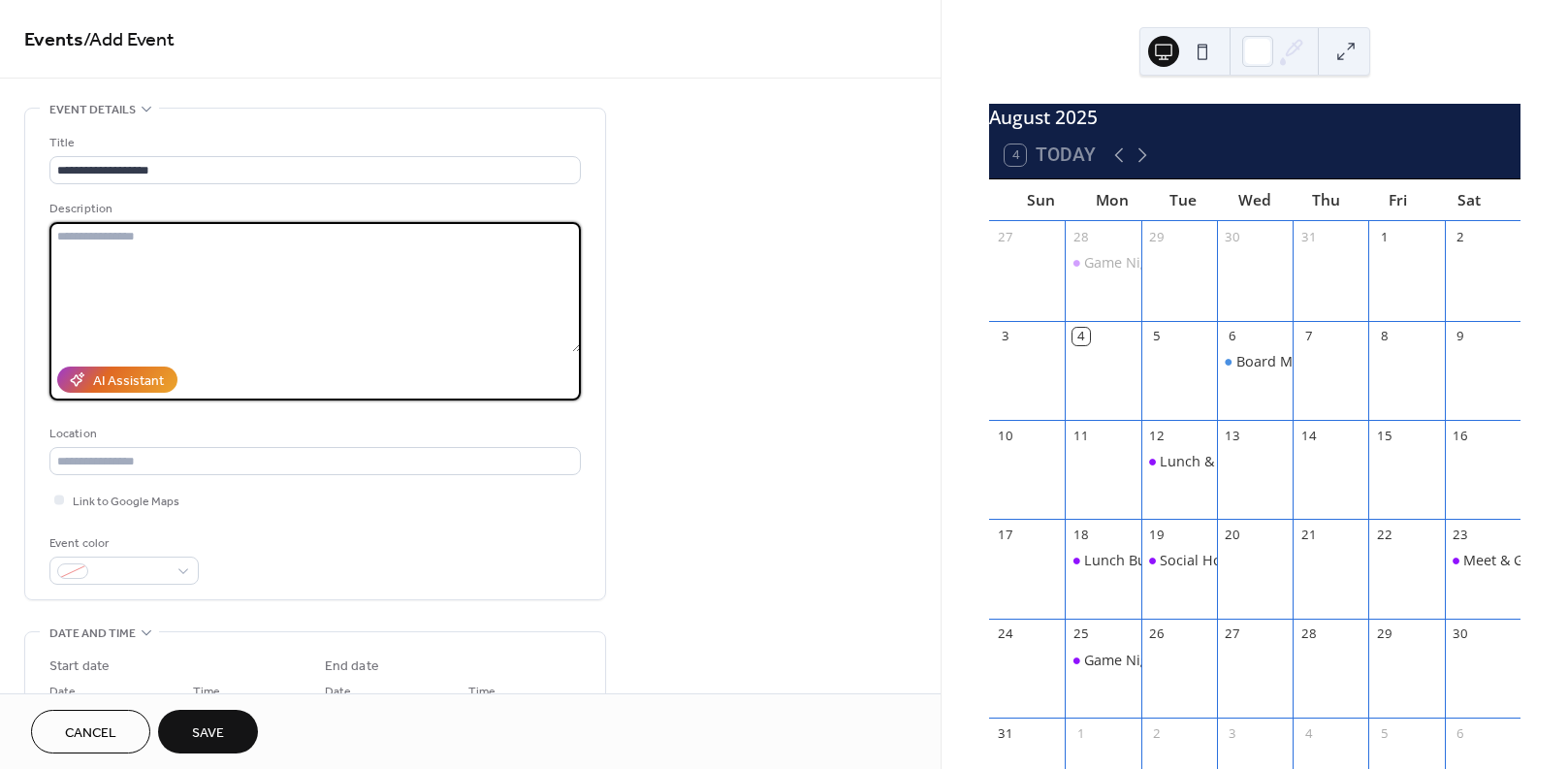 click at bounding box center (315, 287) 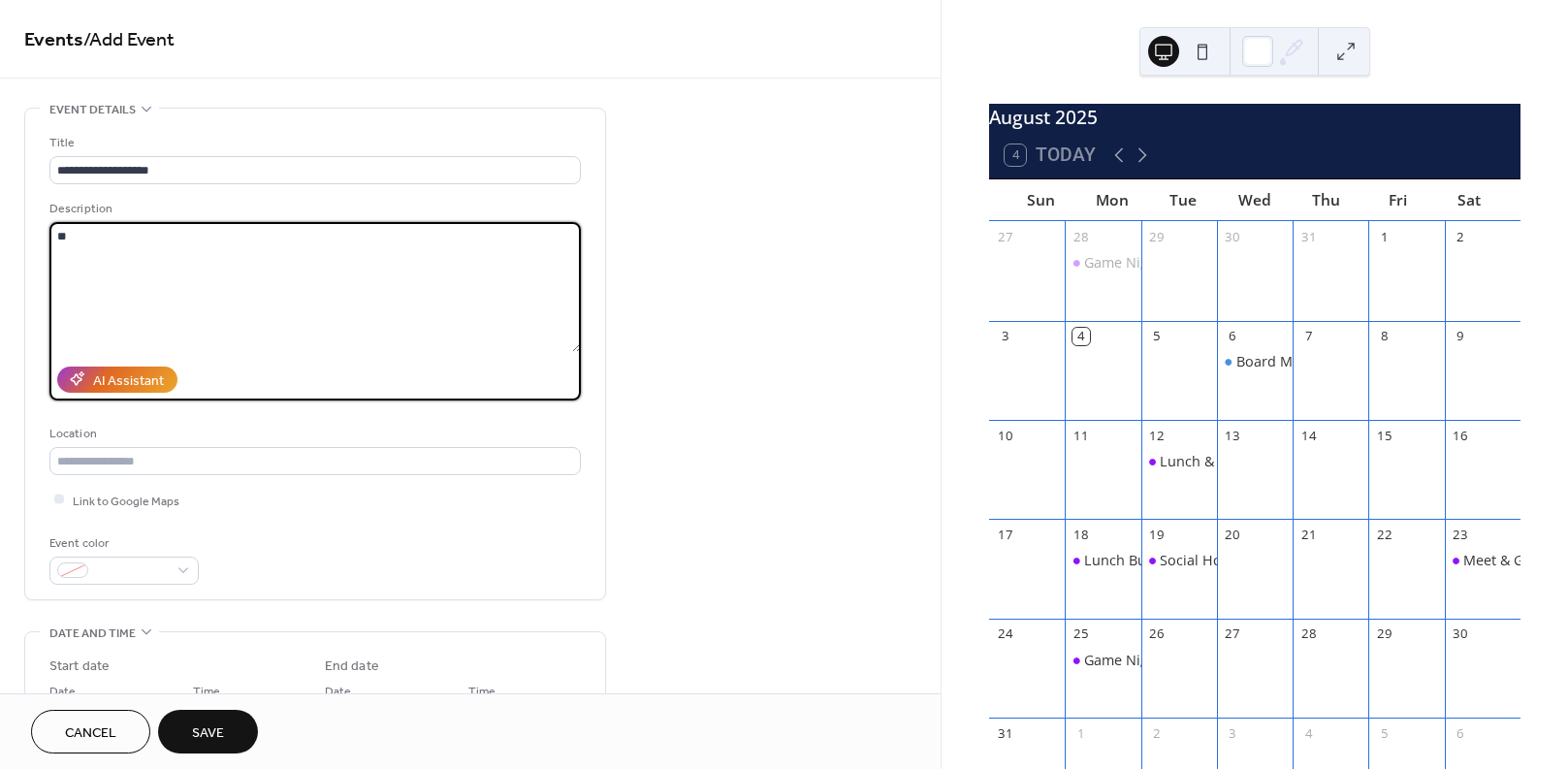 type on "*" 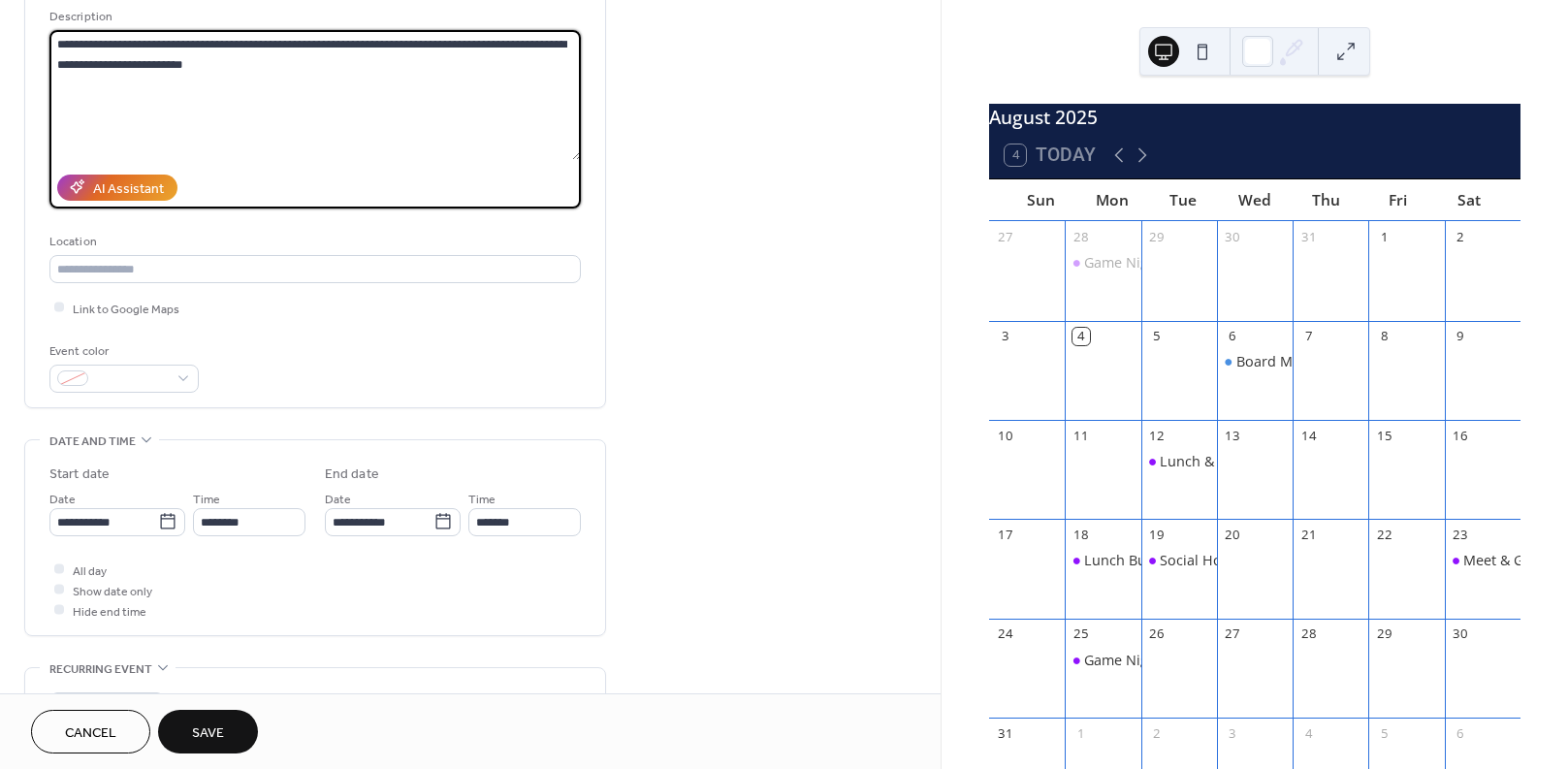 scroll, scrollTop: 193, scrollLeft: 0, axis: vertical 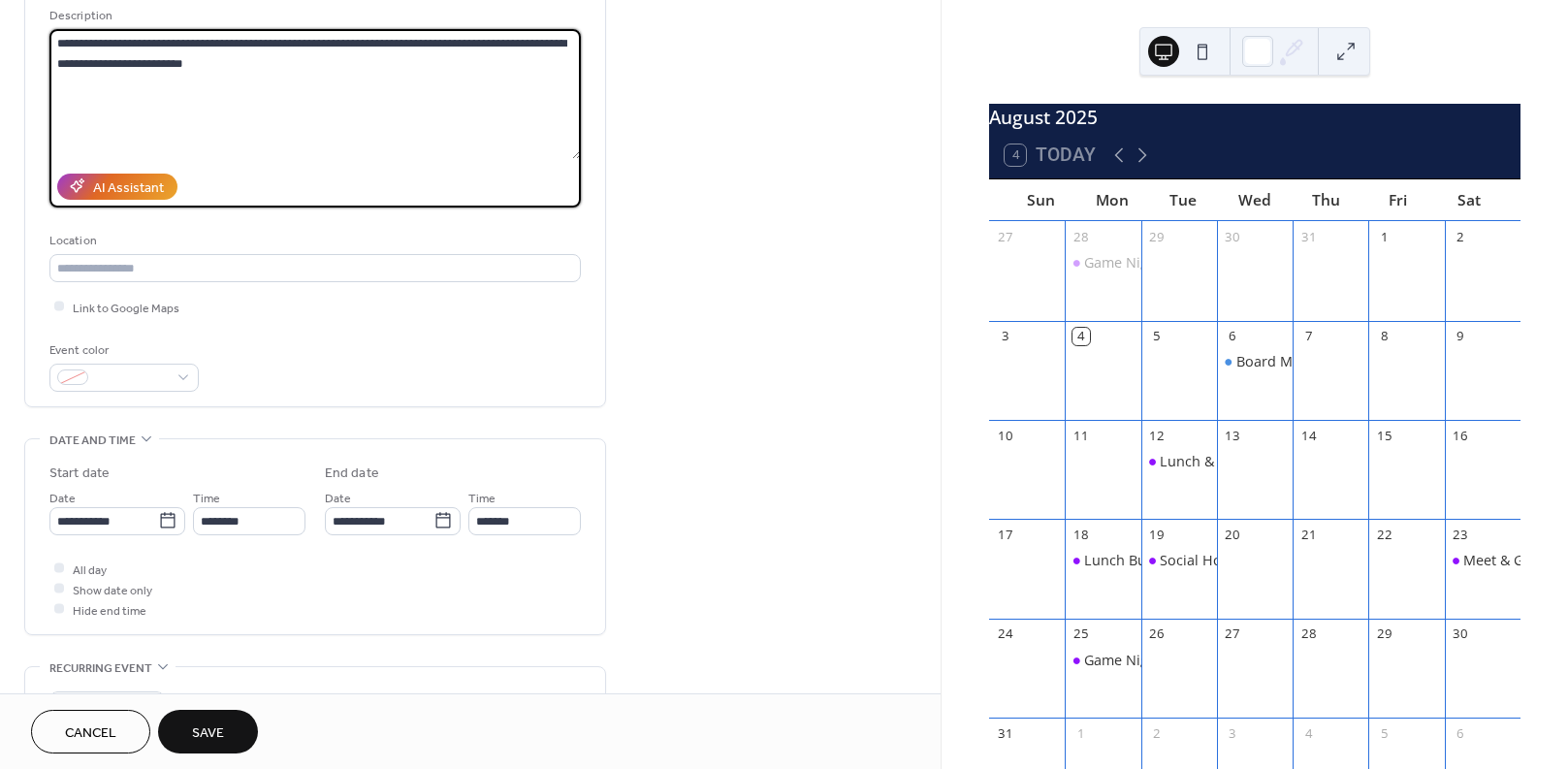 type on "**********" 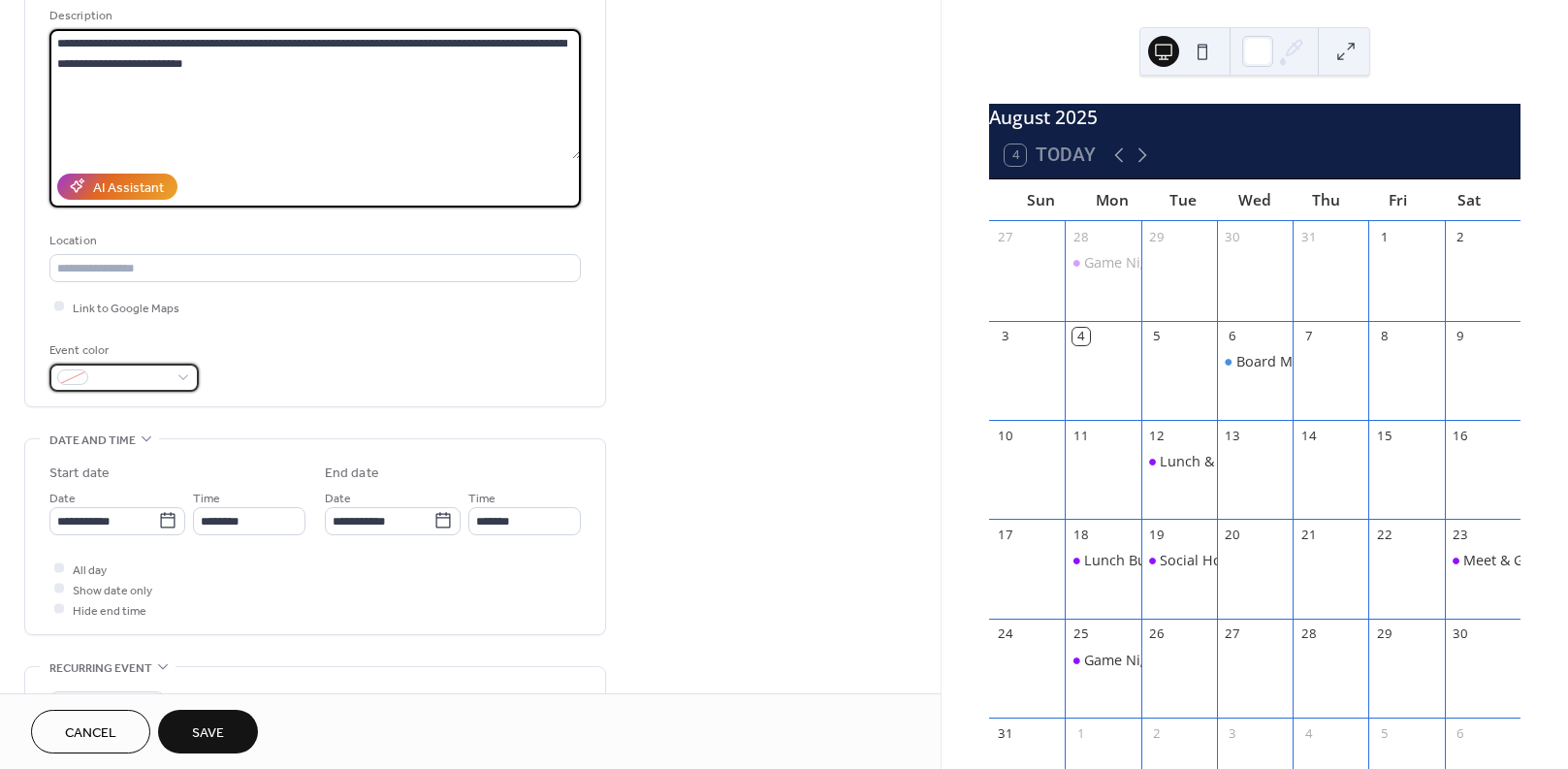 click at bounding box center [124, 377] 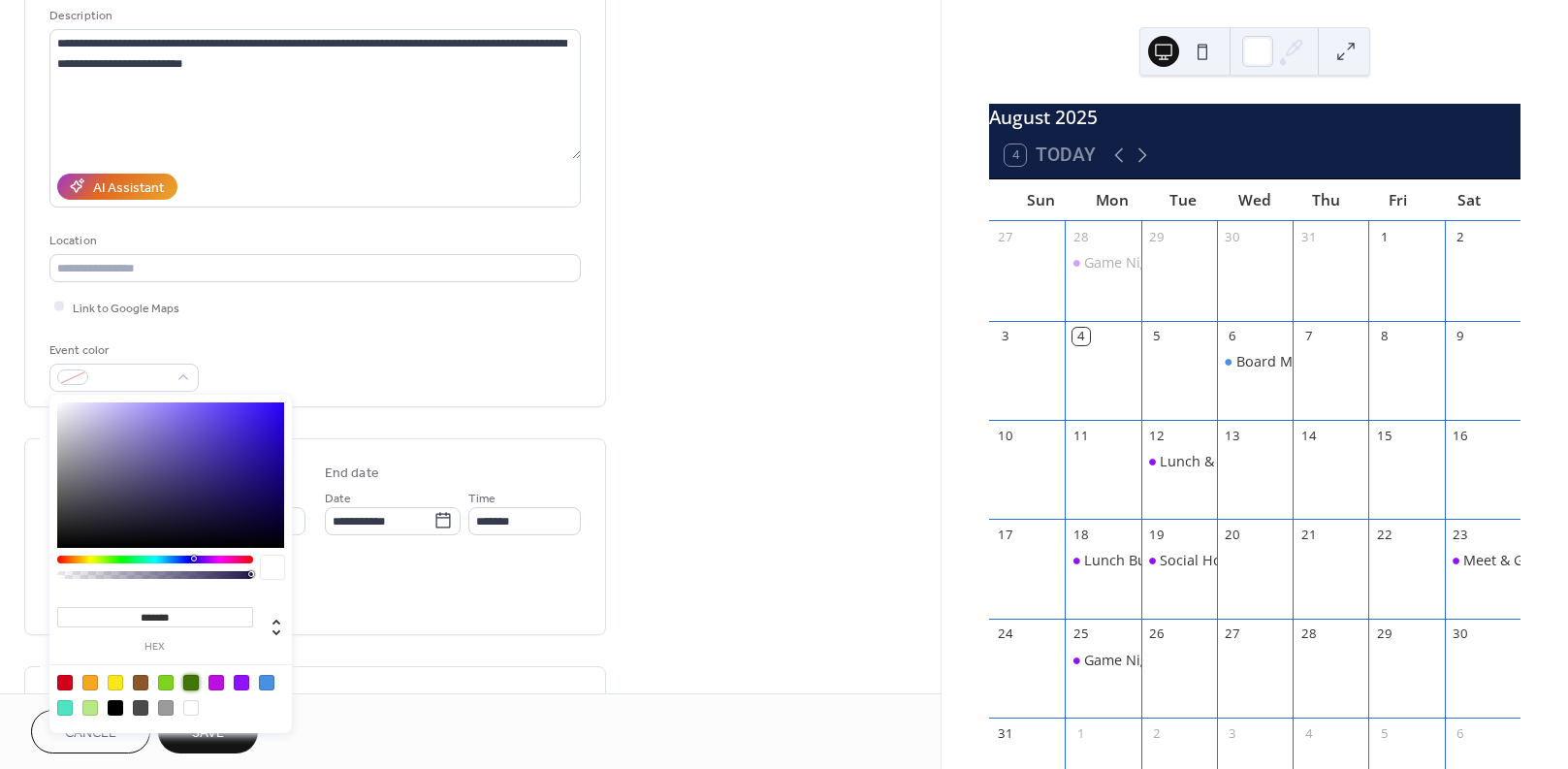 click at bounding box center (191, 683) 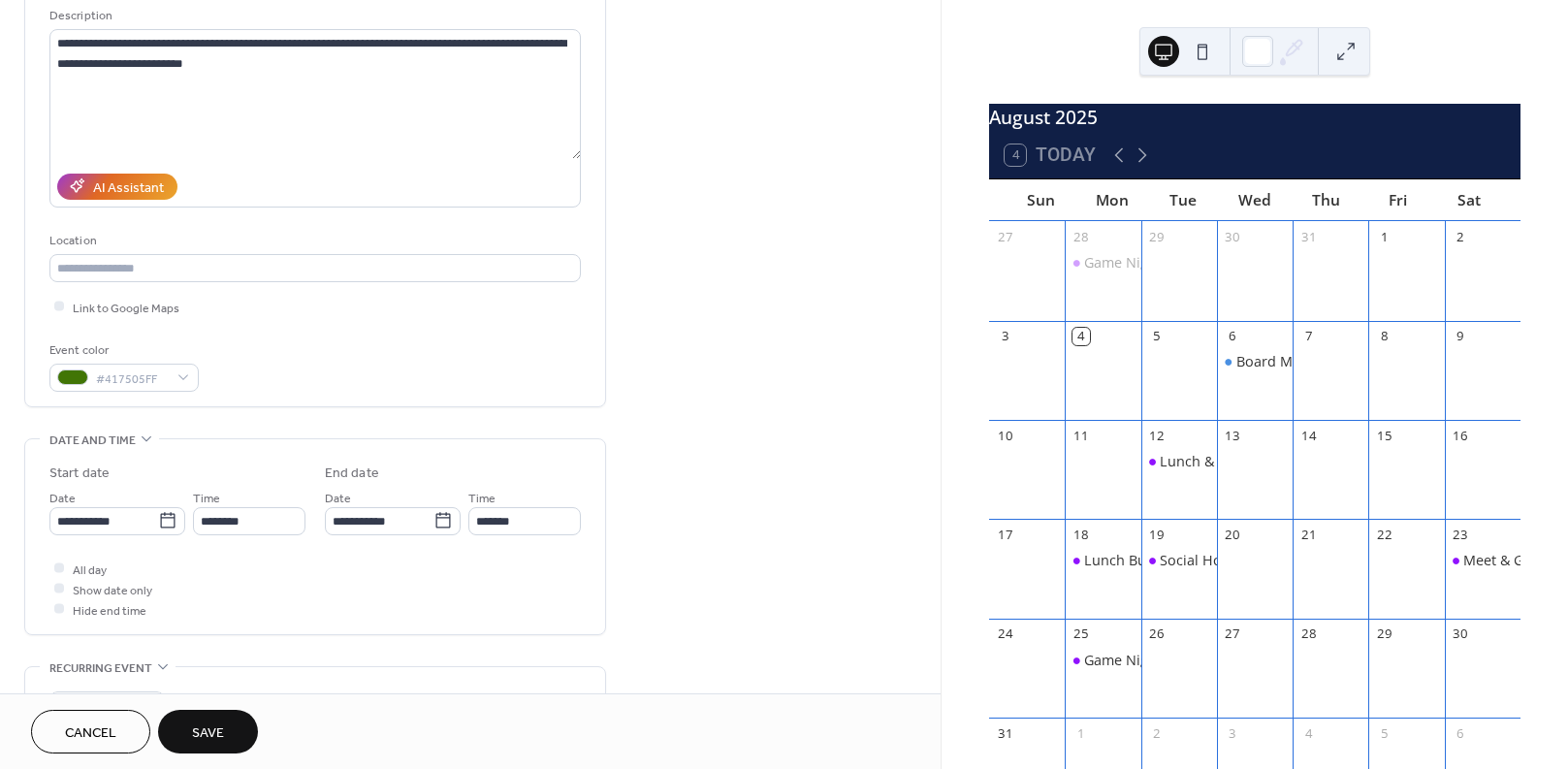 click on "**********" at bounding box center (315, 166) 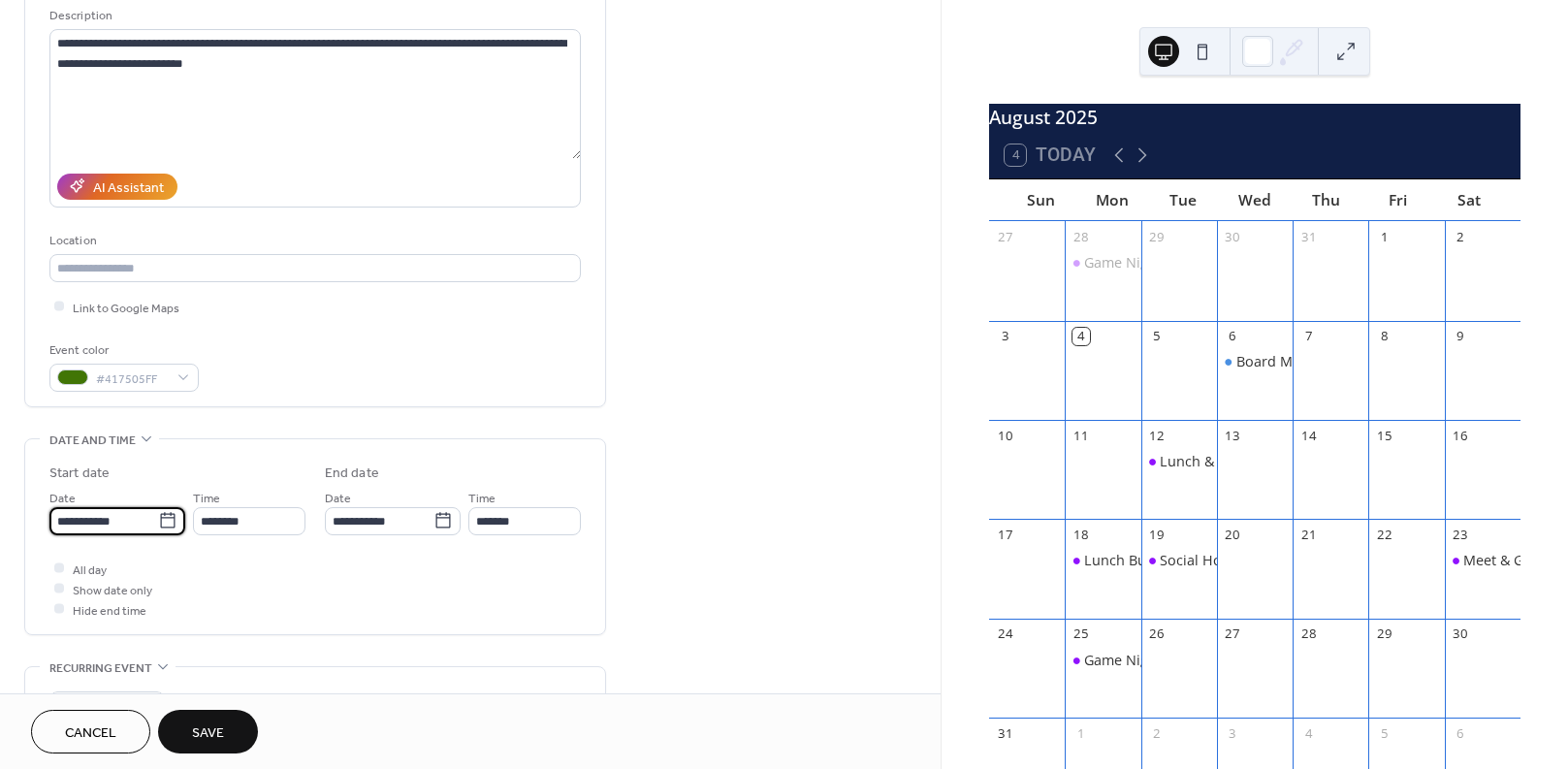 click on "**********" at bounding box center (104, 521) 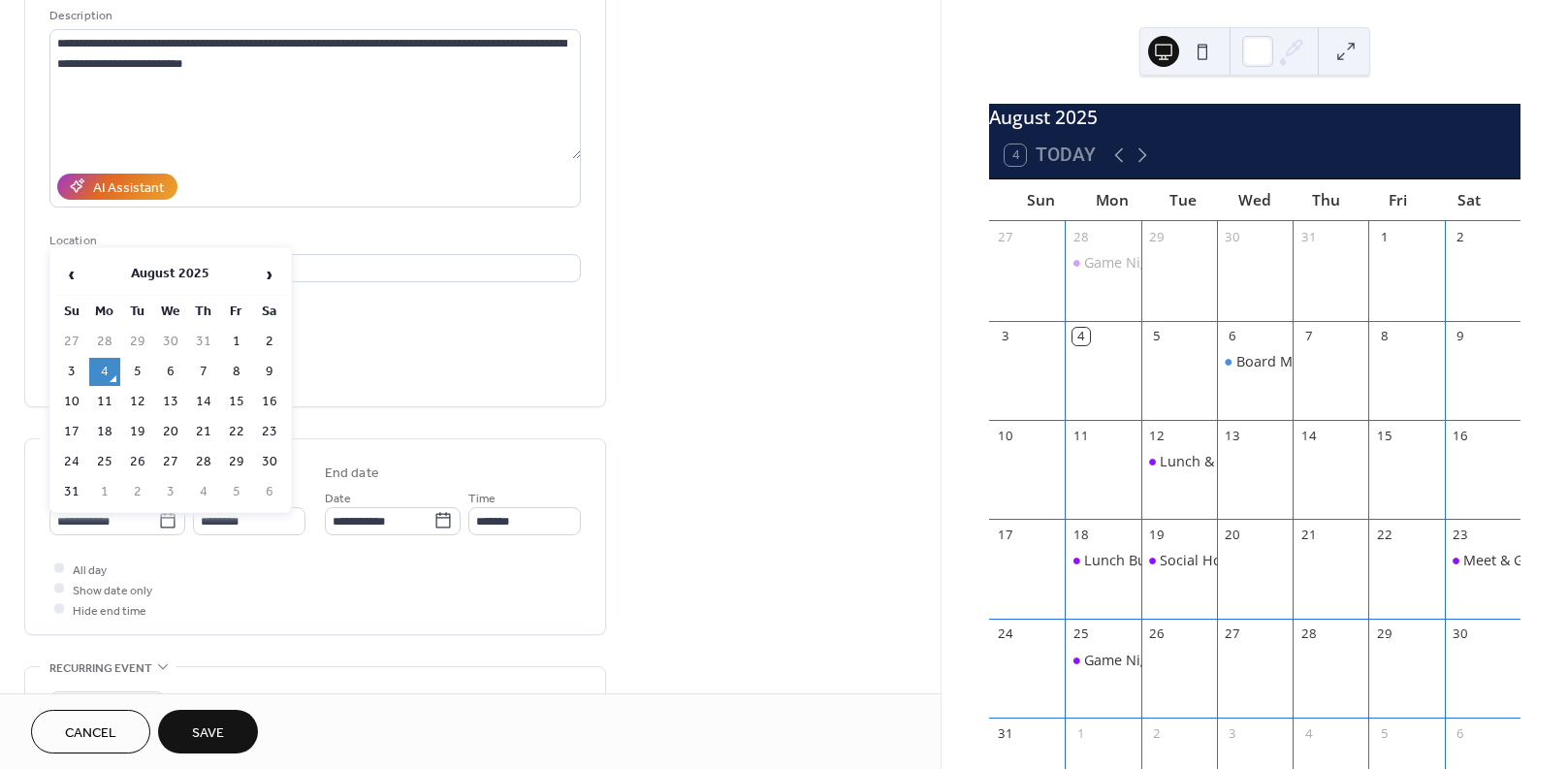 click on "›" at bounding box center [270, 274] 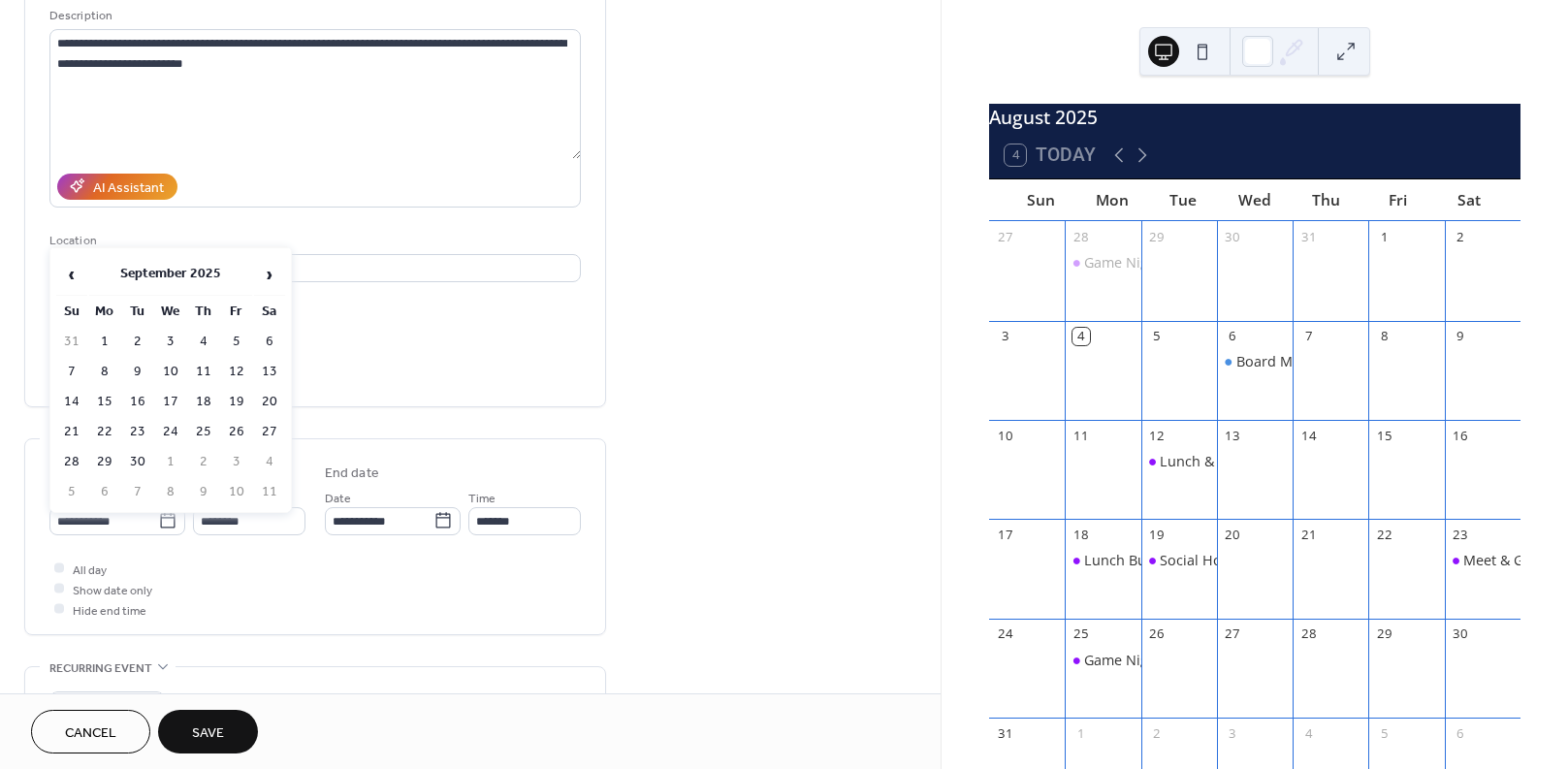 click on "16" at bounding box center [138, 401] 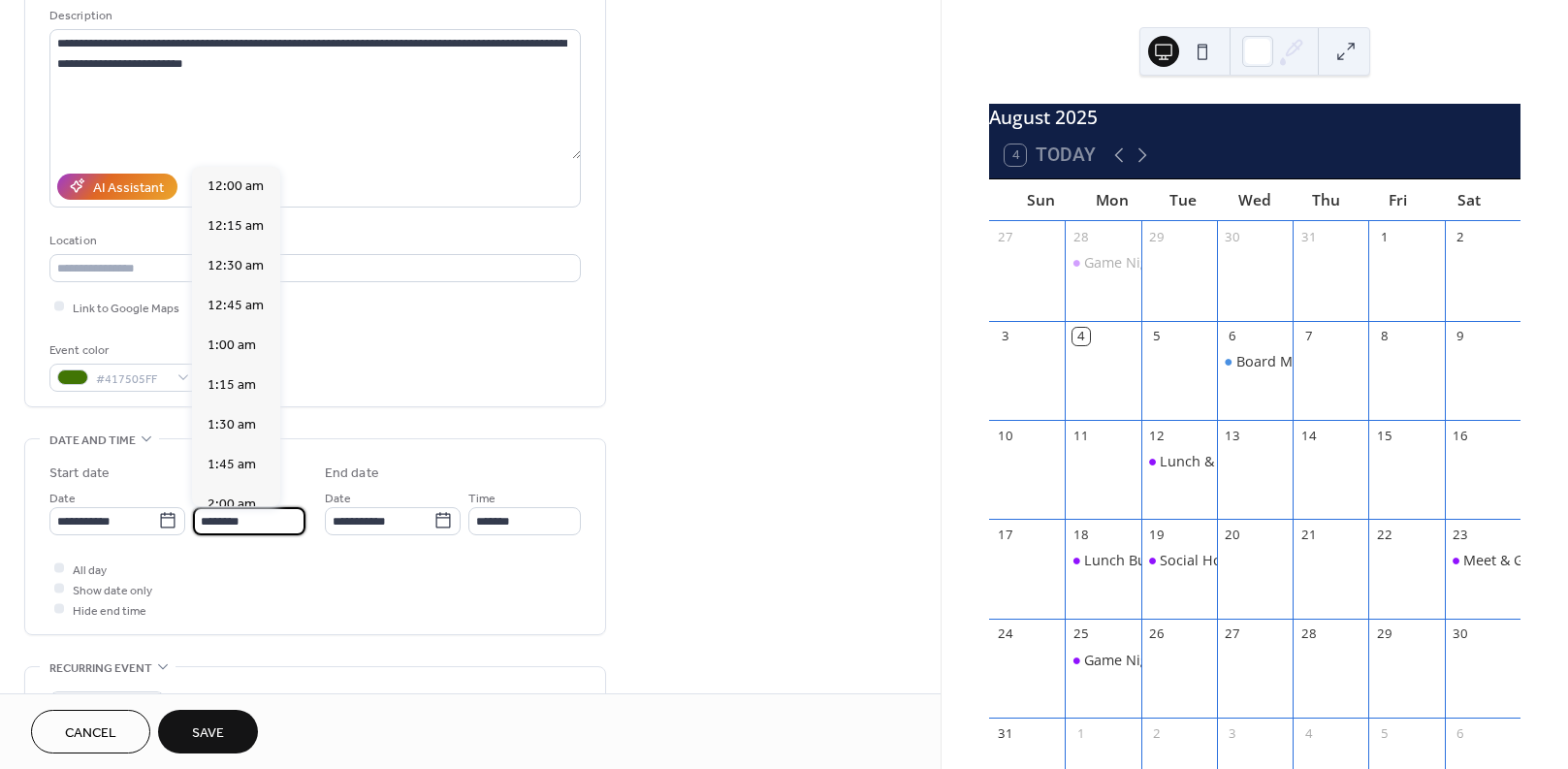 click on "********" at bounding box center (249, 521) 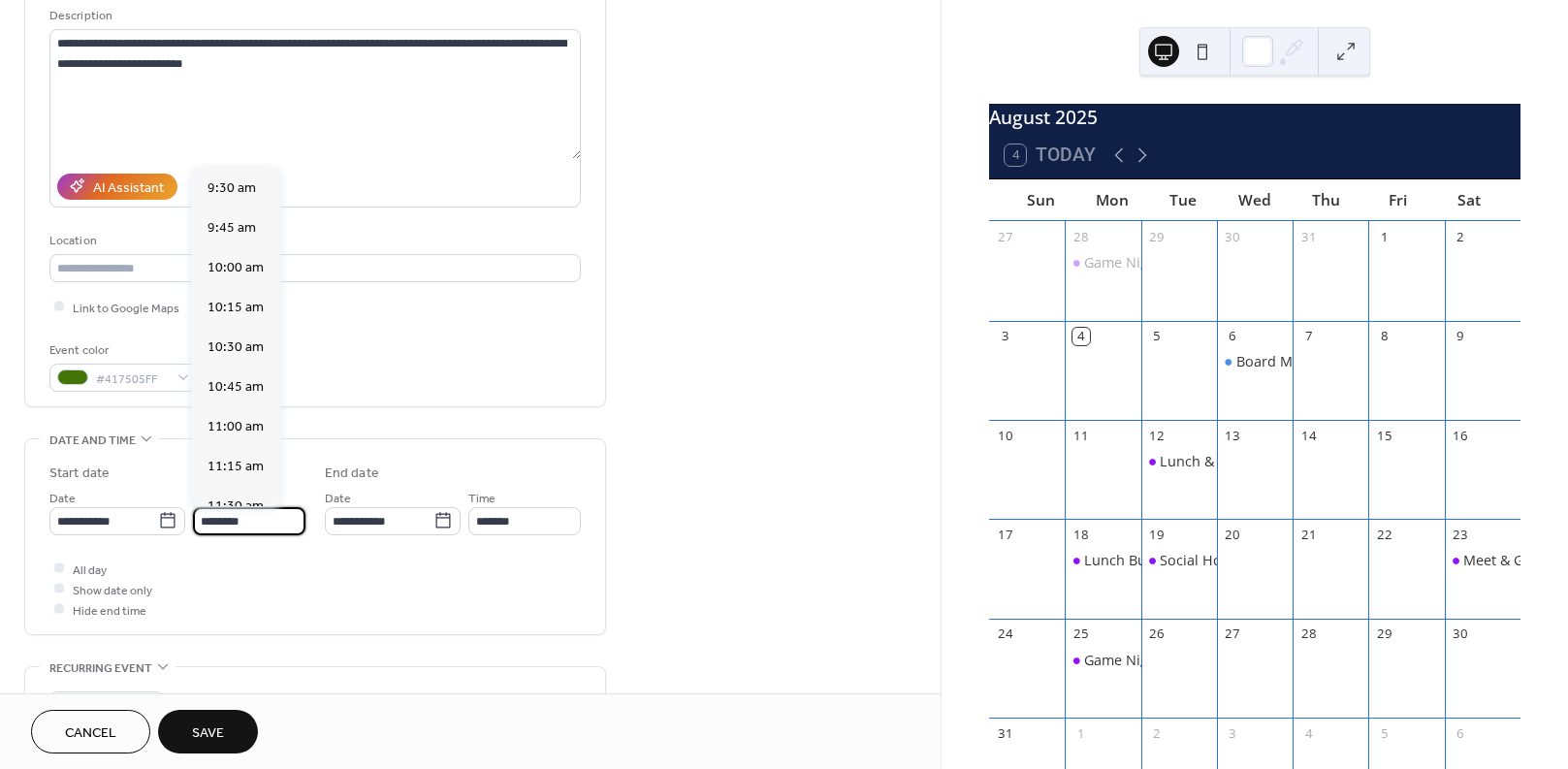 scroll, scrollTop: 1507, scrollLeft: 0, axis: vertical 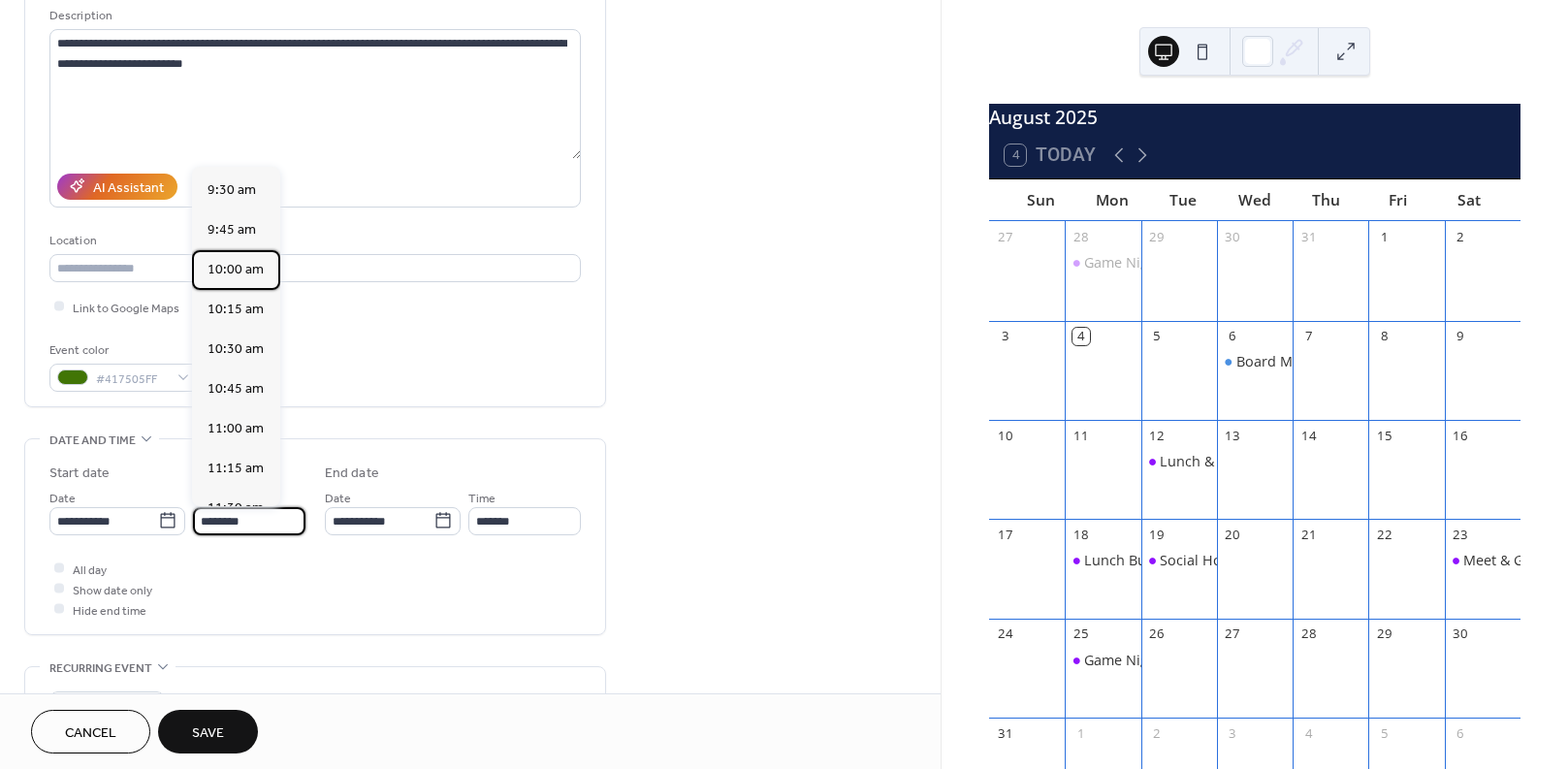 click on "10:00 am" at bounding box center (236, 269) 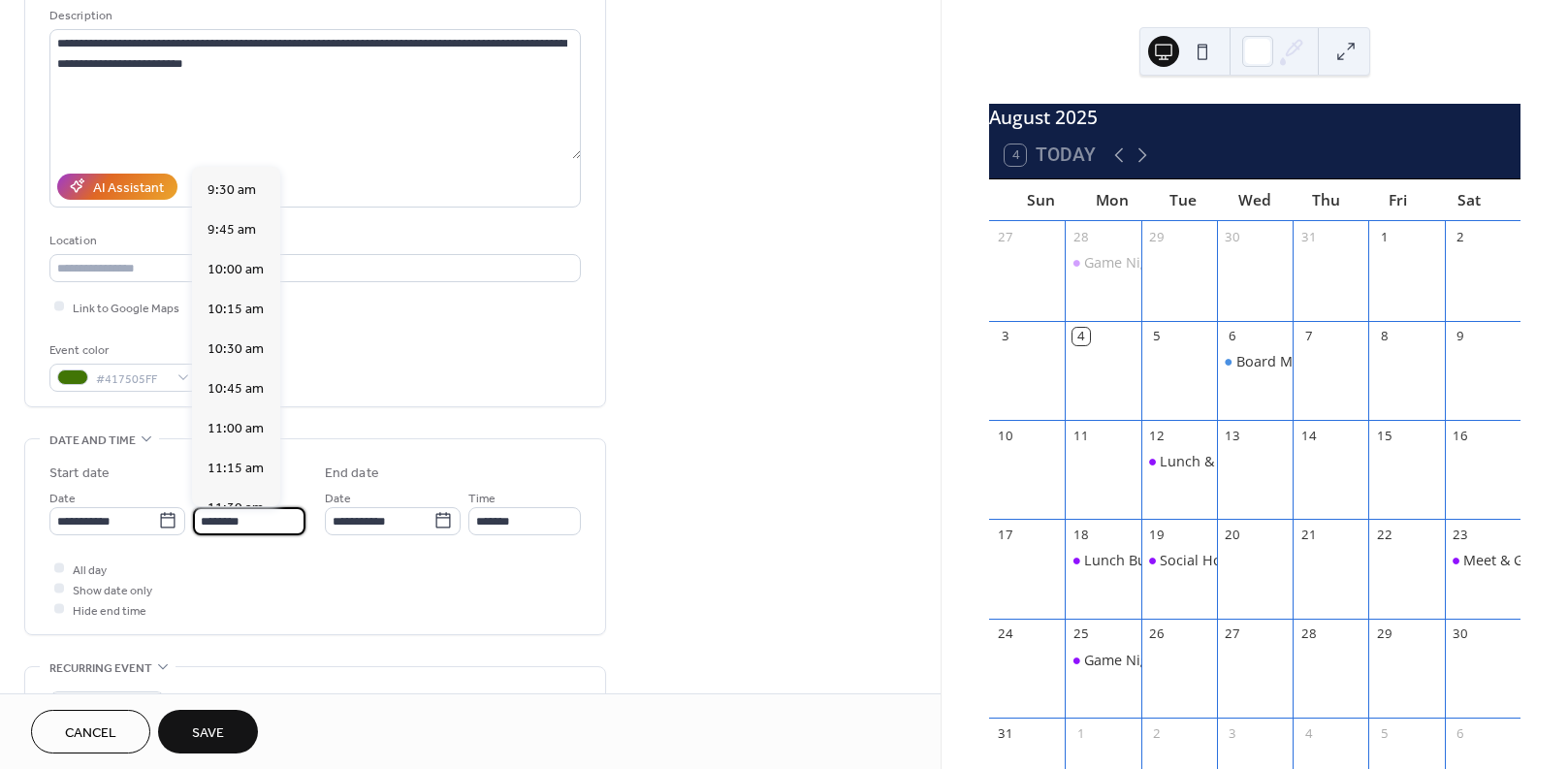 type on "********" 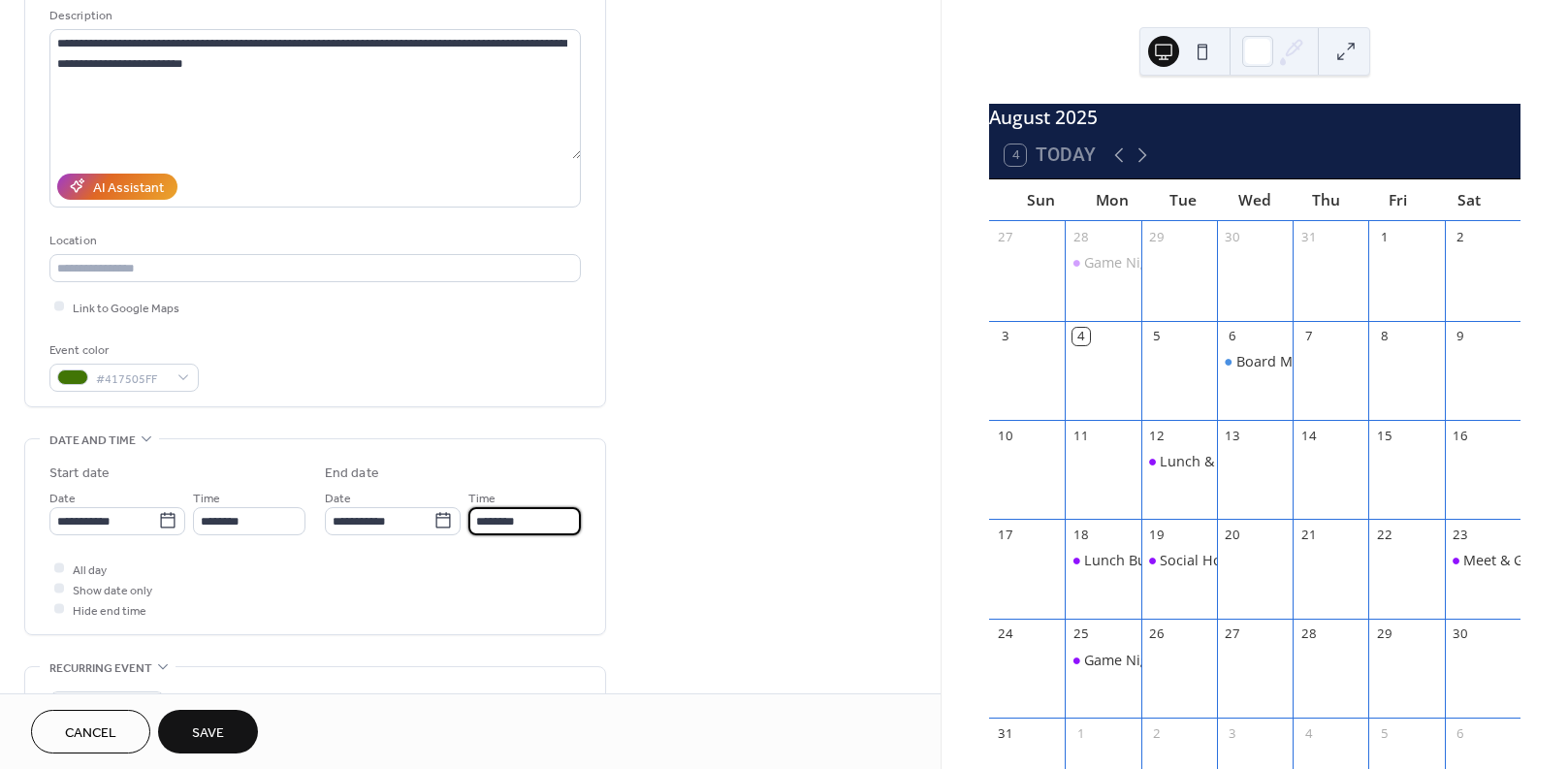 click on "********" at bounding box center (525, 521) 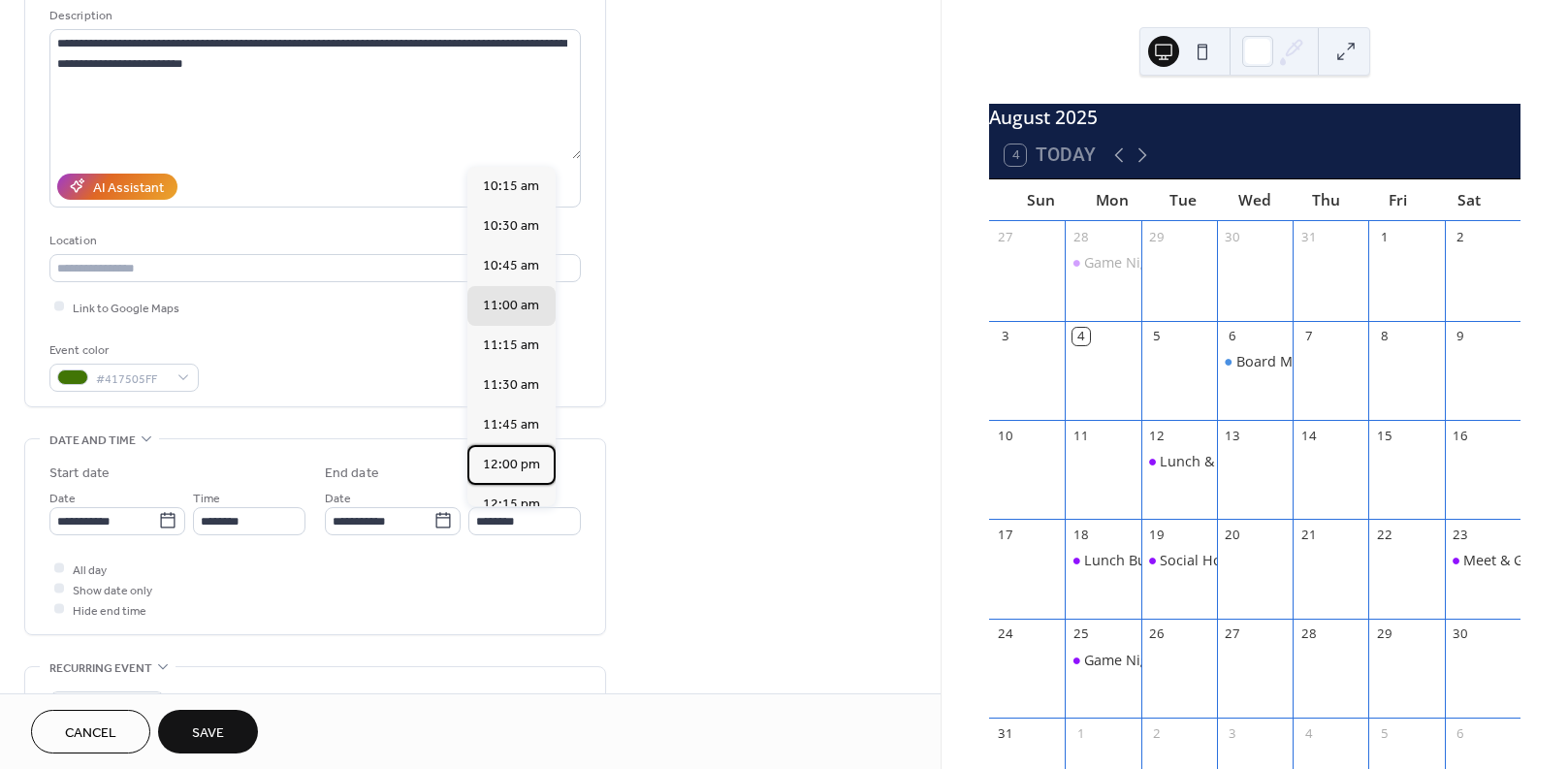 click on "12:00 pm" at bounding box center (511, 464) 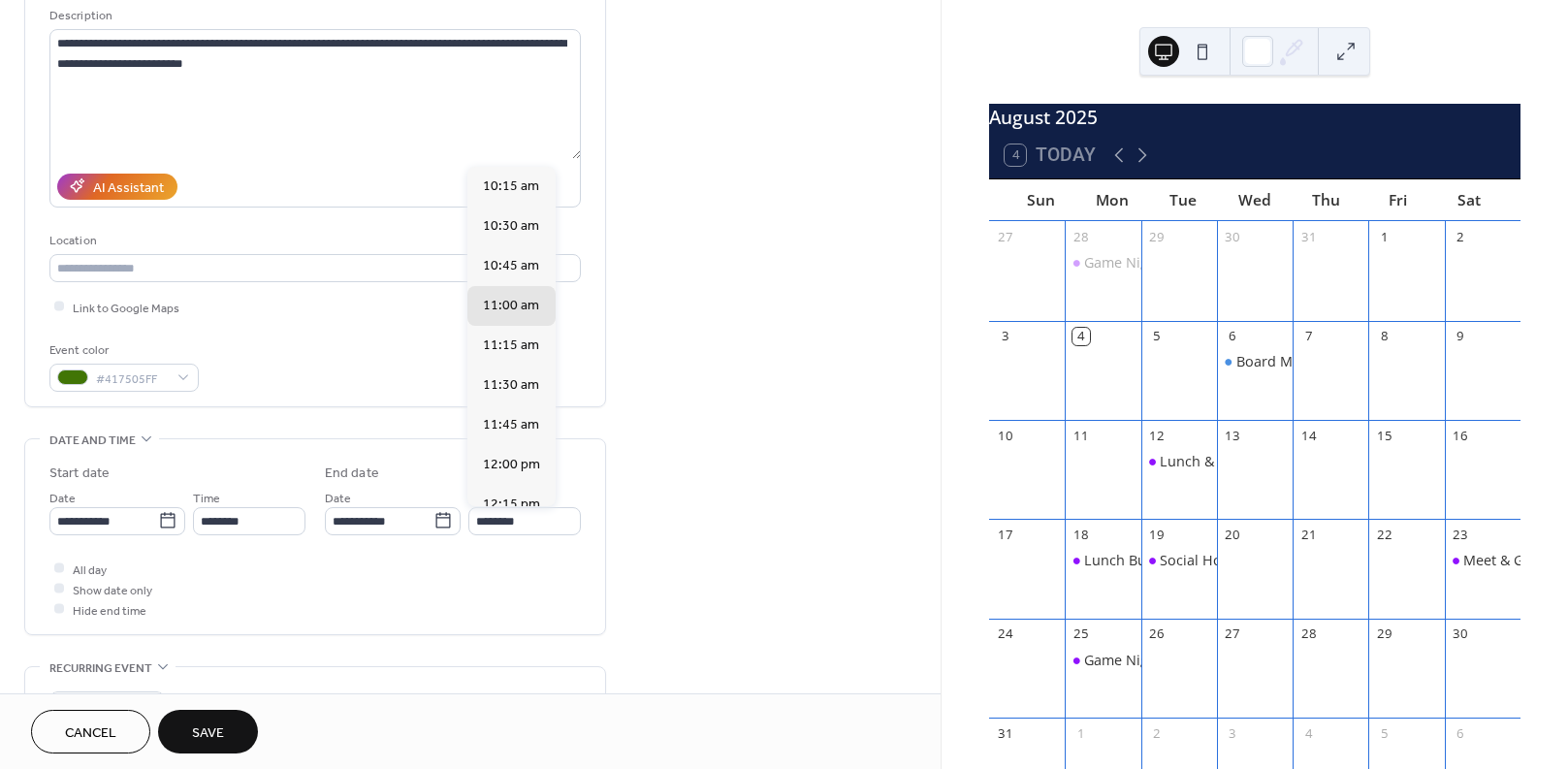 type on "********" 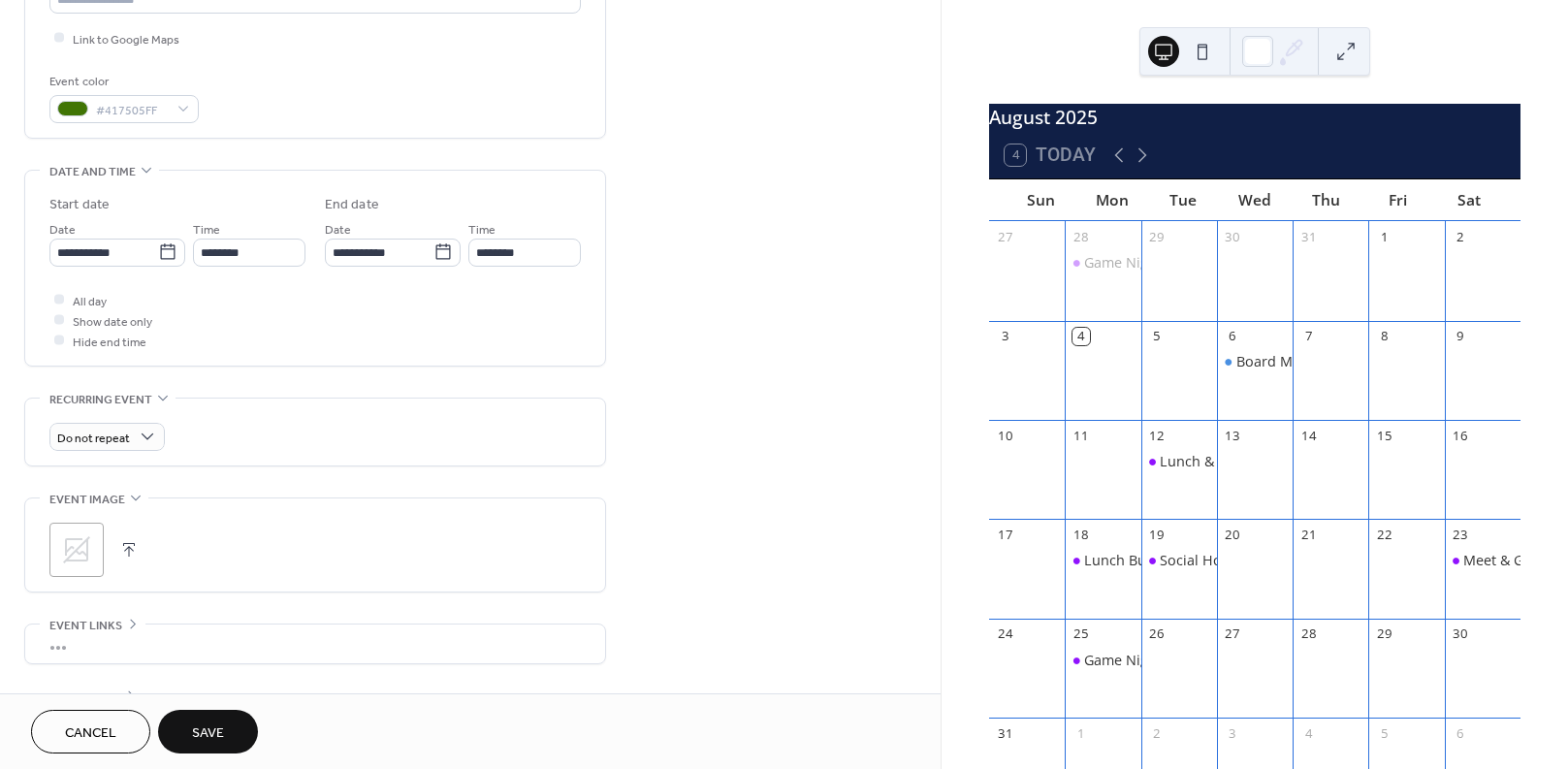 scroll, scrollTop: 582, scrollLeft: 0, axis: vertical 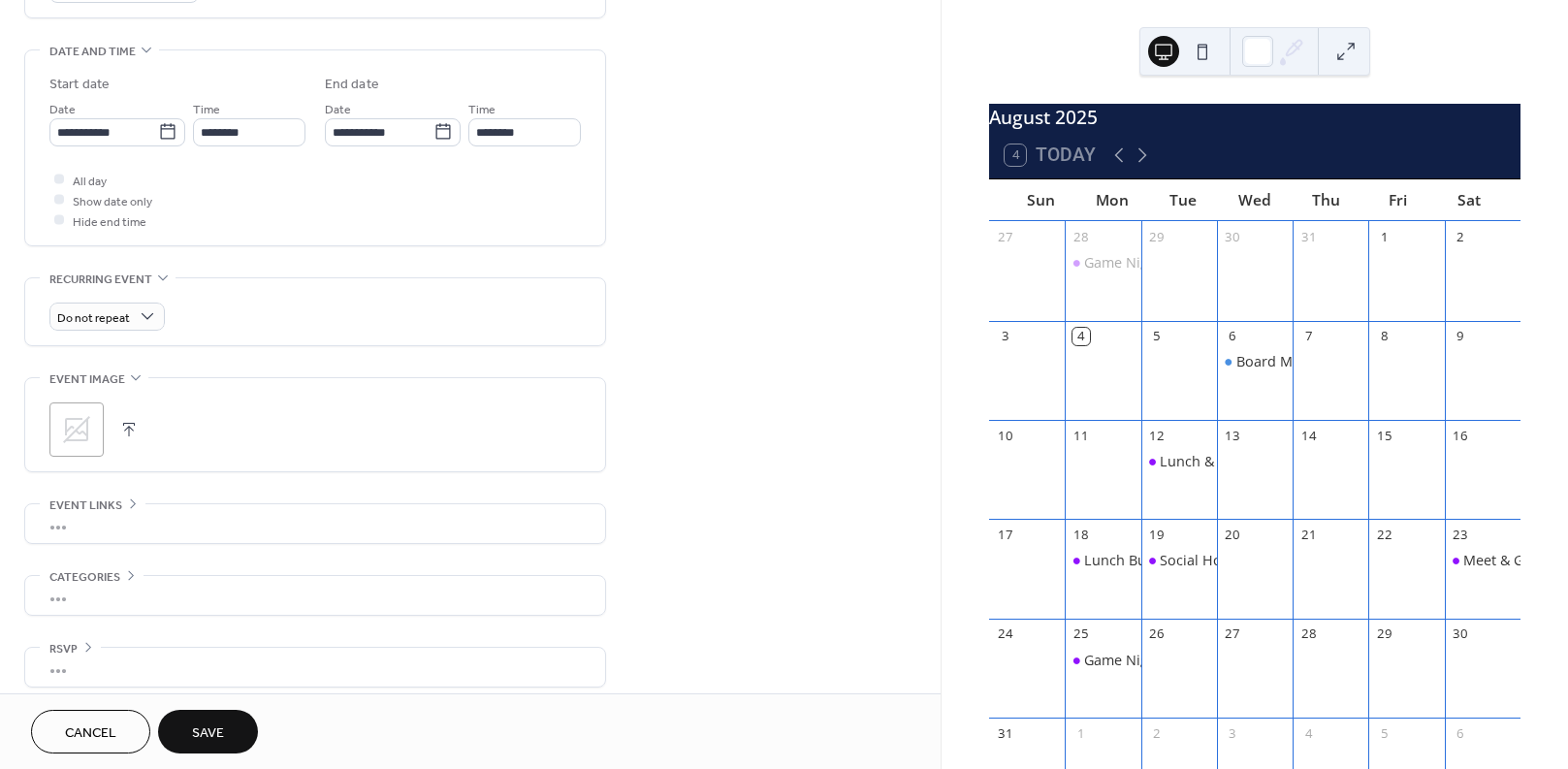 click on "Save" at bounding box center (208, 731) 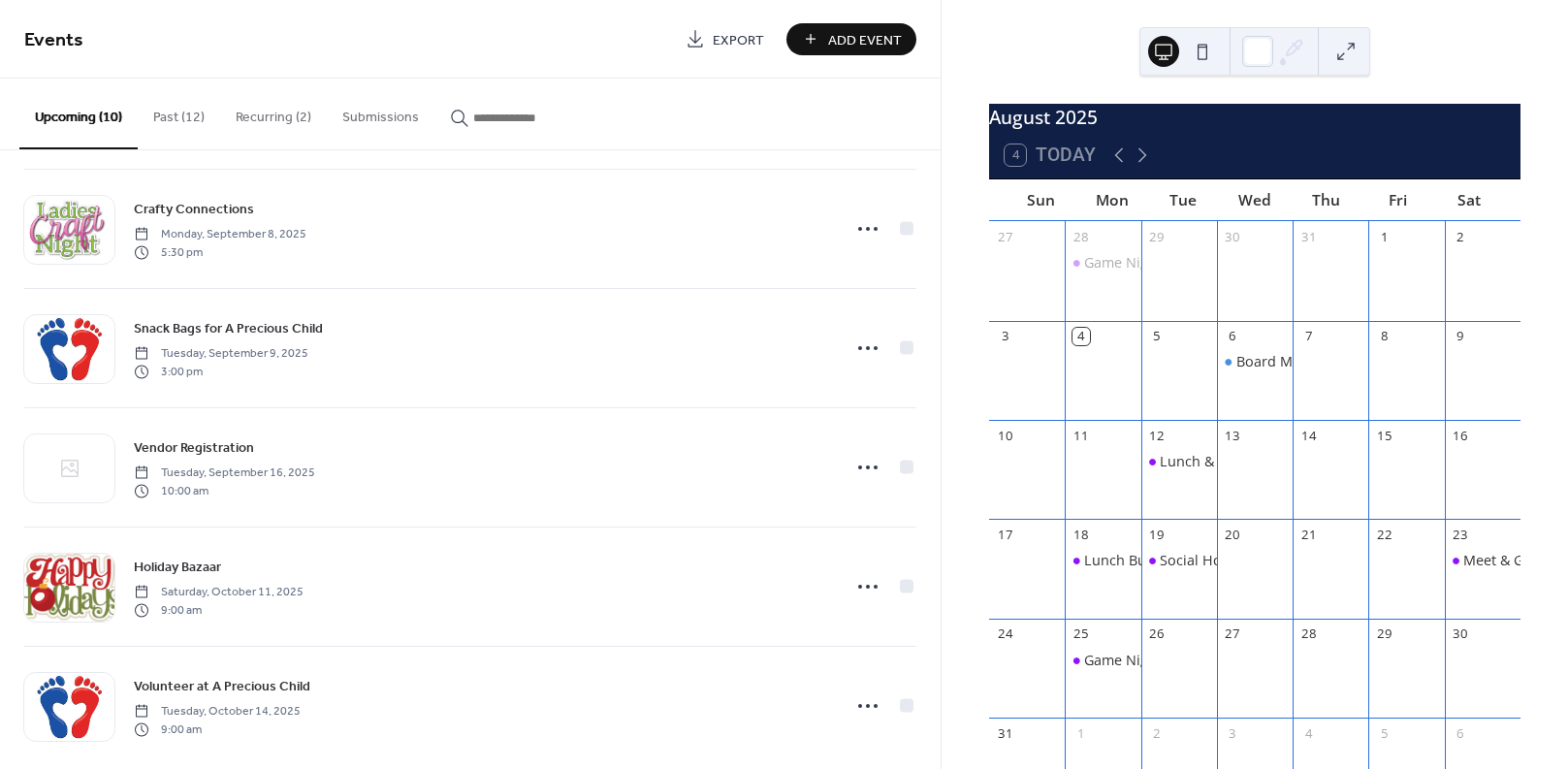 scroll, scrollTop: 629, scrollLeft: 0, axis: vertical 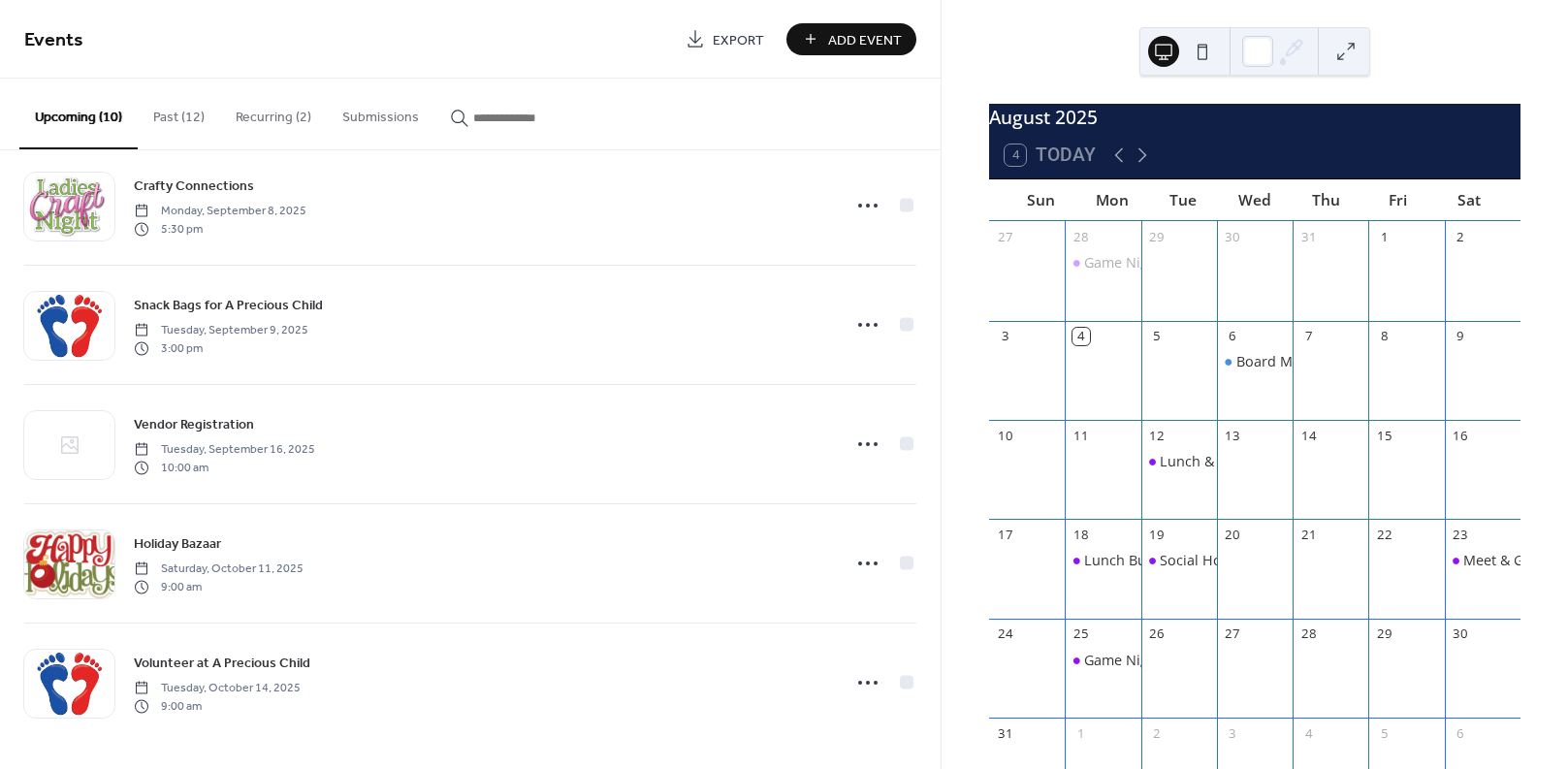 click 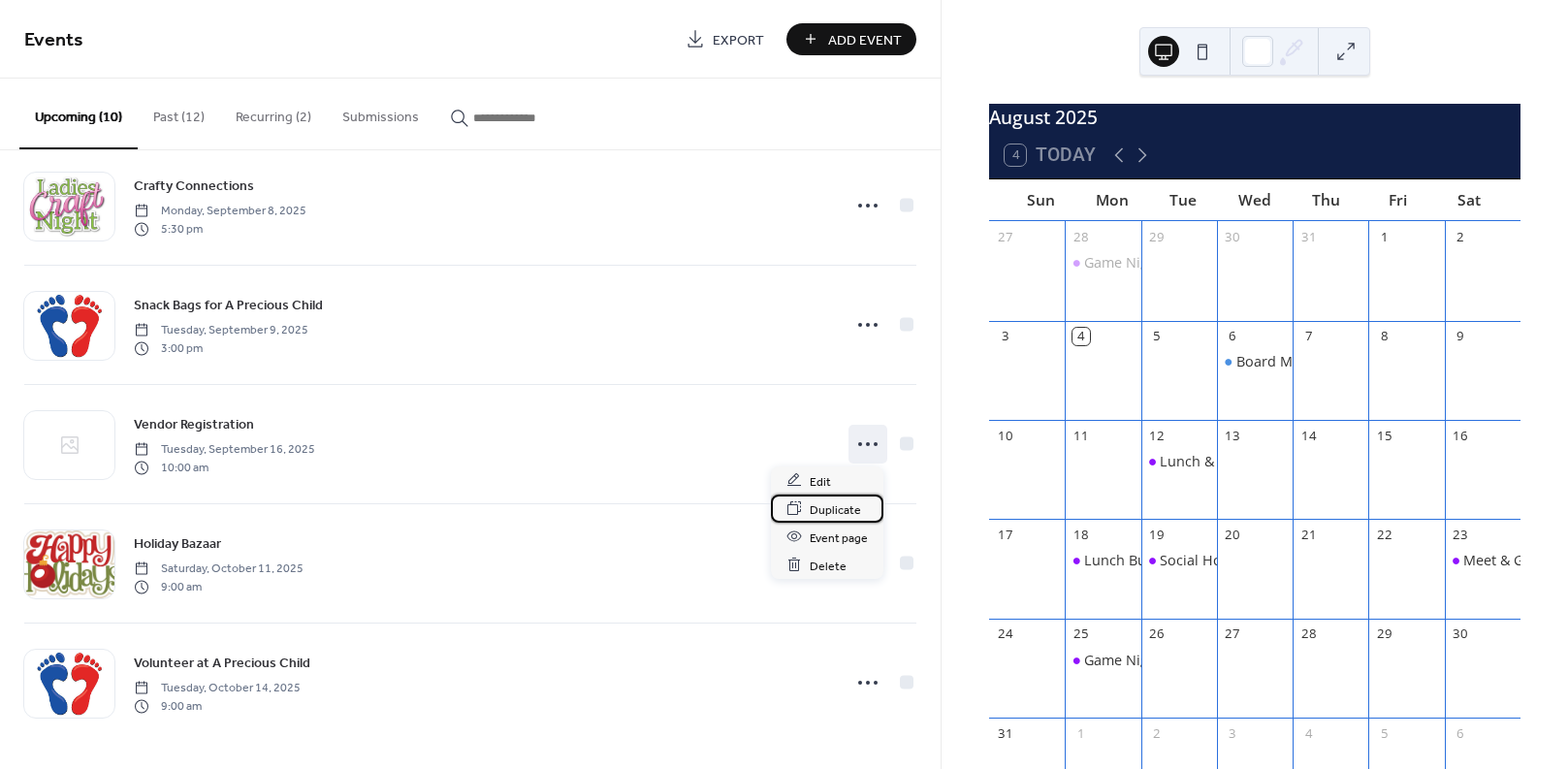click on "Duplicate" at bounding box center (835, 509) 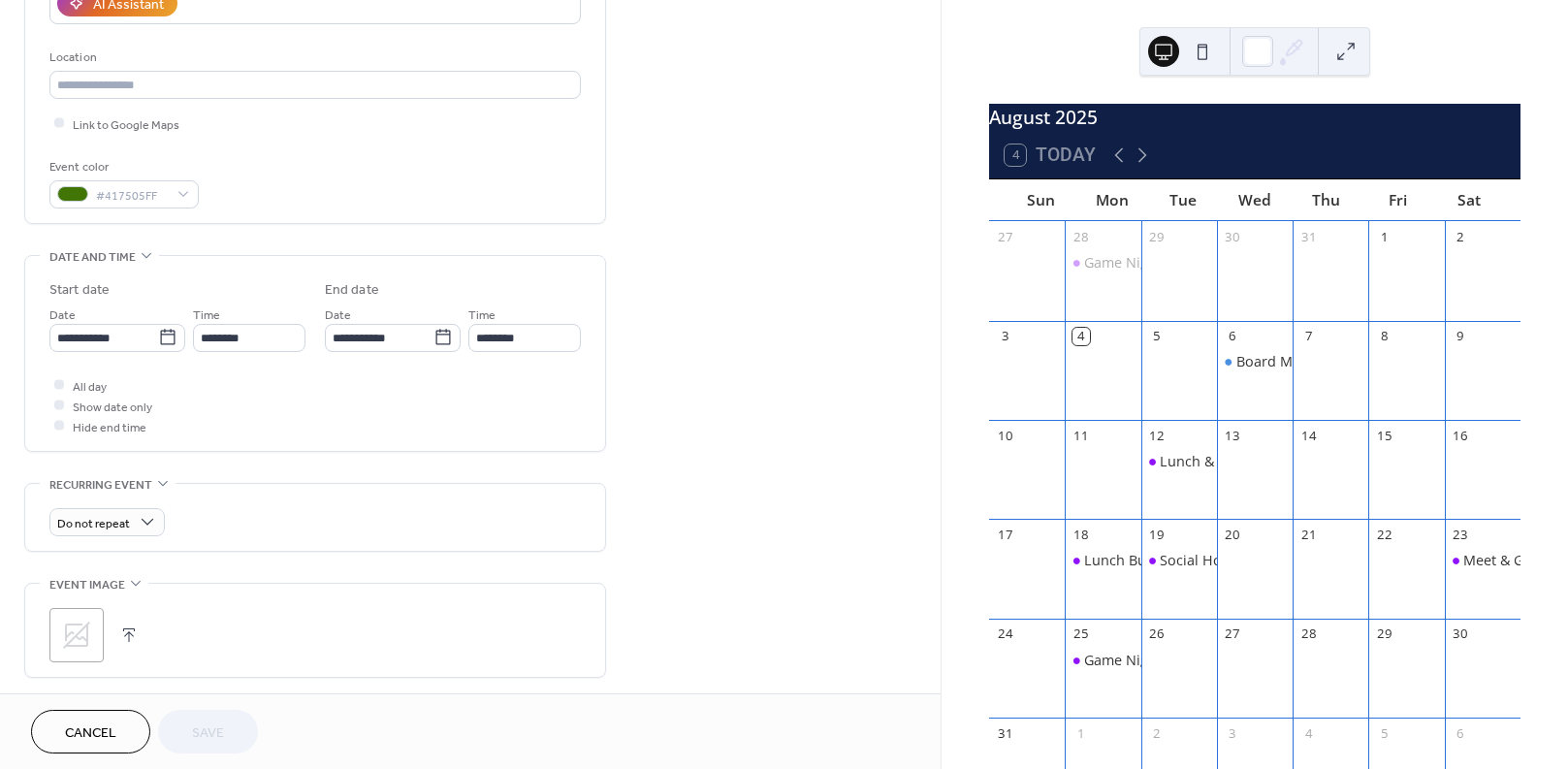 scroll, scrollTop: 387, scrollLeft: 0, axis: vertical 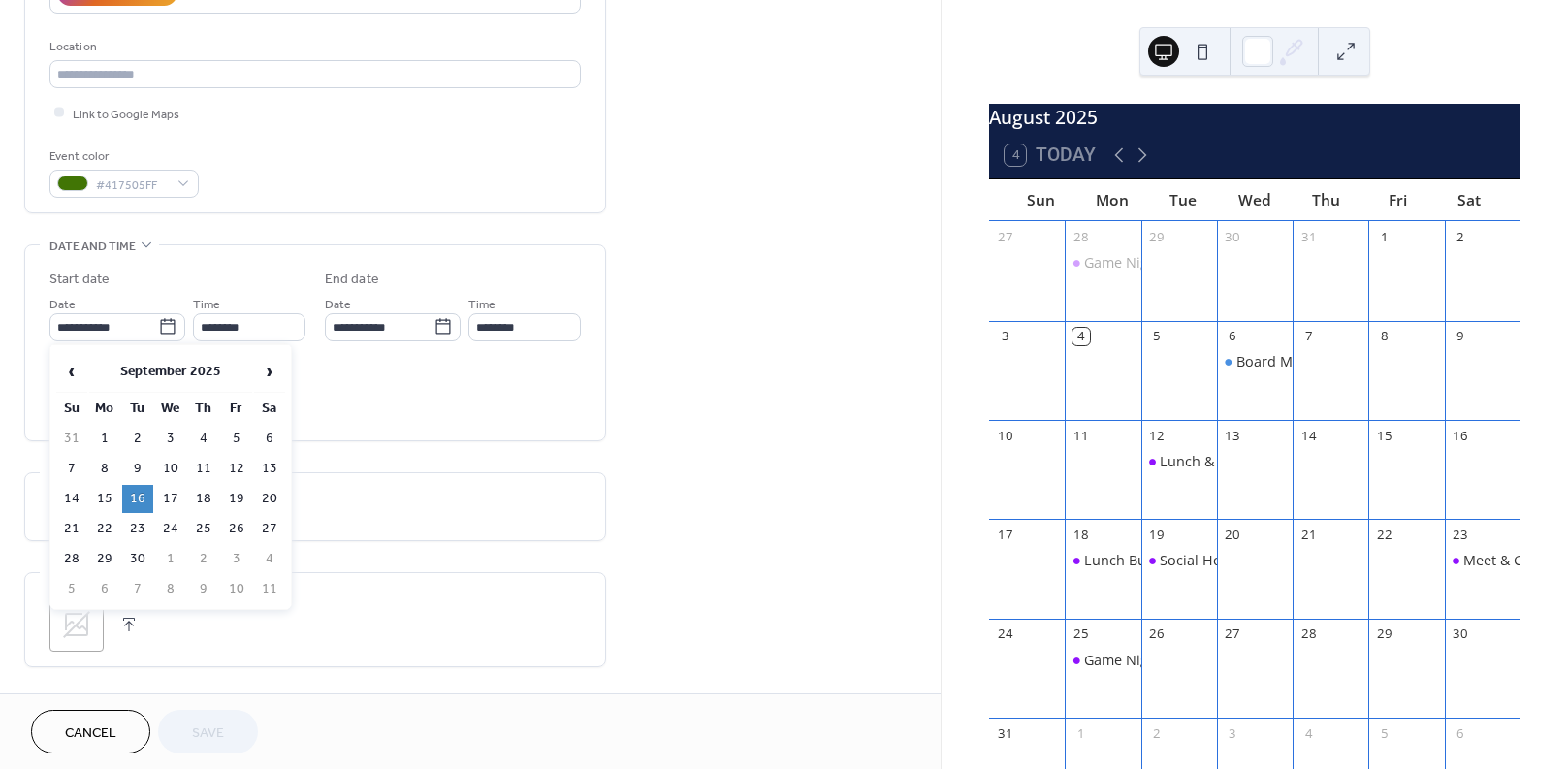 click 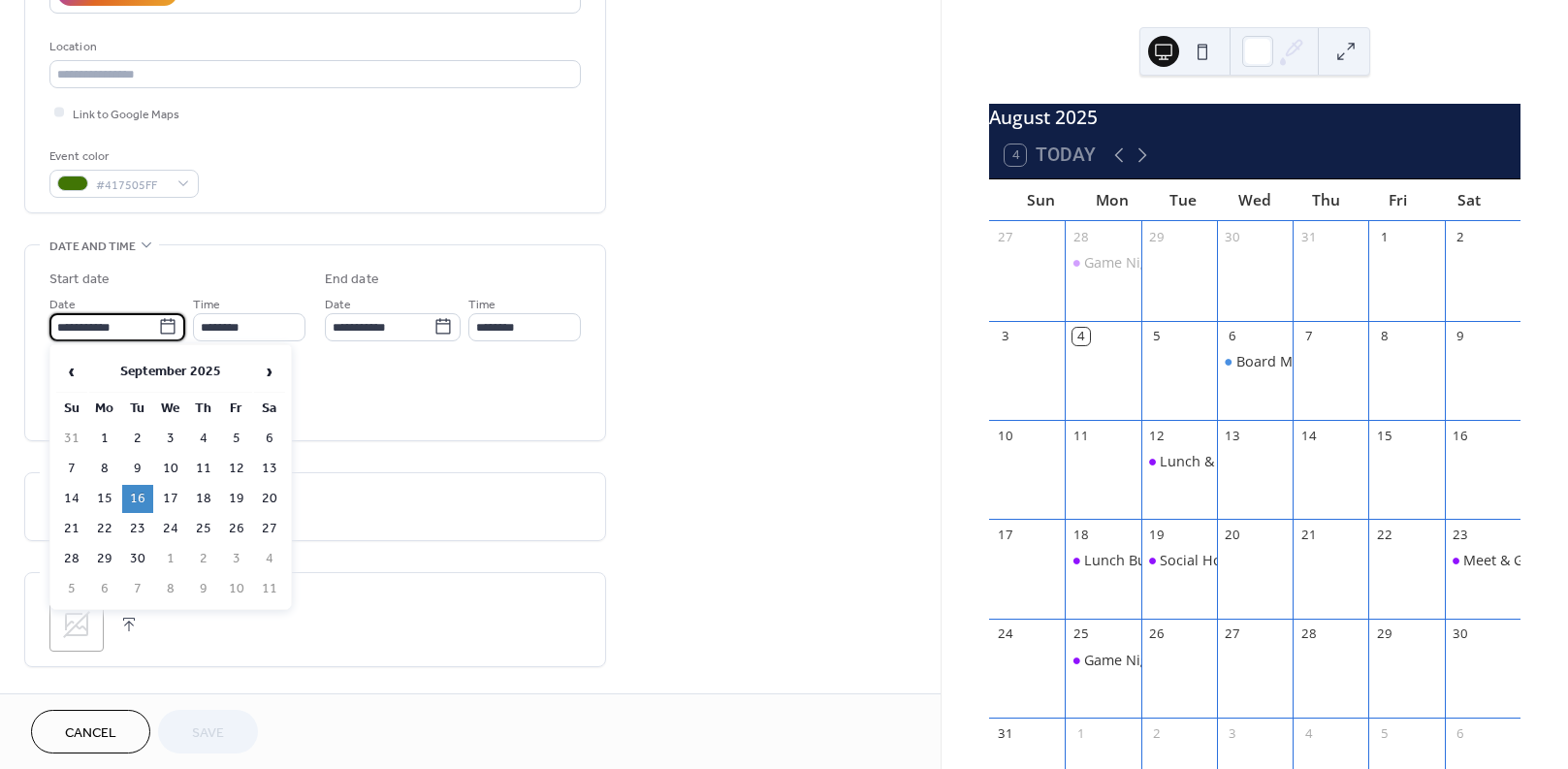 click on "**********" at bounding box center [104, 327] 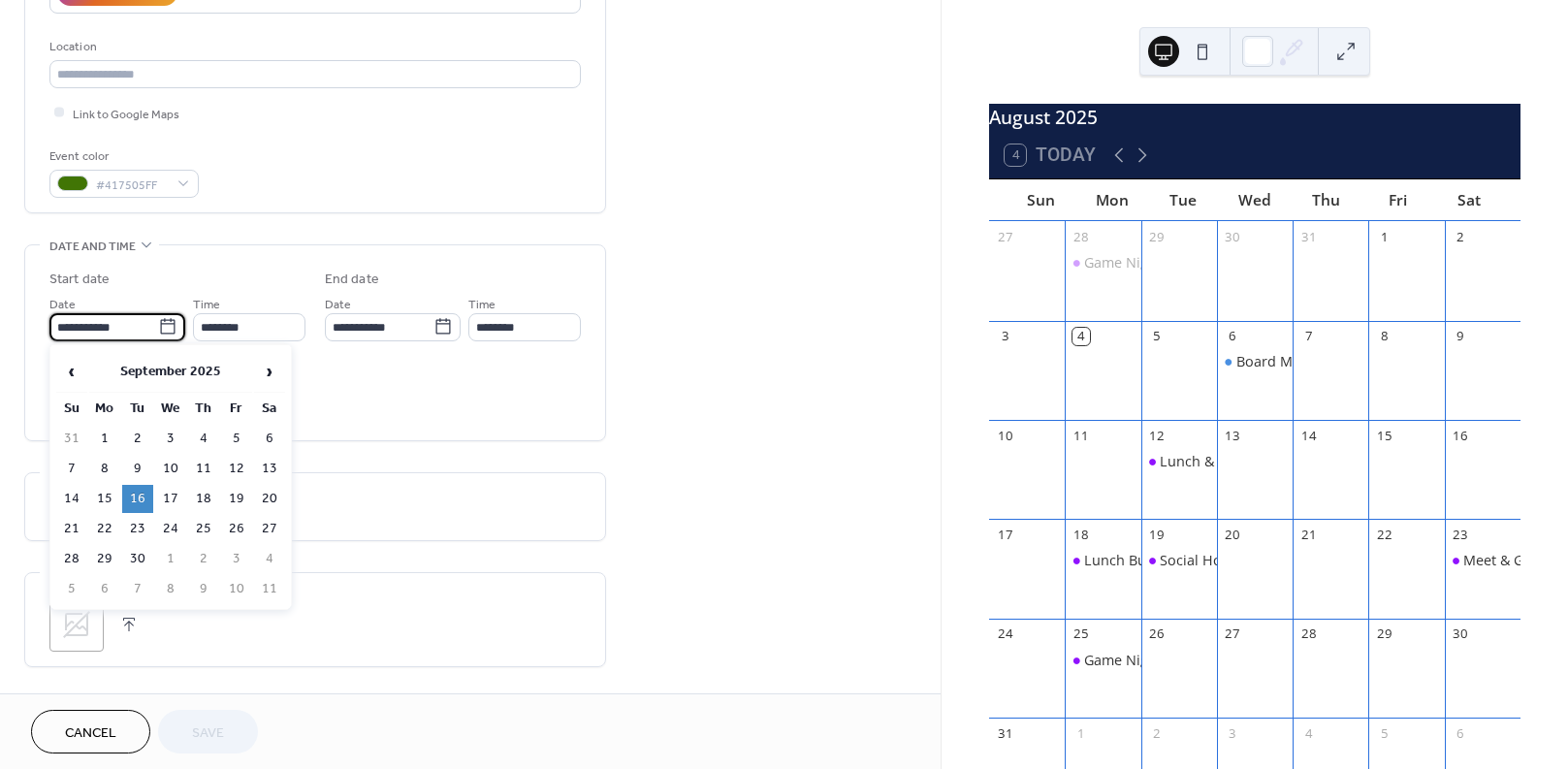 click on "18" at bounding box center (204, 498) 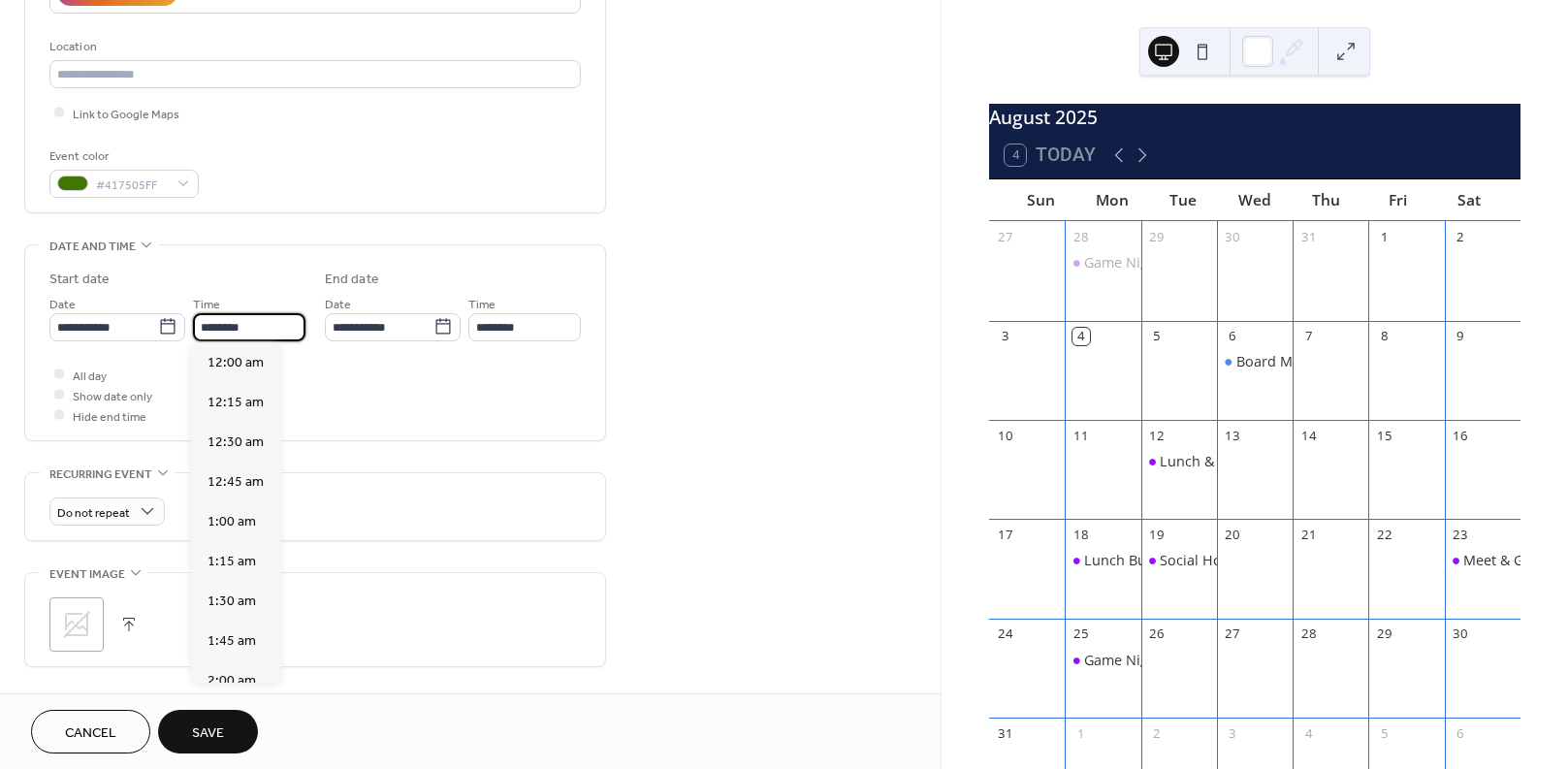 click on "********" at bounding box center [249, 327] 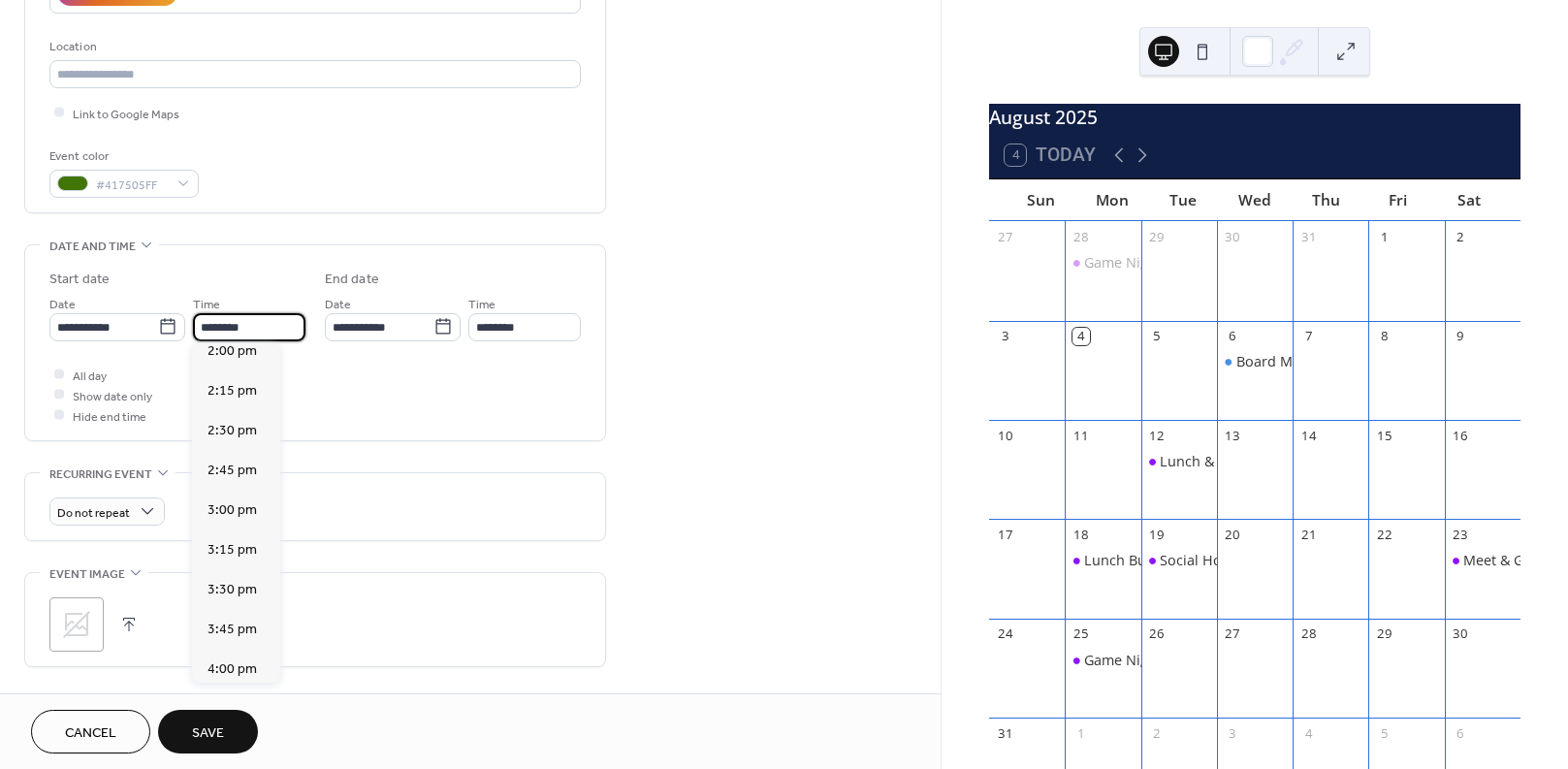 scroll, scrollTop: 2355, scrollLeft: 0, axis: vertical 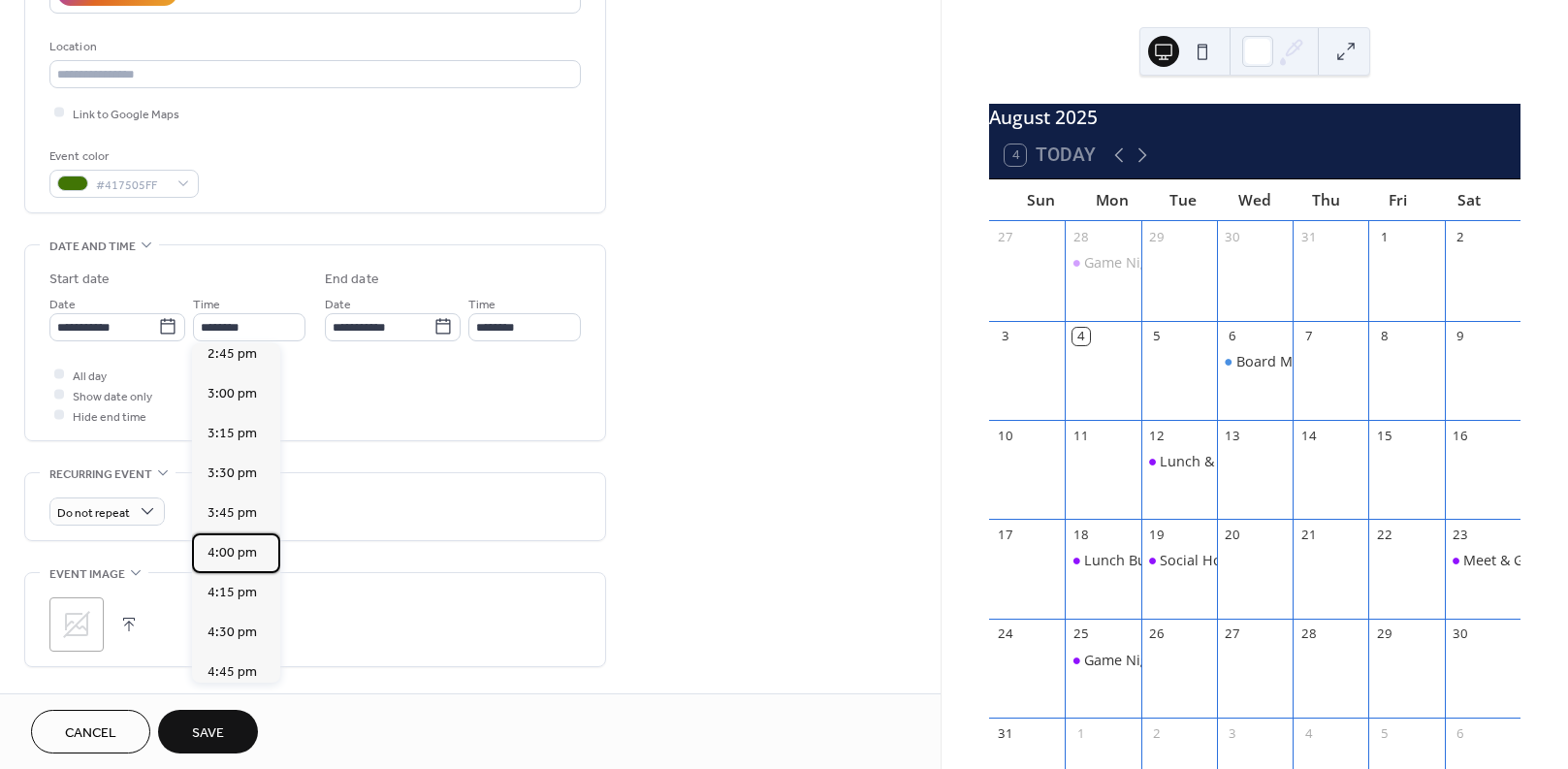 drag, startPoint x: 234, startPoint y: 535, endPoint x: 342, endPoint y: 453, distance: 135.60236 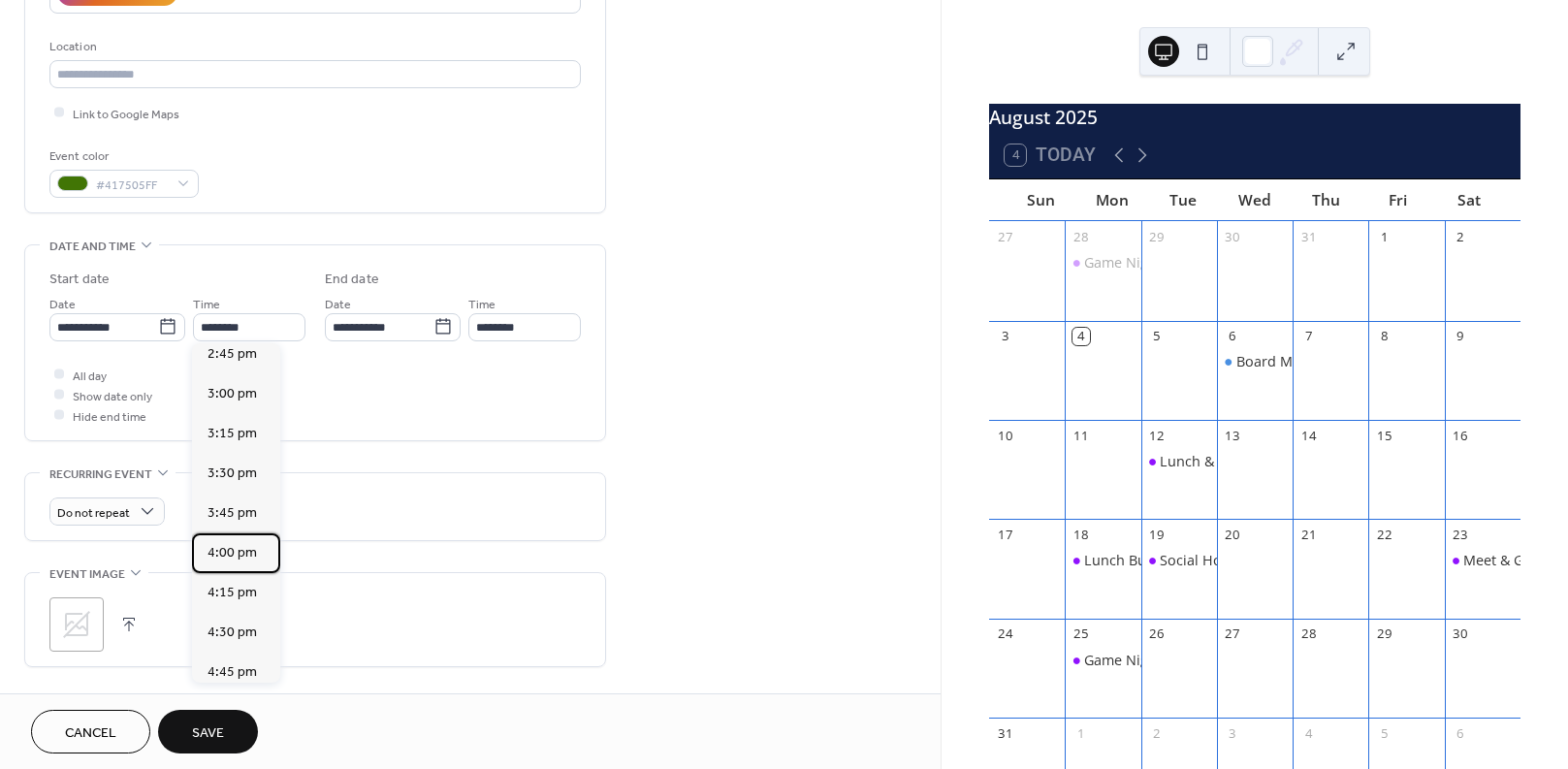 click on "4:00 pm" at bounding box center [232, 553] 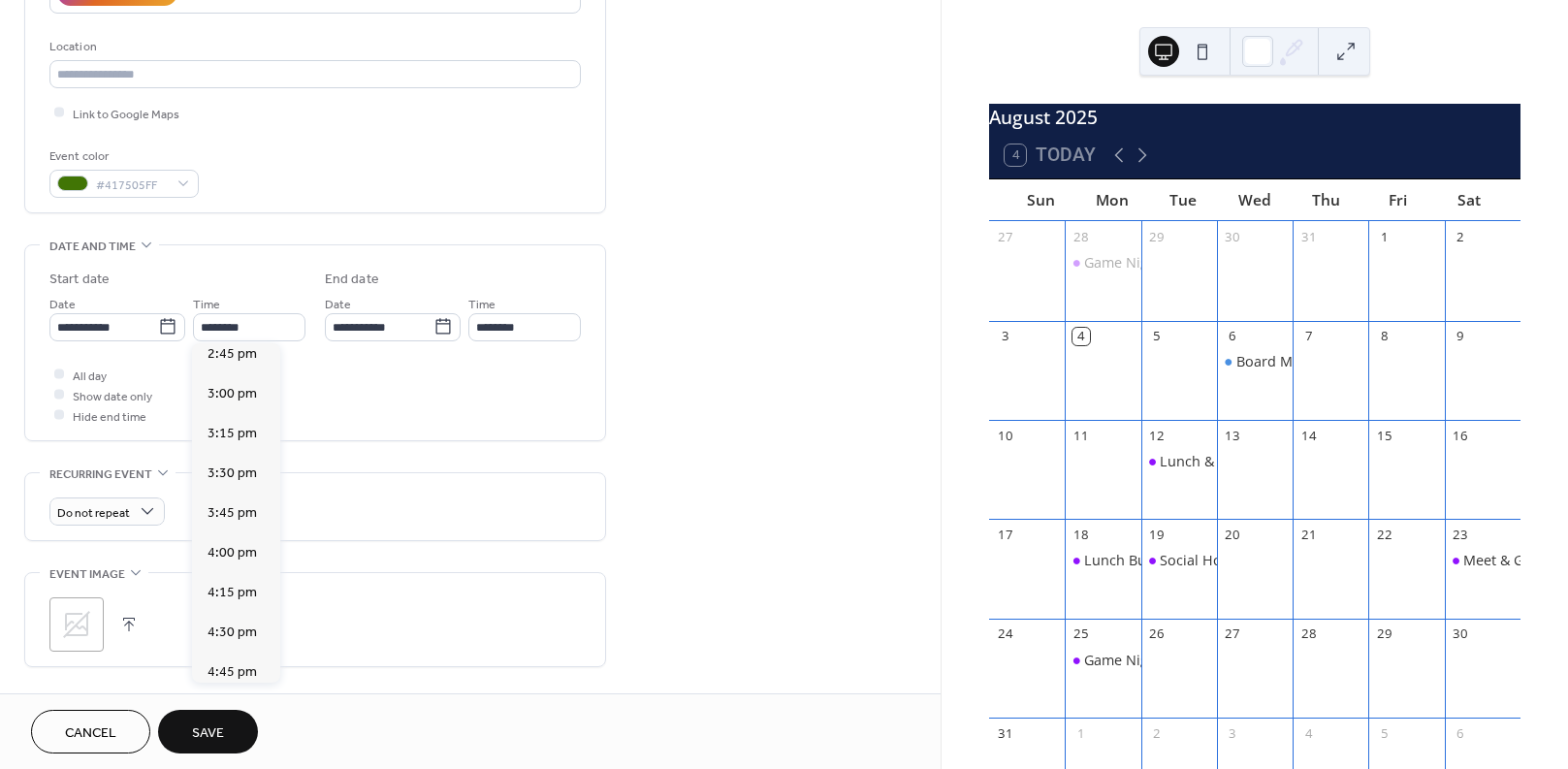 type on "*******" 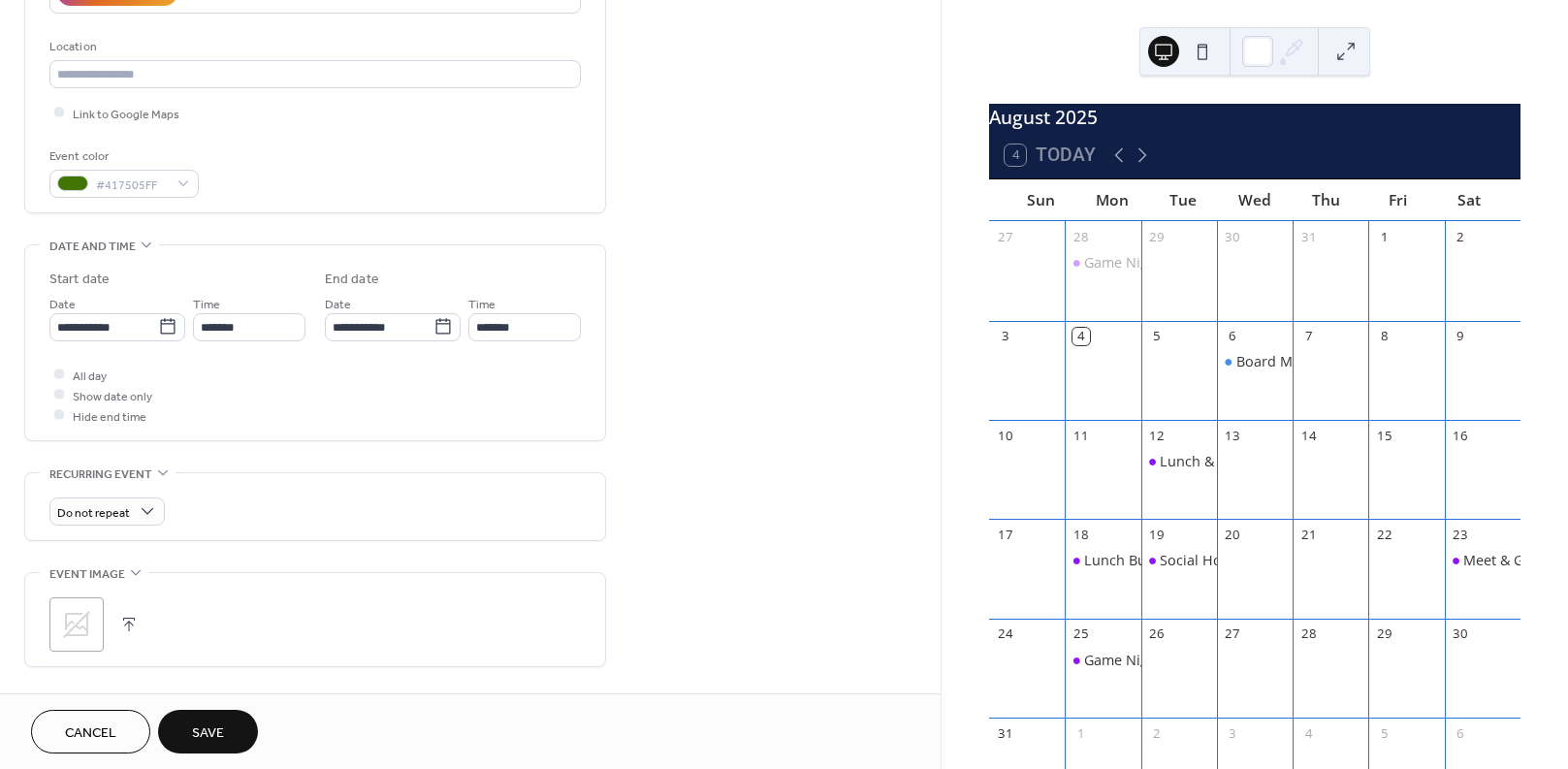 click on "Save" at bounding box center [208, 731] 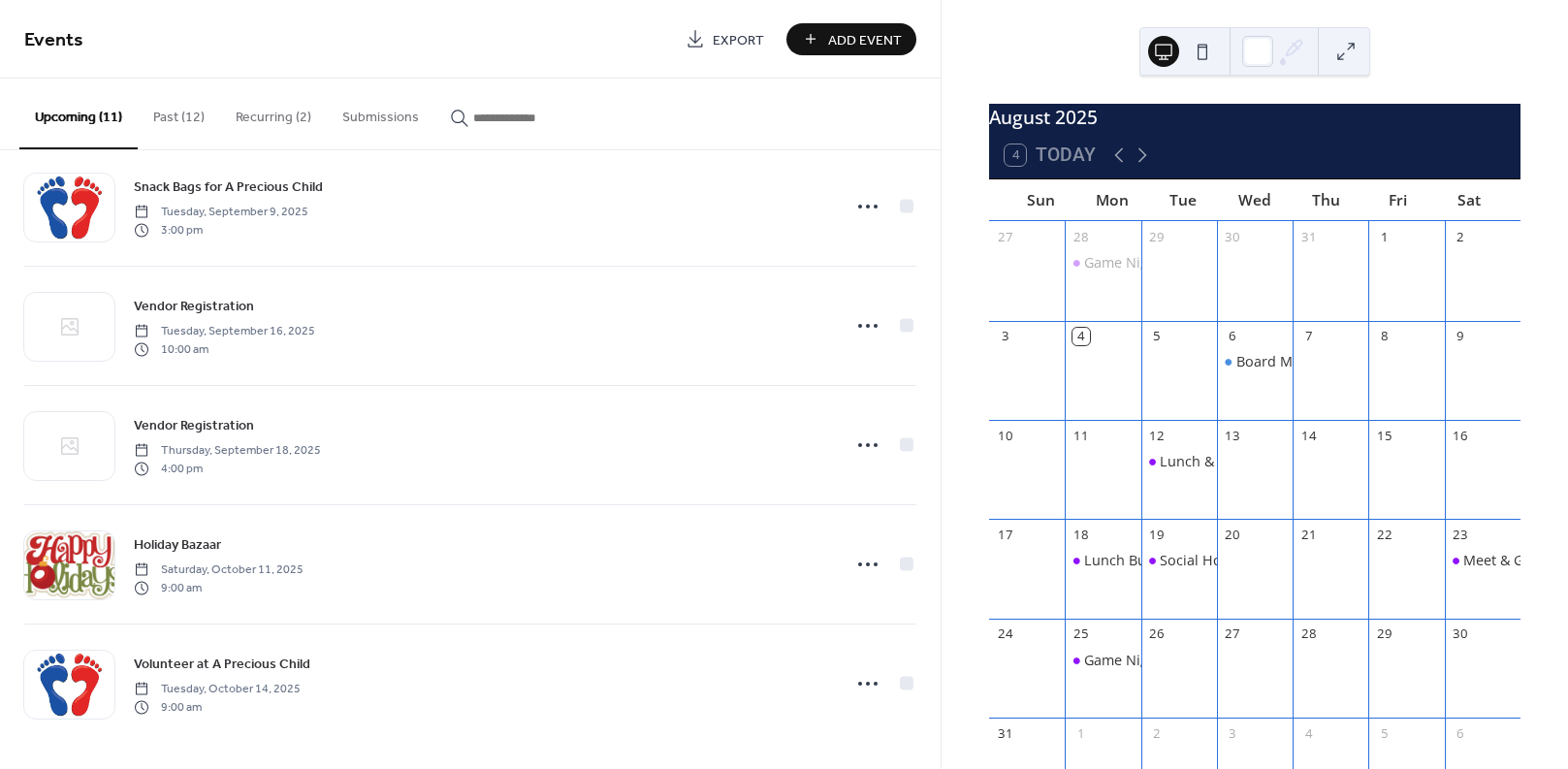 scroll, scrollTop: 748, scrollLeft: 0, axis: vertical 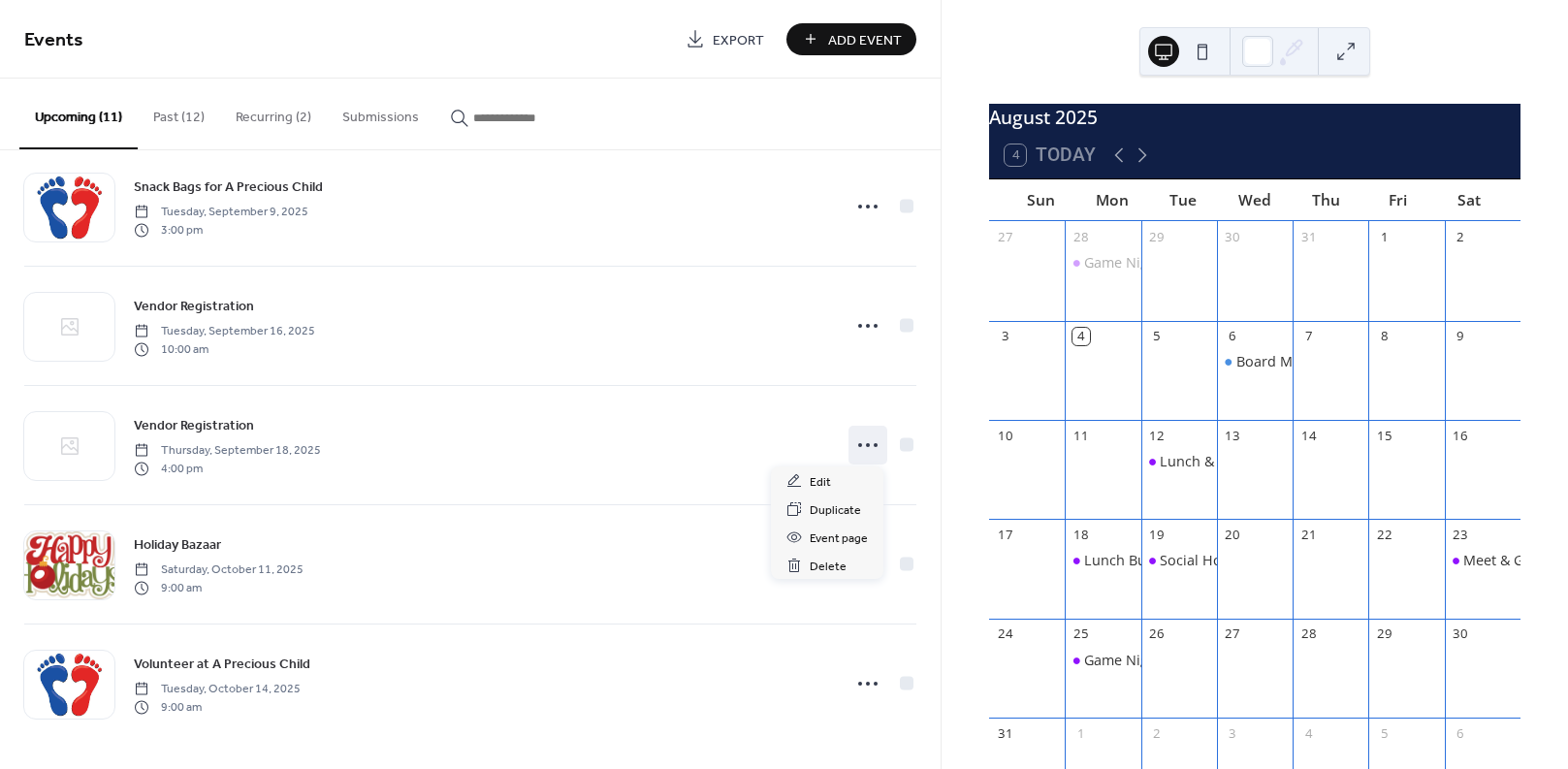 click 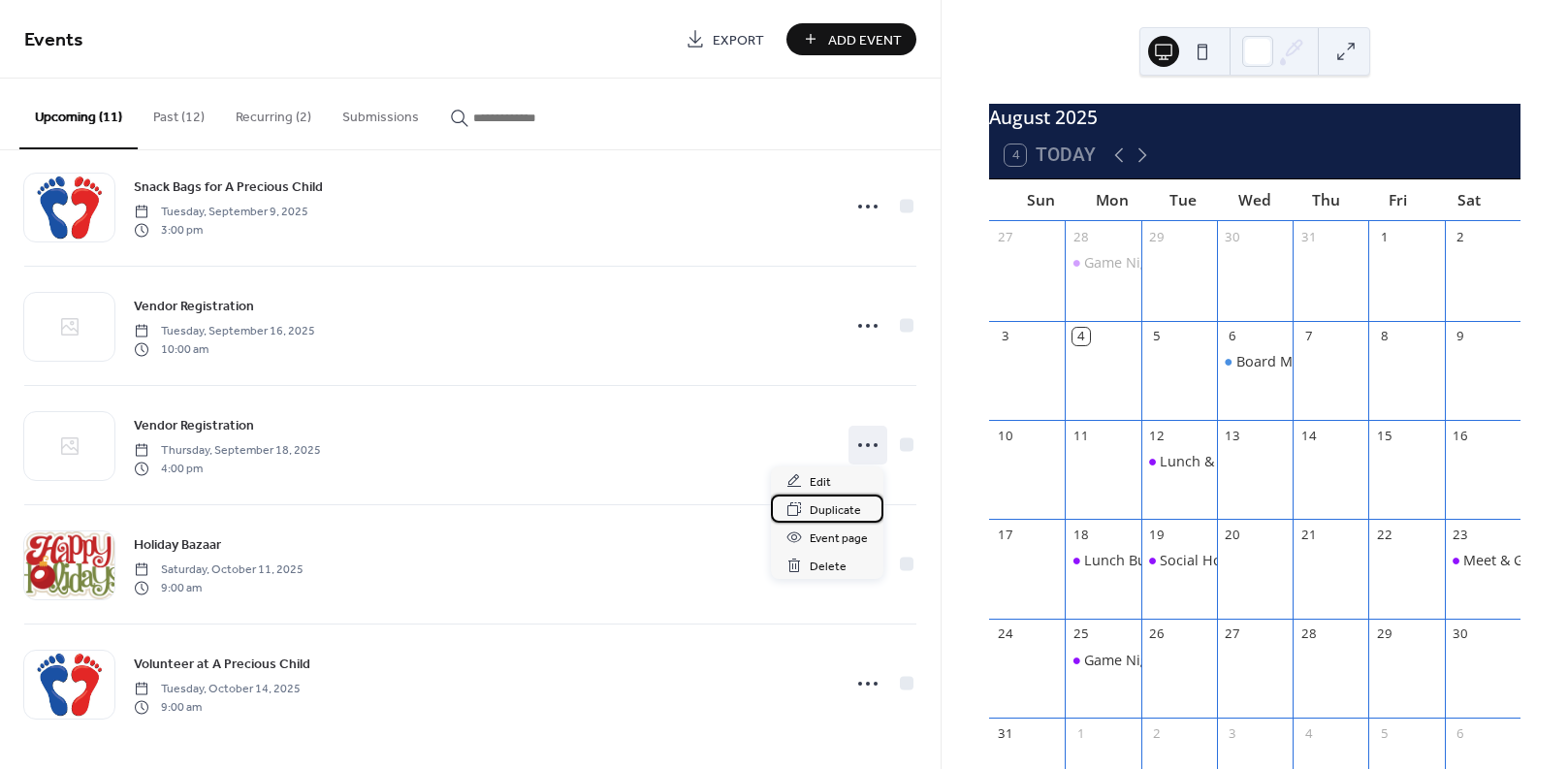 click on "Duplicate" at bounding box center (835, 510) 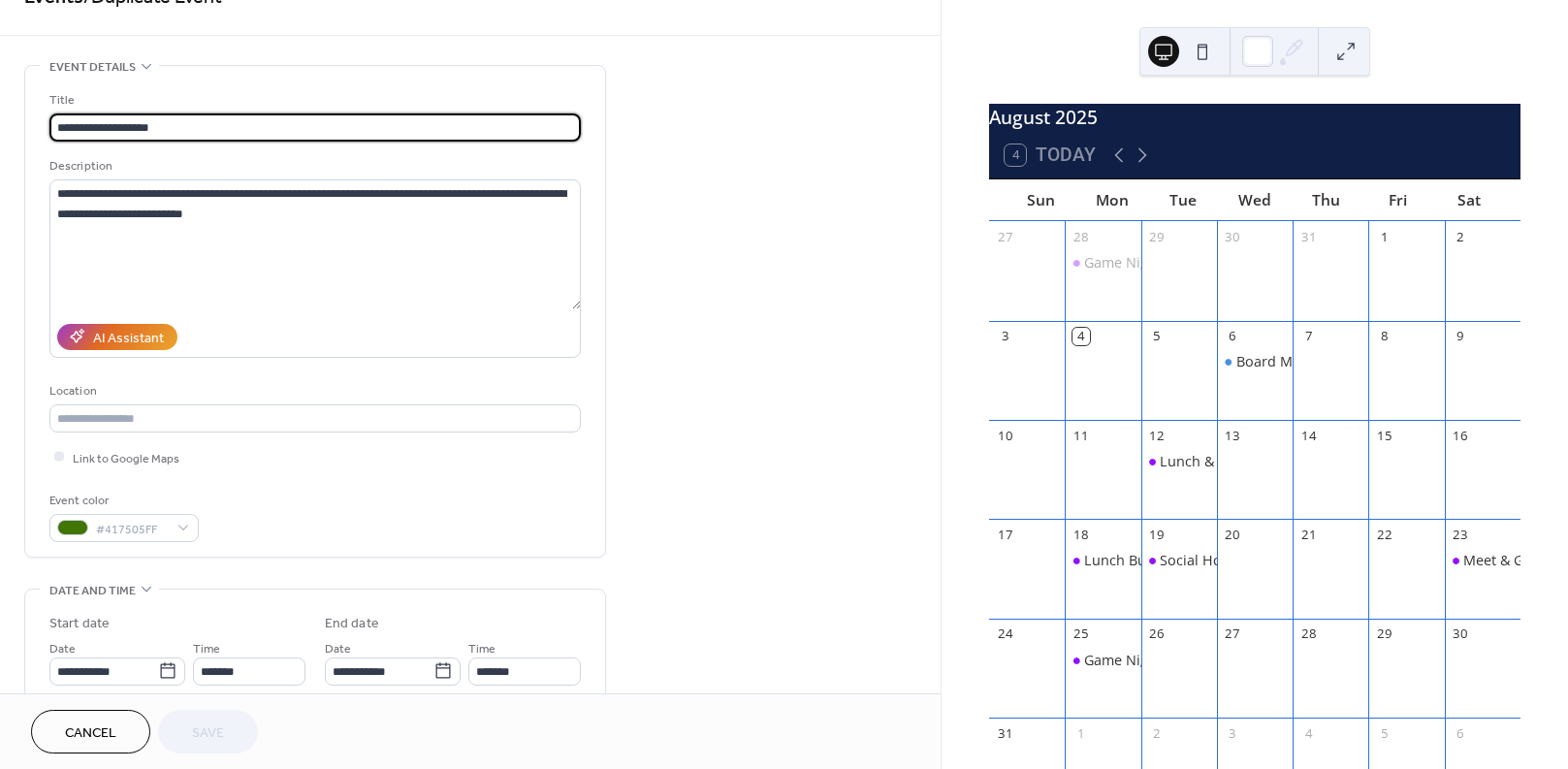 scroll, scrollTop: 193, scrollLeft: 0, axis: vertical 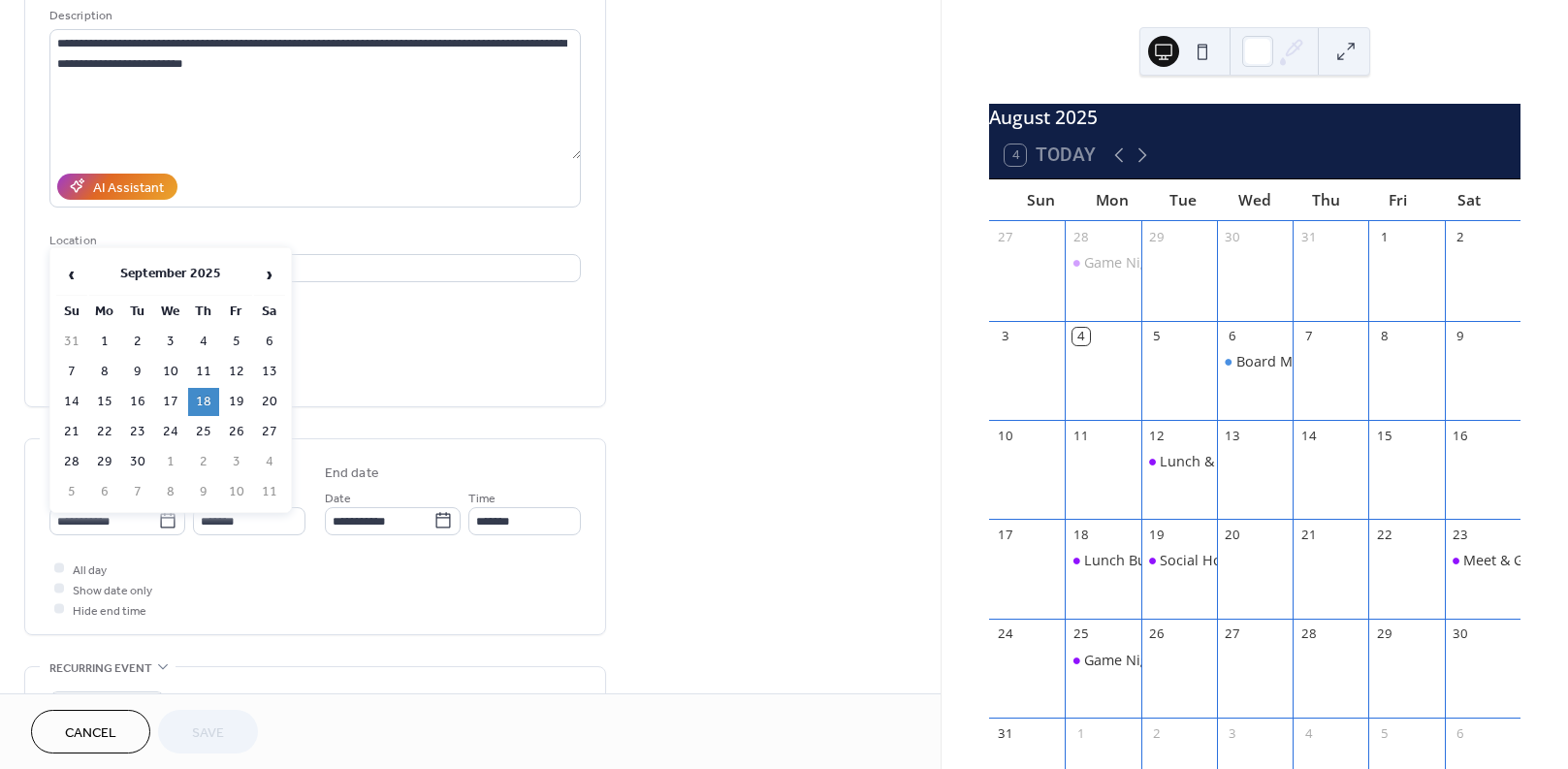 click 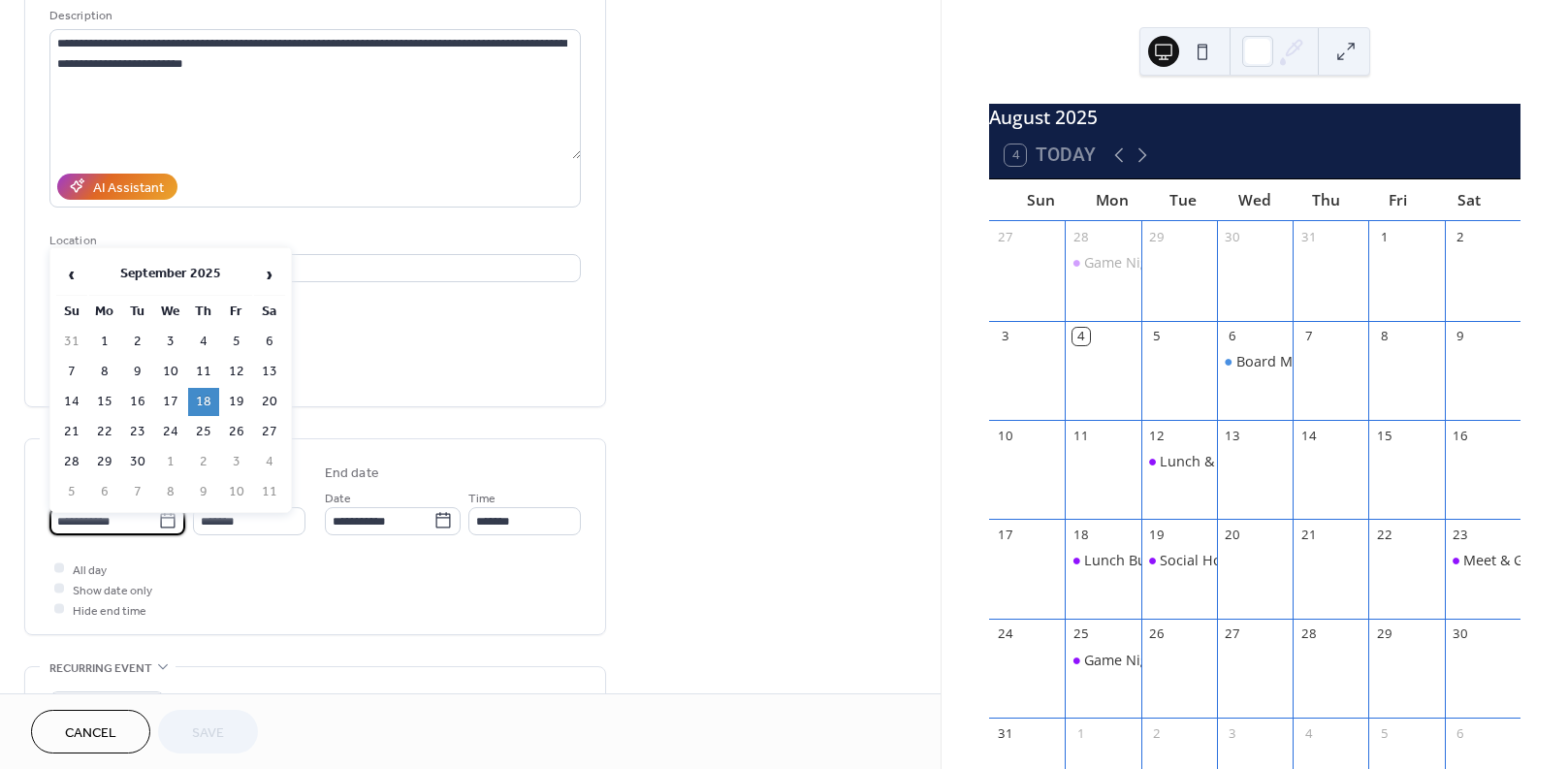click on "**********" at bounding box center (104, 521) 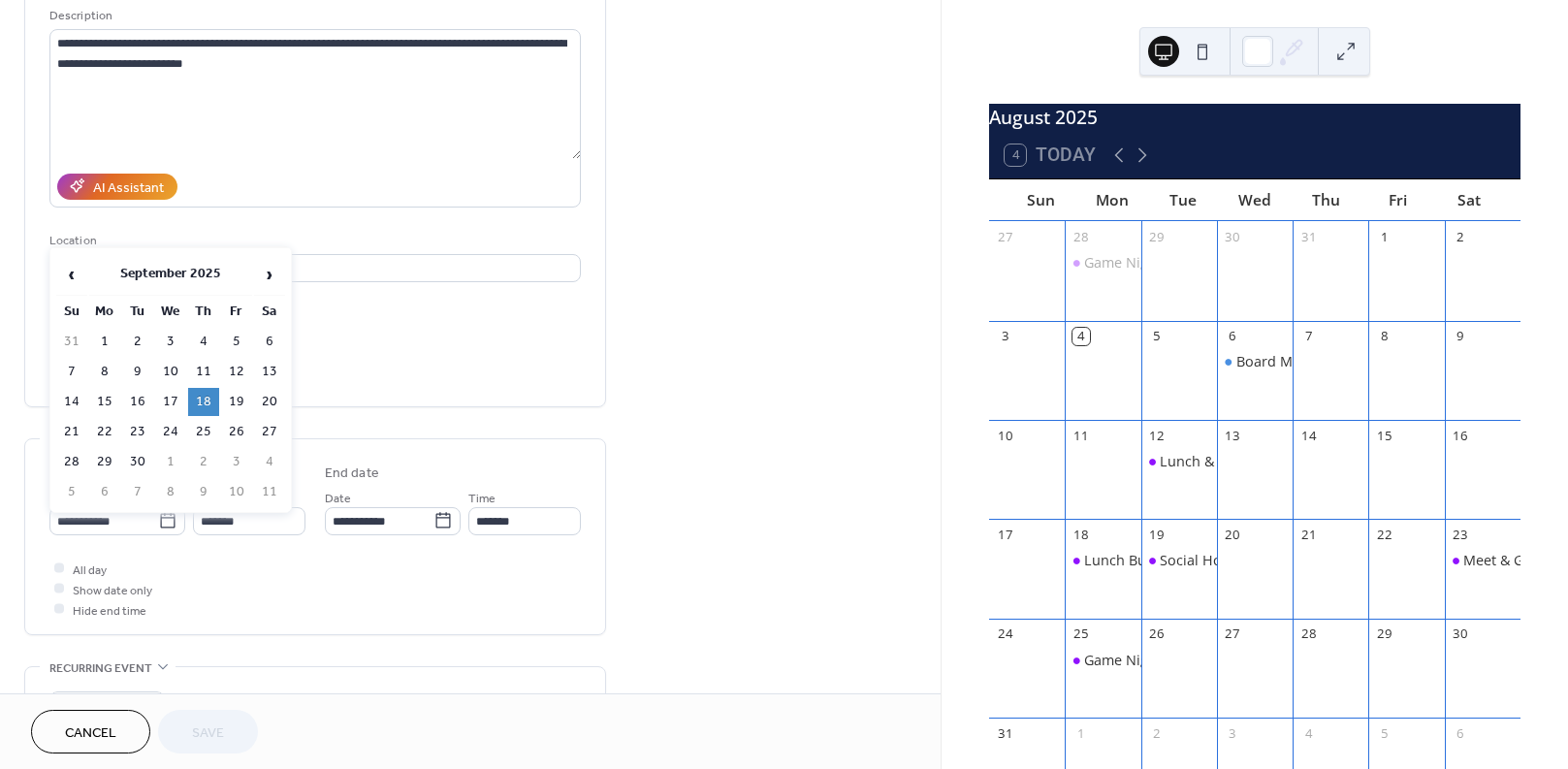 click on "22" at bounding box center (105, 432) 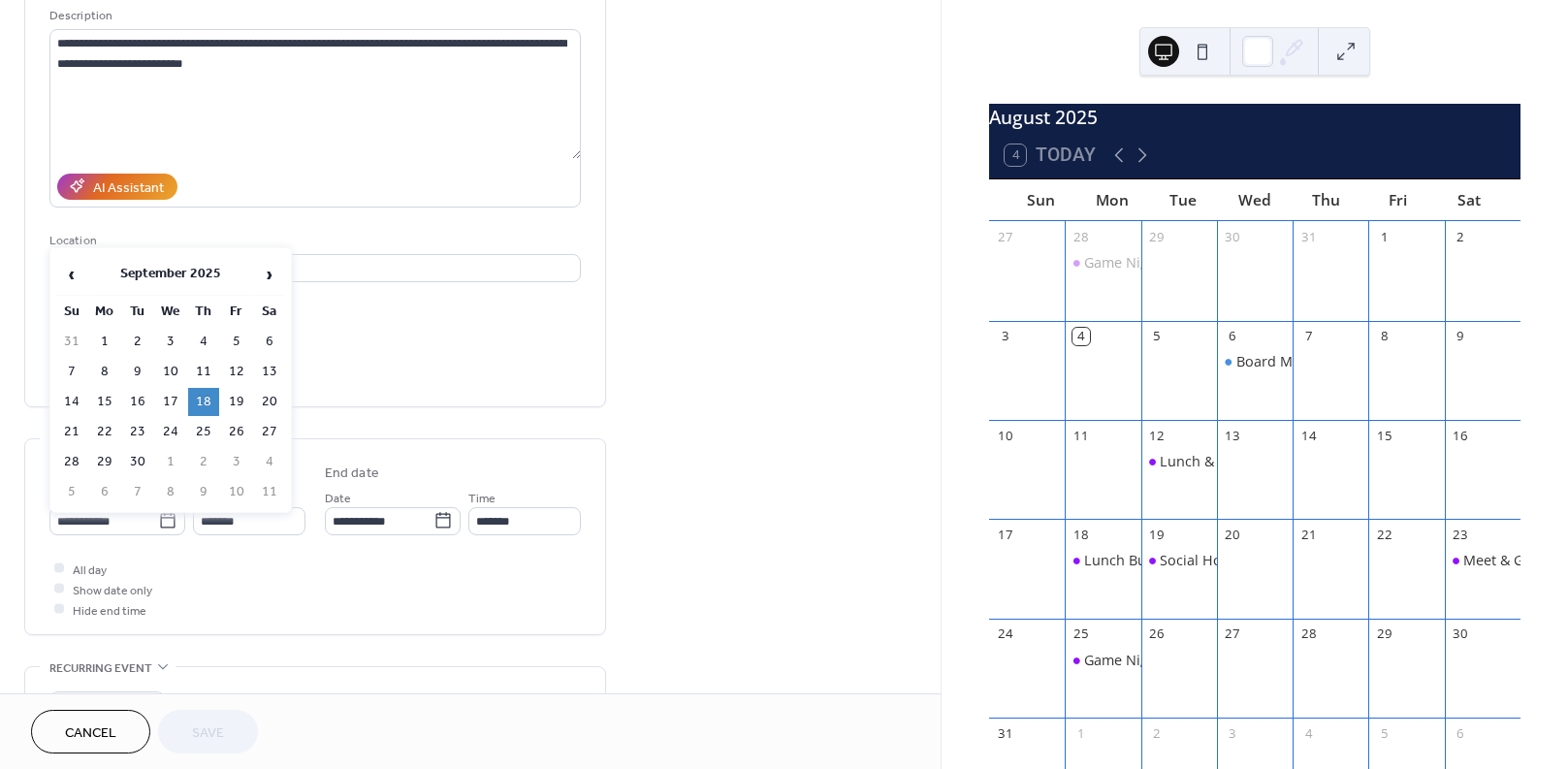 type on "**********" 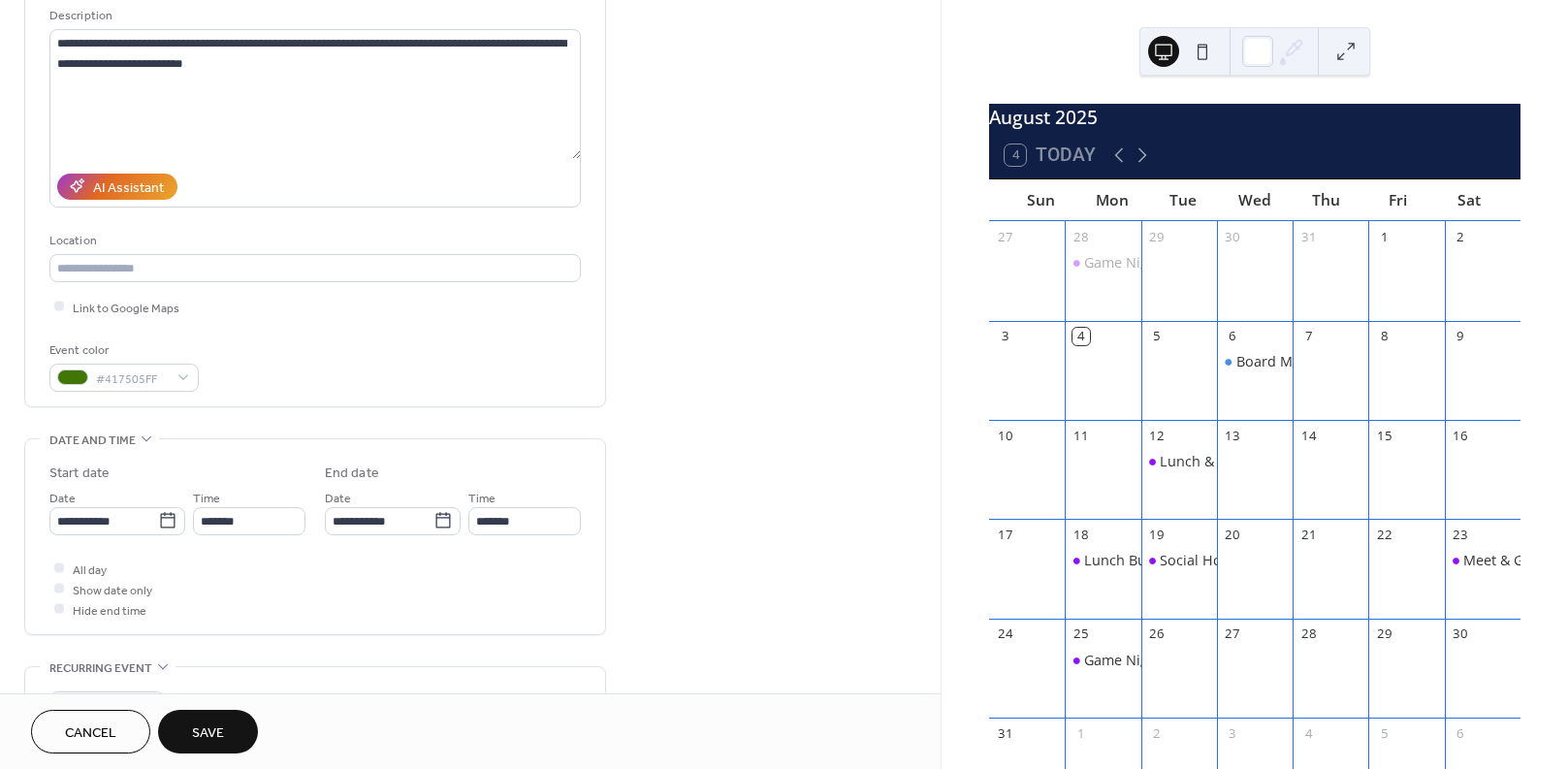 click on "Save" at bounding box center [208, 733] 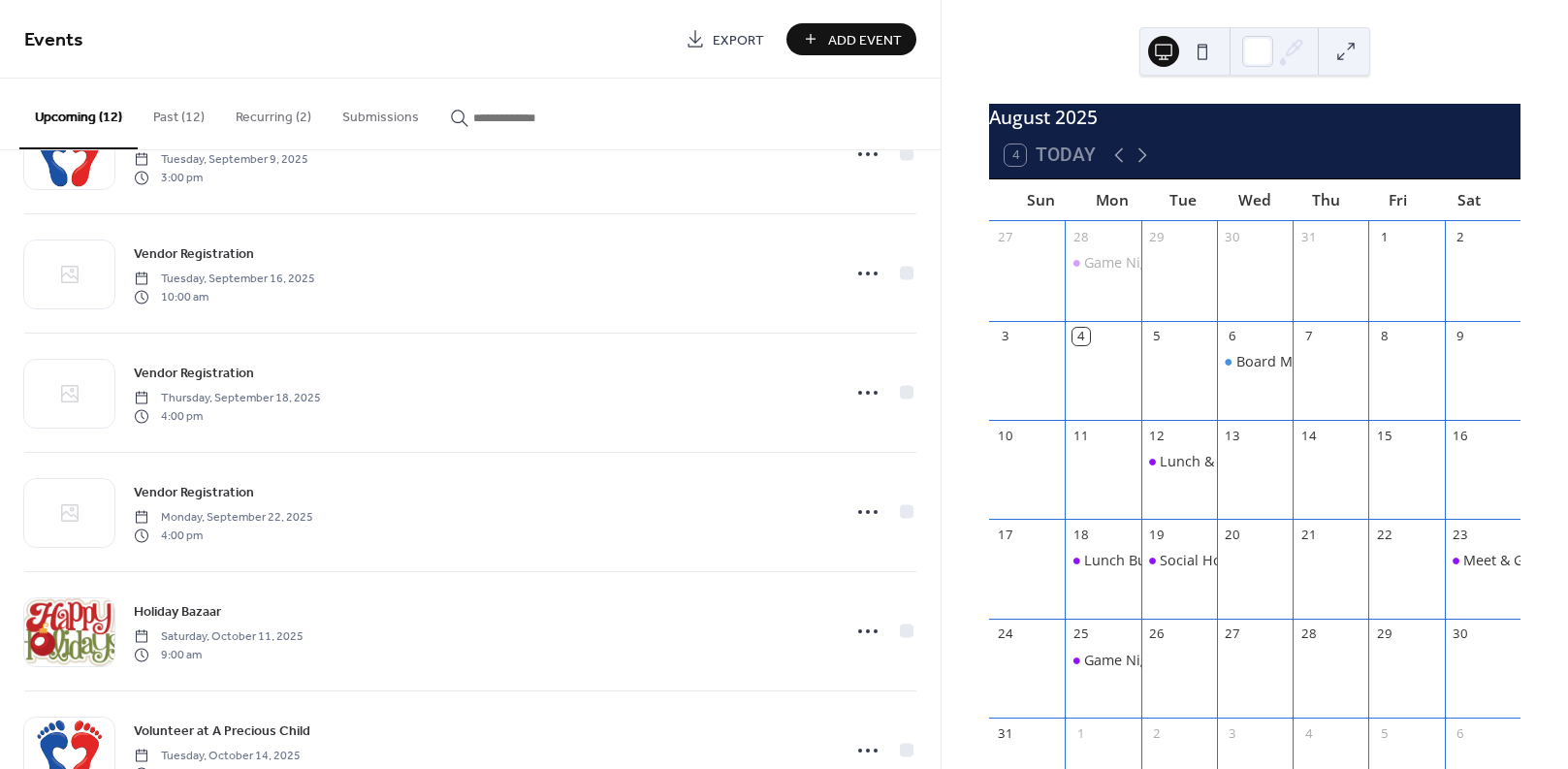 scroll, scrollTop: 868, scrollLeft: 0, axis: vertical 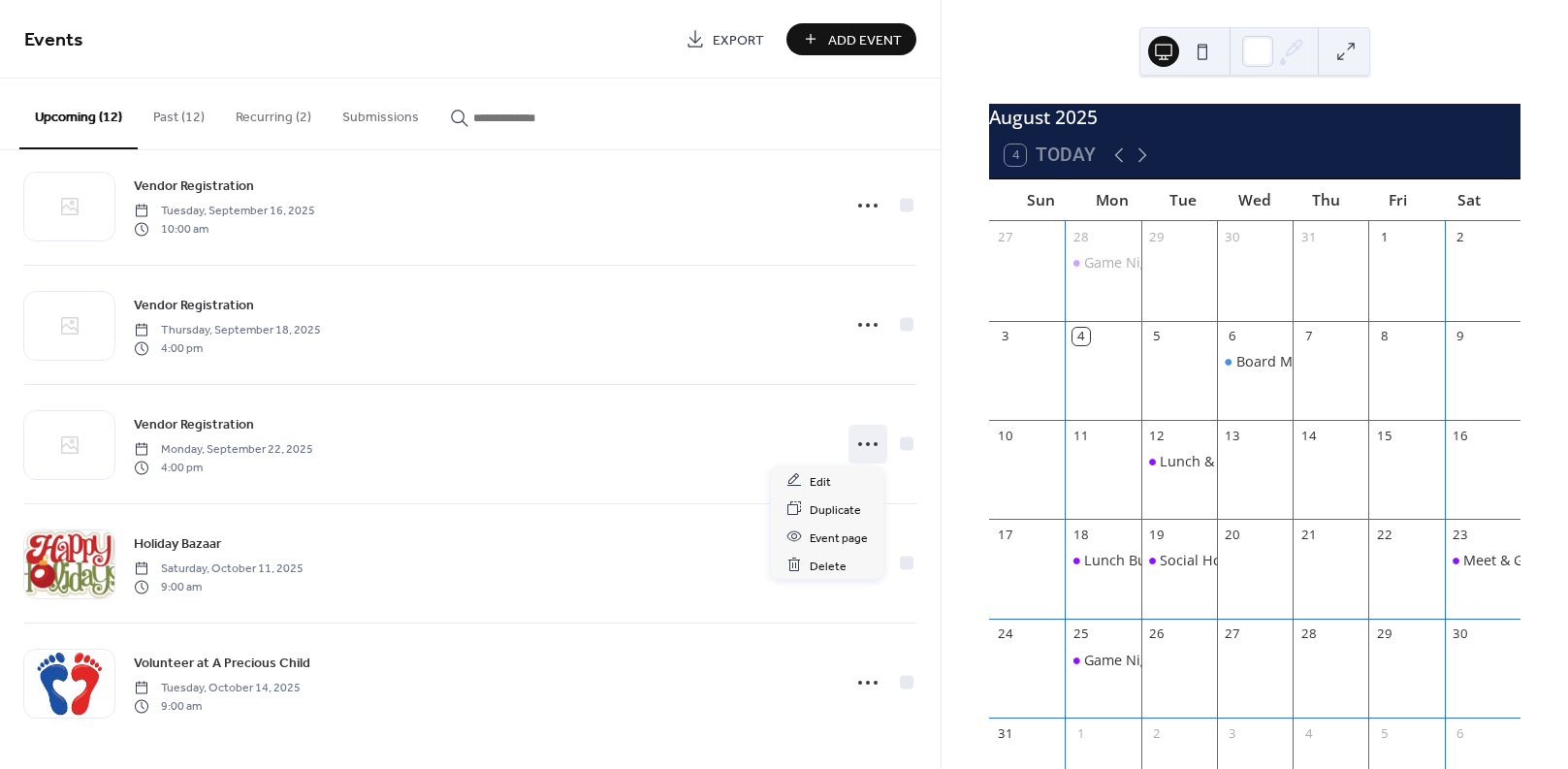 click 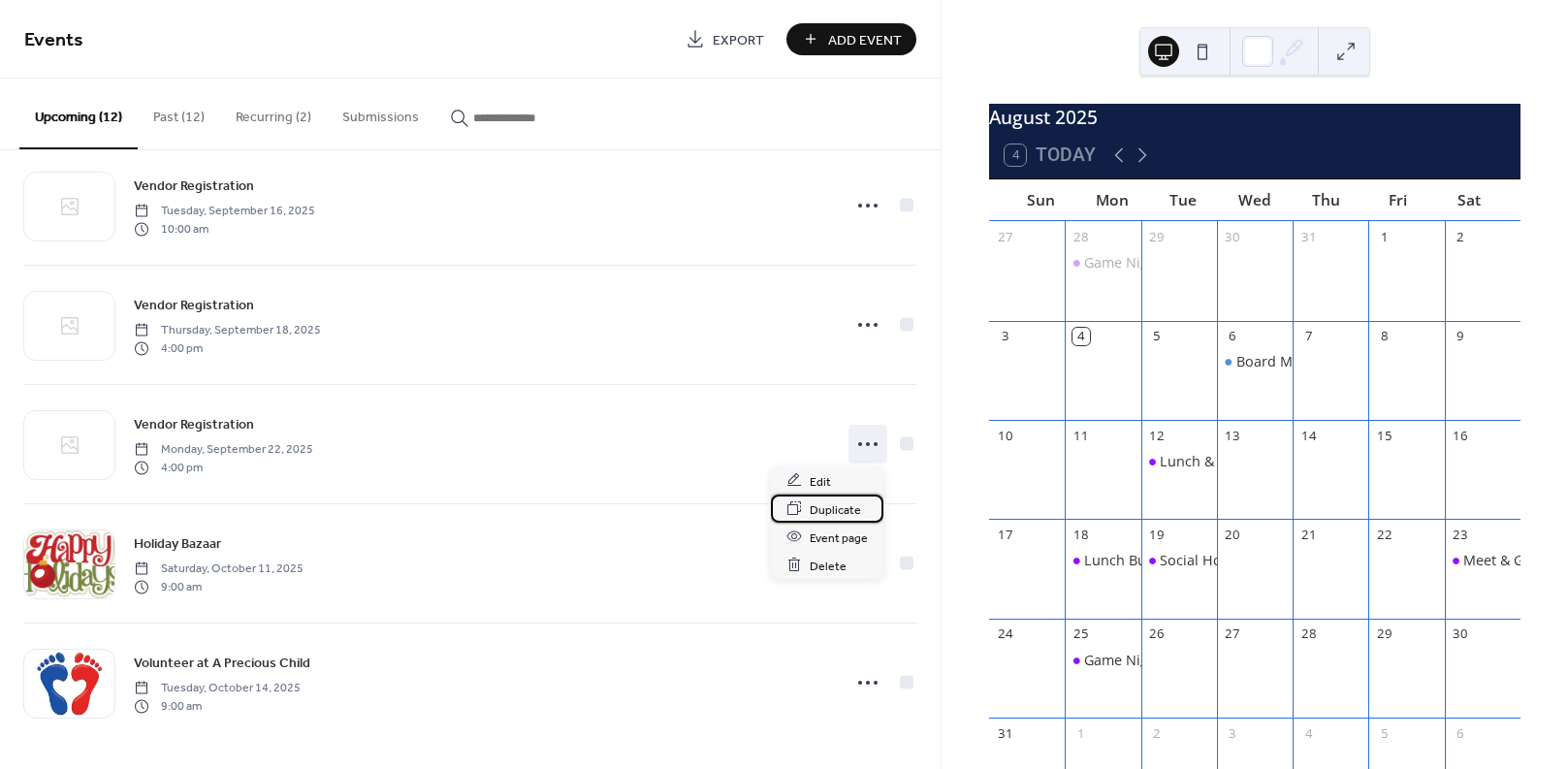 click on "Duplicate" at bounding box center (835, 509) 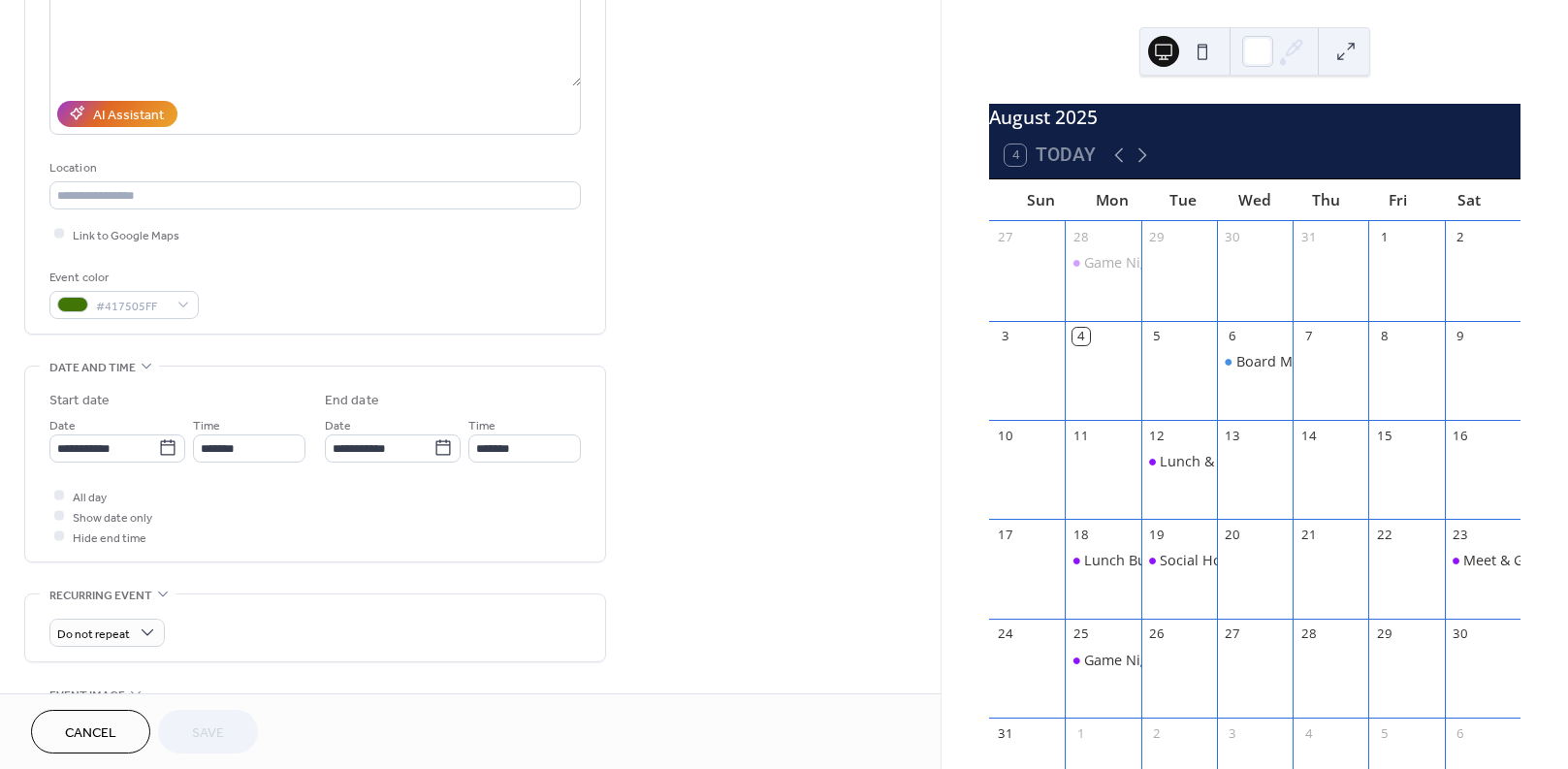 scroll, scrollTop: 291, scrollLeft: 0, axis: vertical 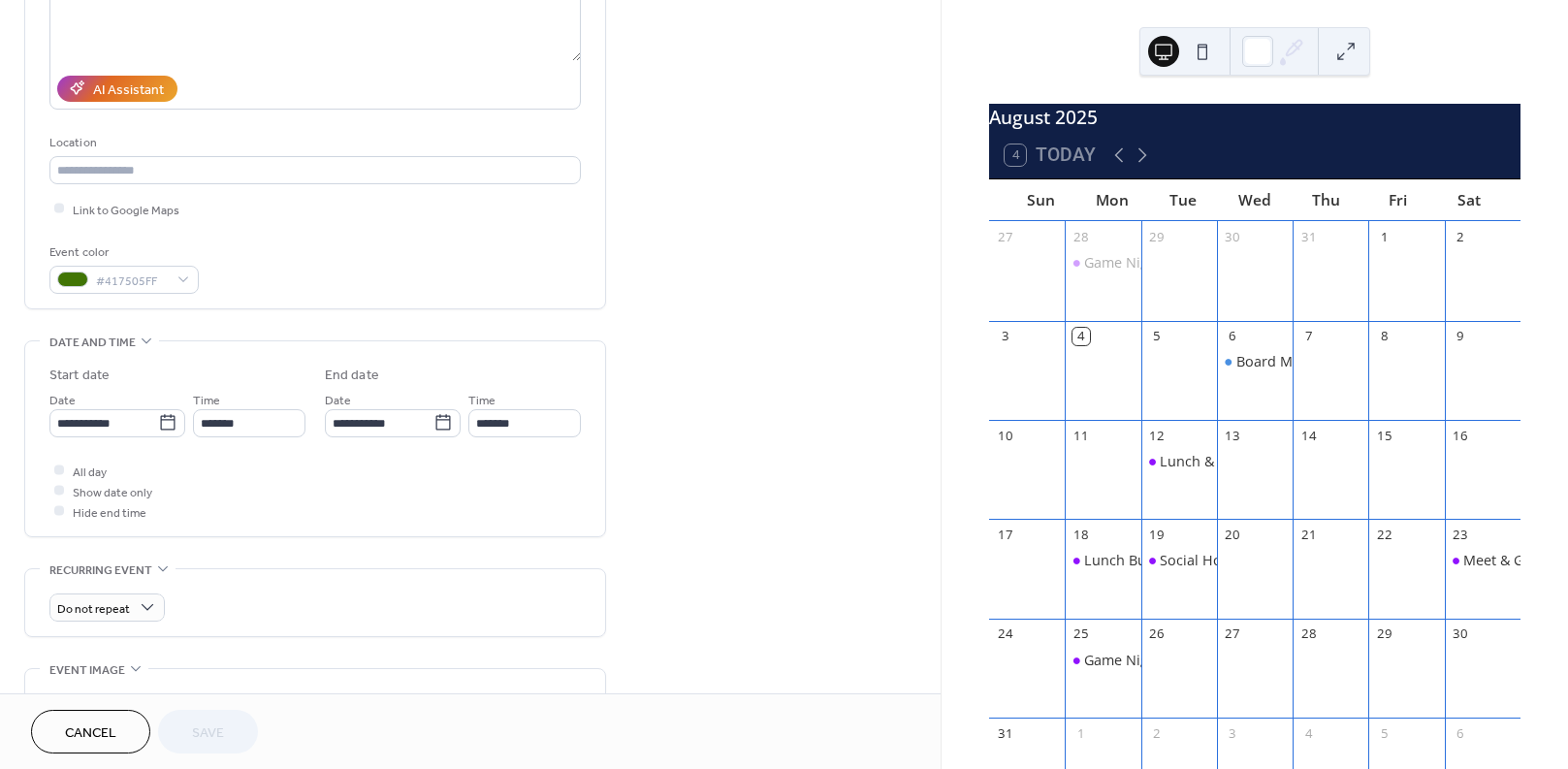 click 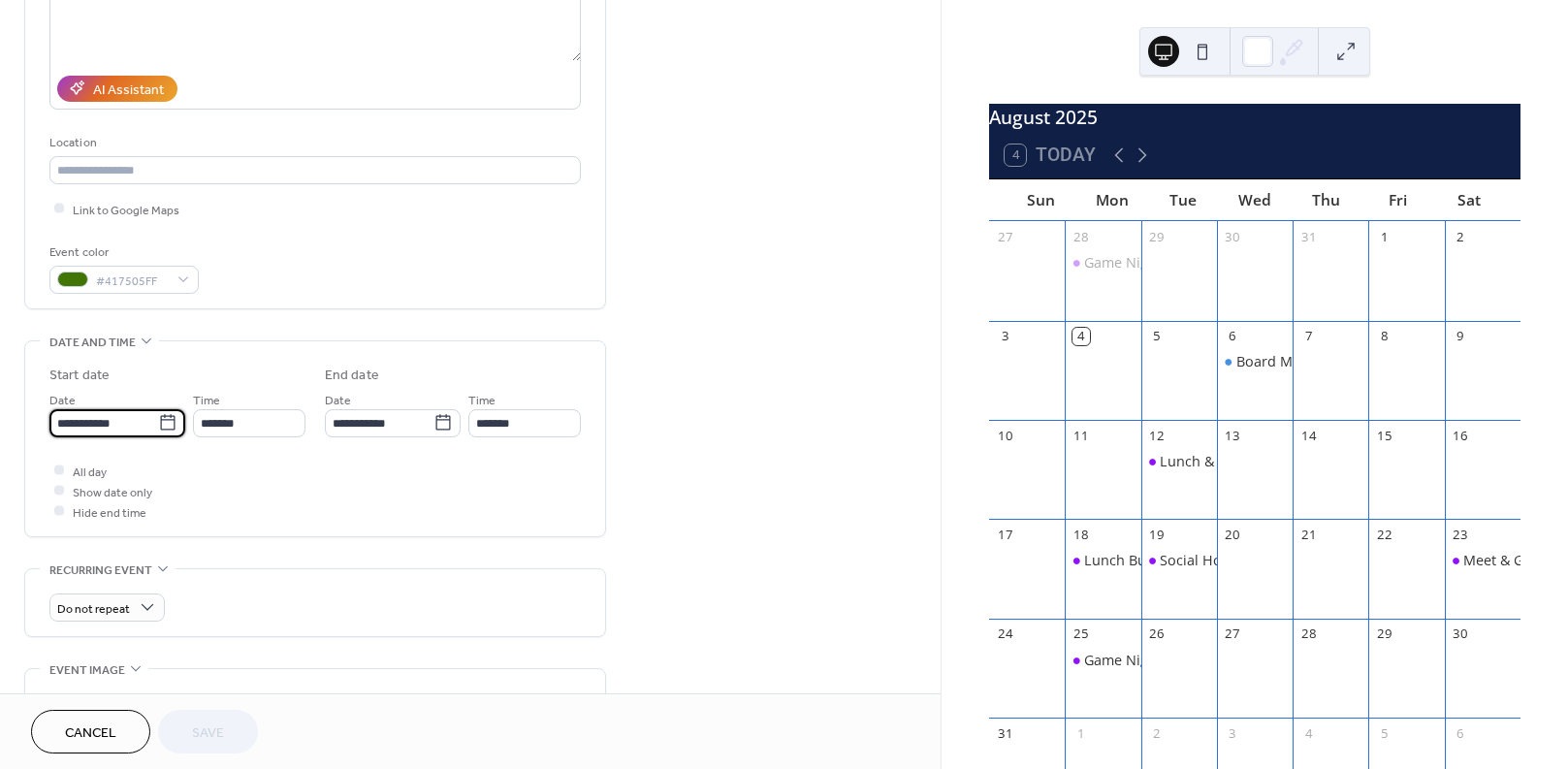 click on "**********" at bounding box center [104, 423] 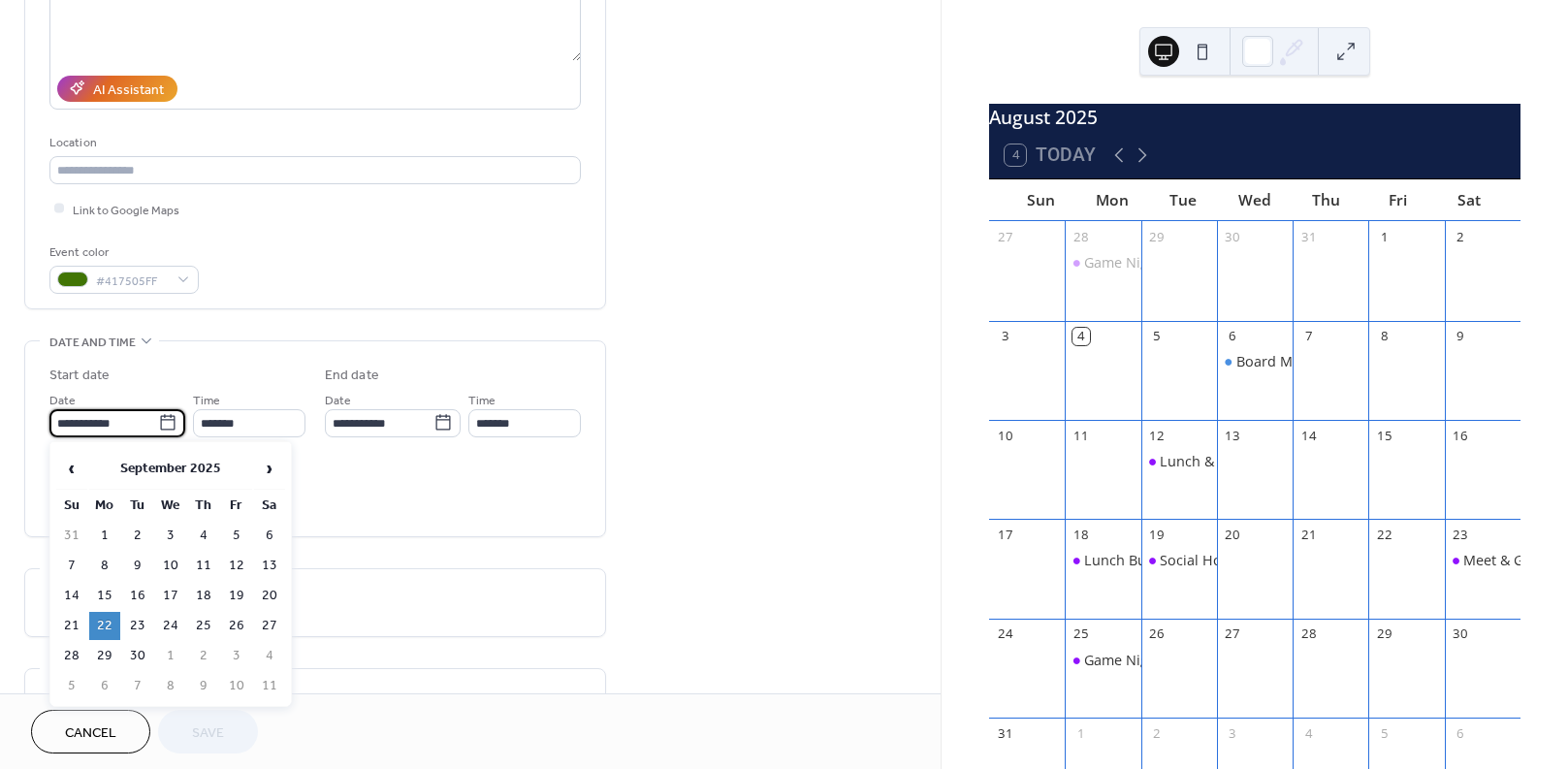 click on "24" at bounding box center (171, 625) 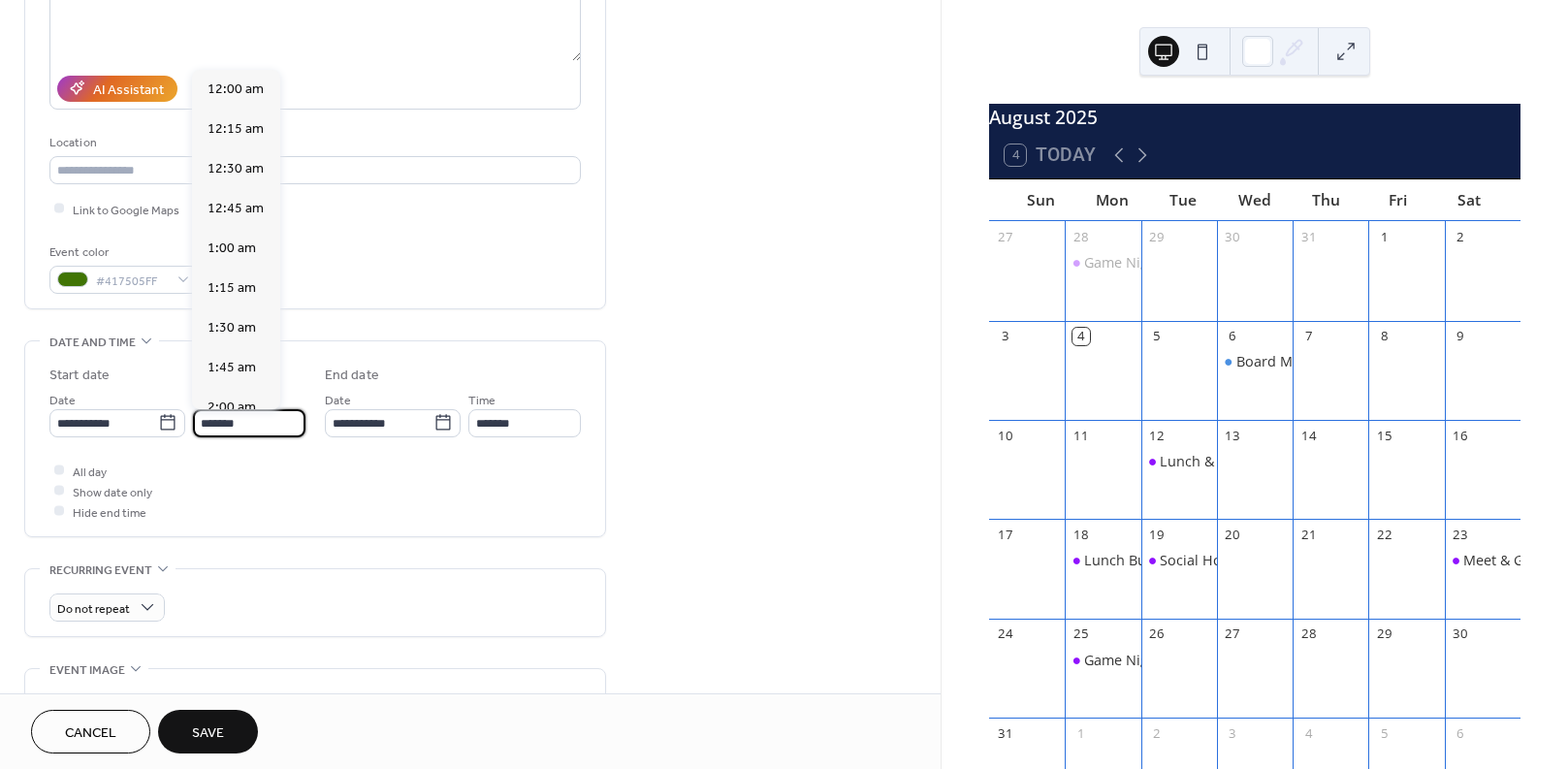 click on "*******" at bounding box center [249, 423] 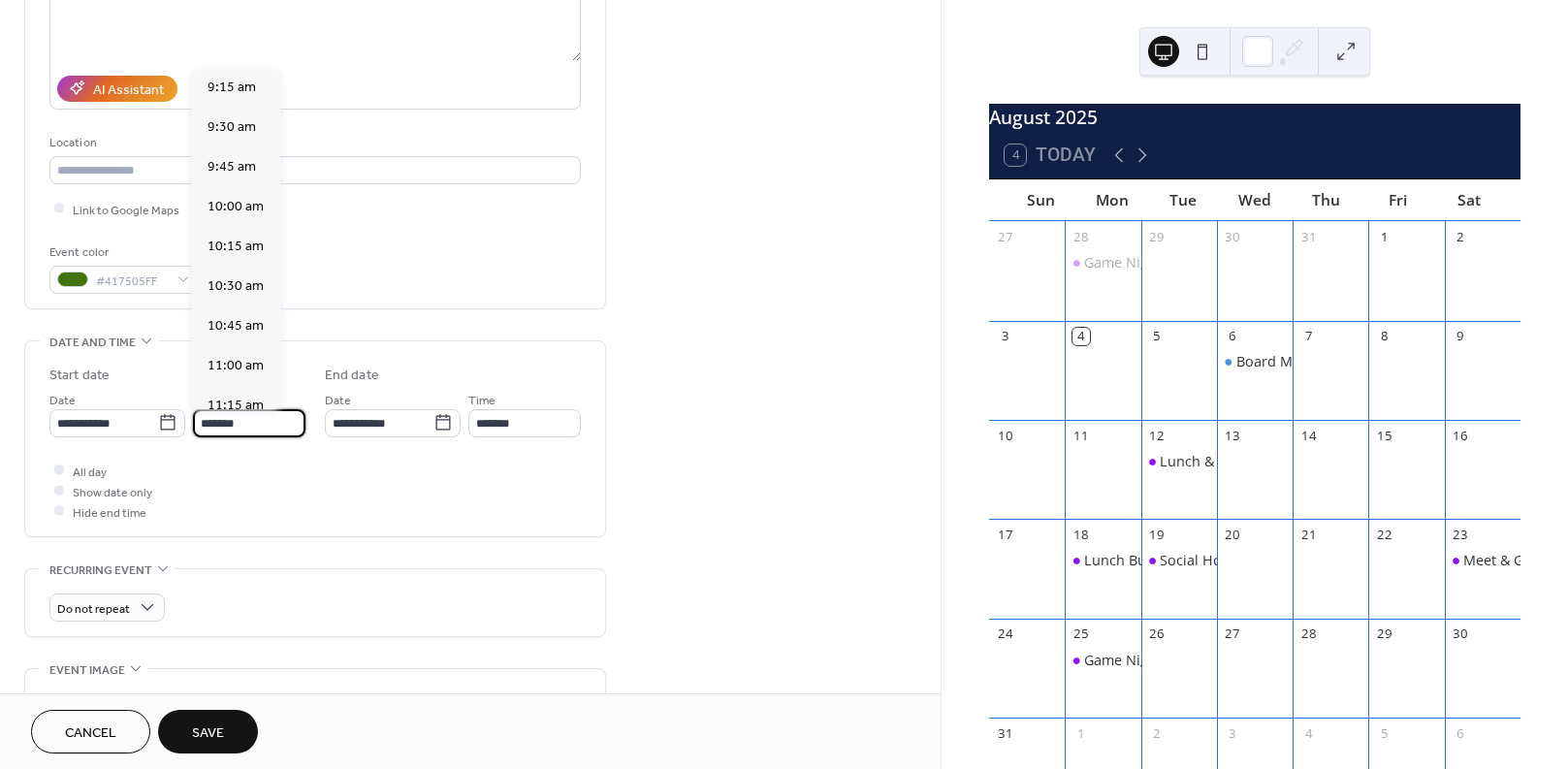 scroll, scrollTop: 1459, scrollLeft: 0, axis: vertical 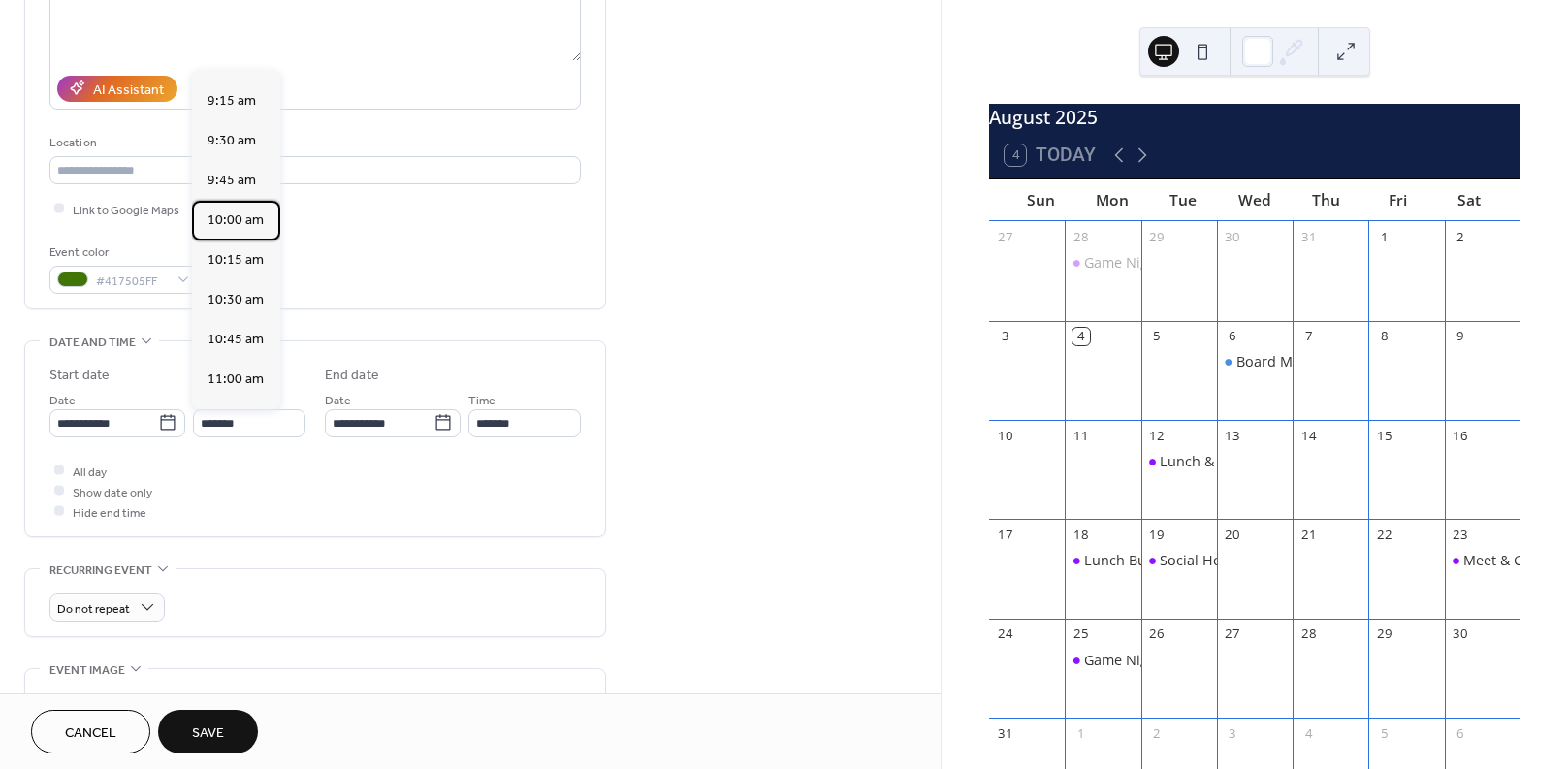 click on "10:00 am" at bounding box center [236, 219] 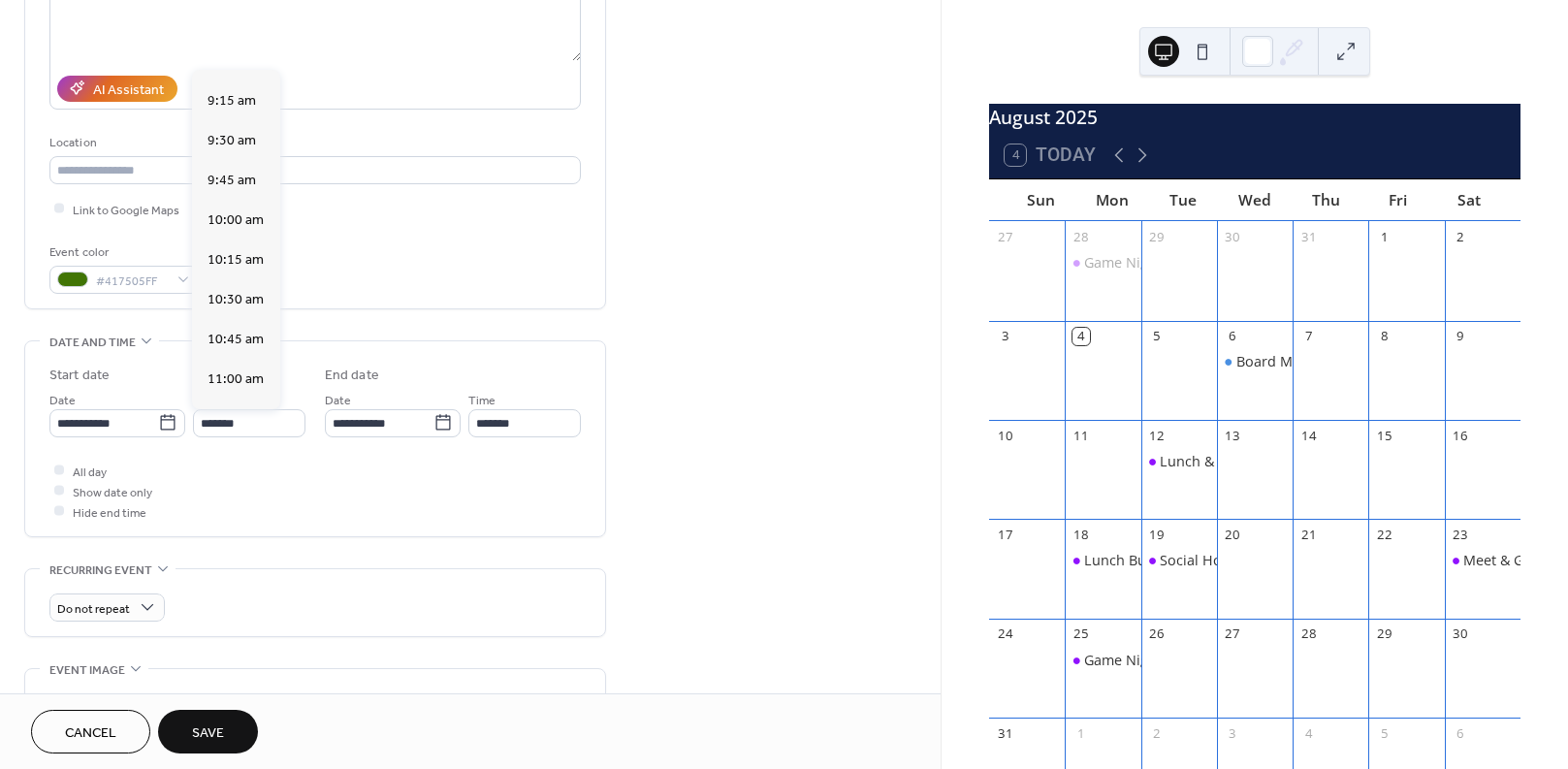type on "********" 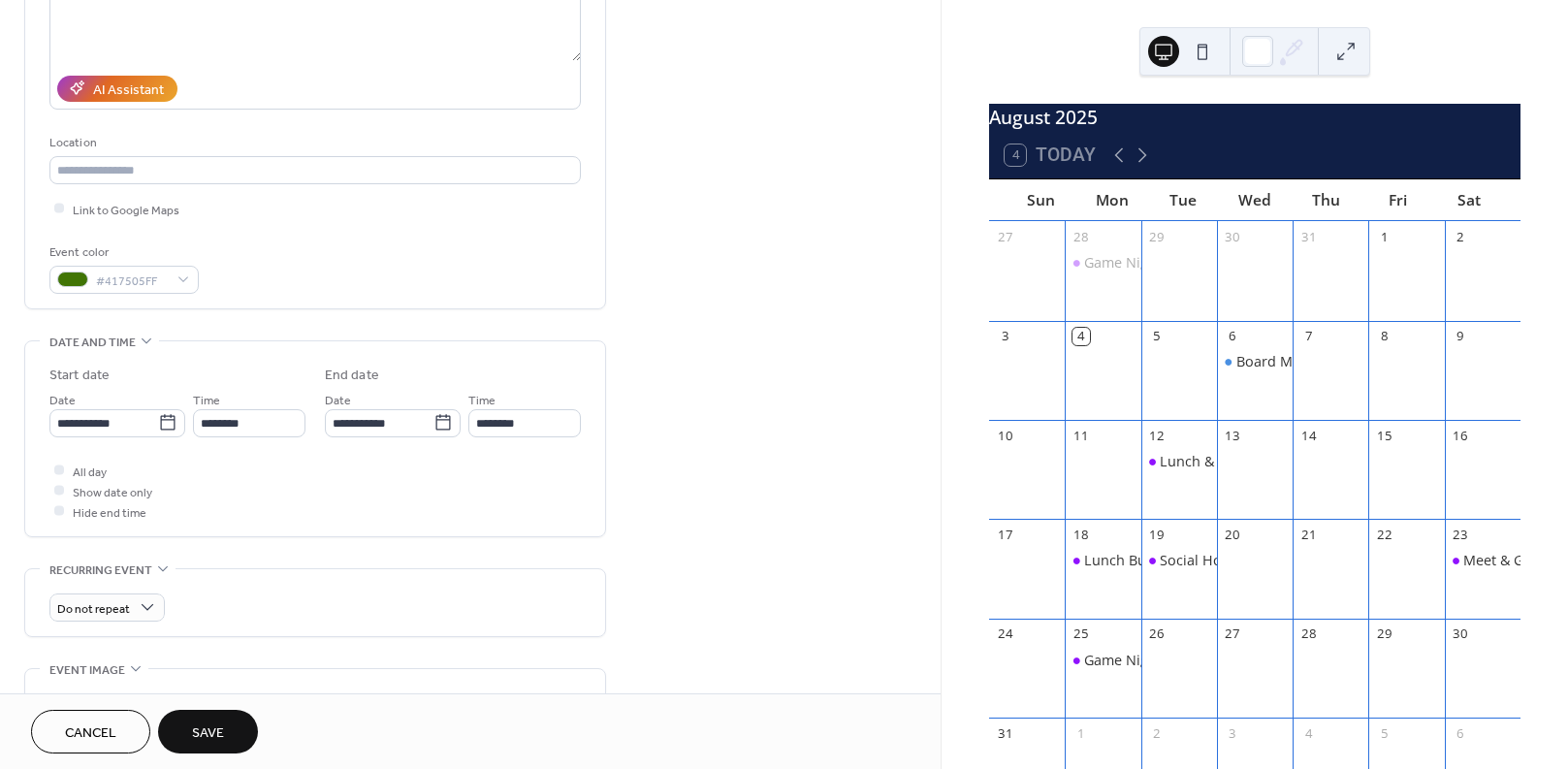 click on "Save" at bounding box center (208, 733) 